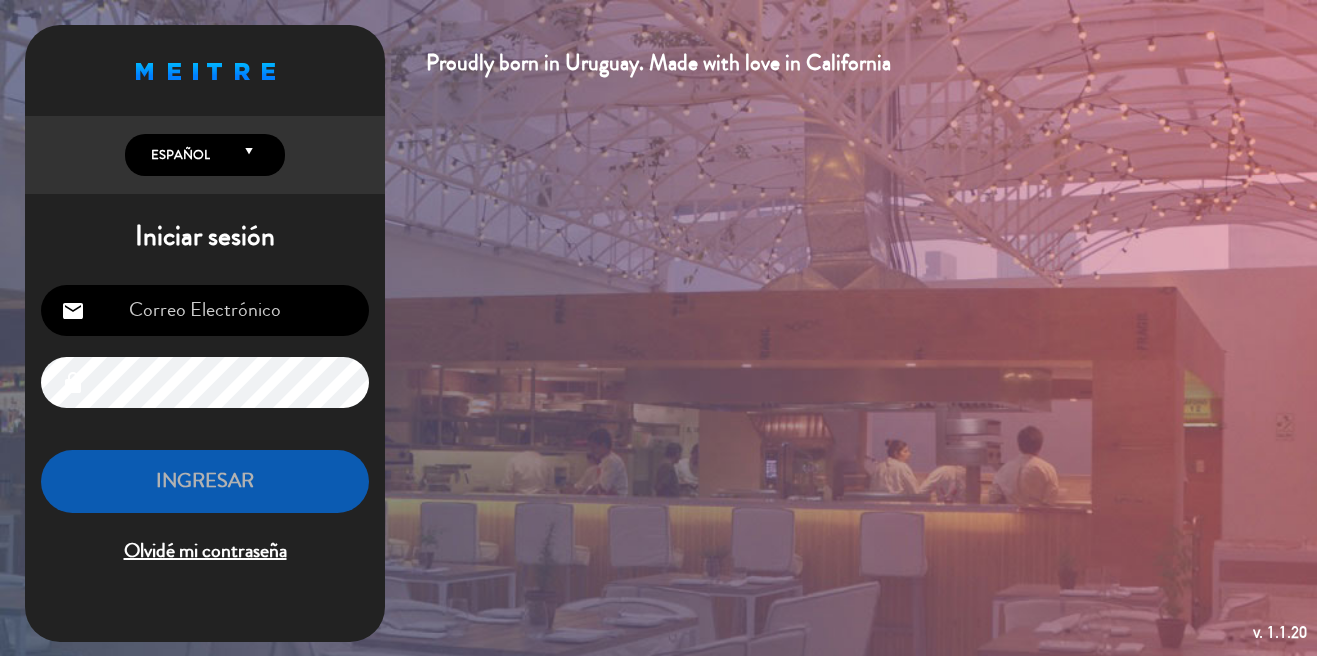 scroll, scrollTop: 0, scrollLeft: 0, axis: both 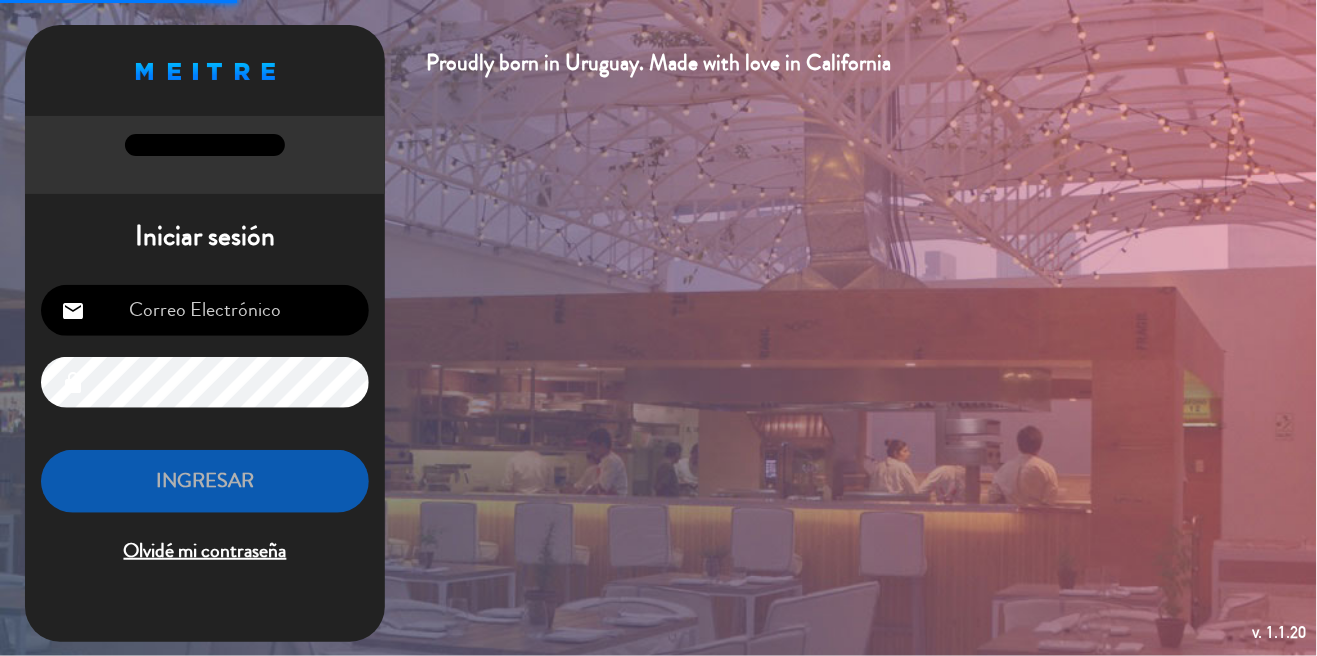 click at bounding box center [205, 310] 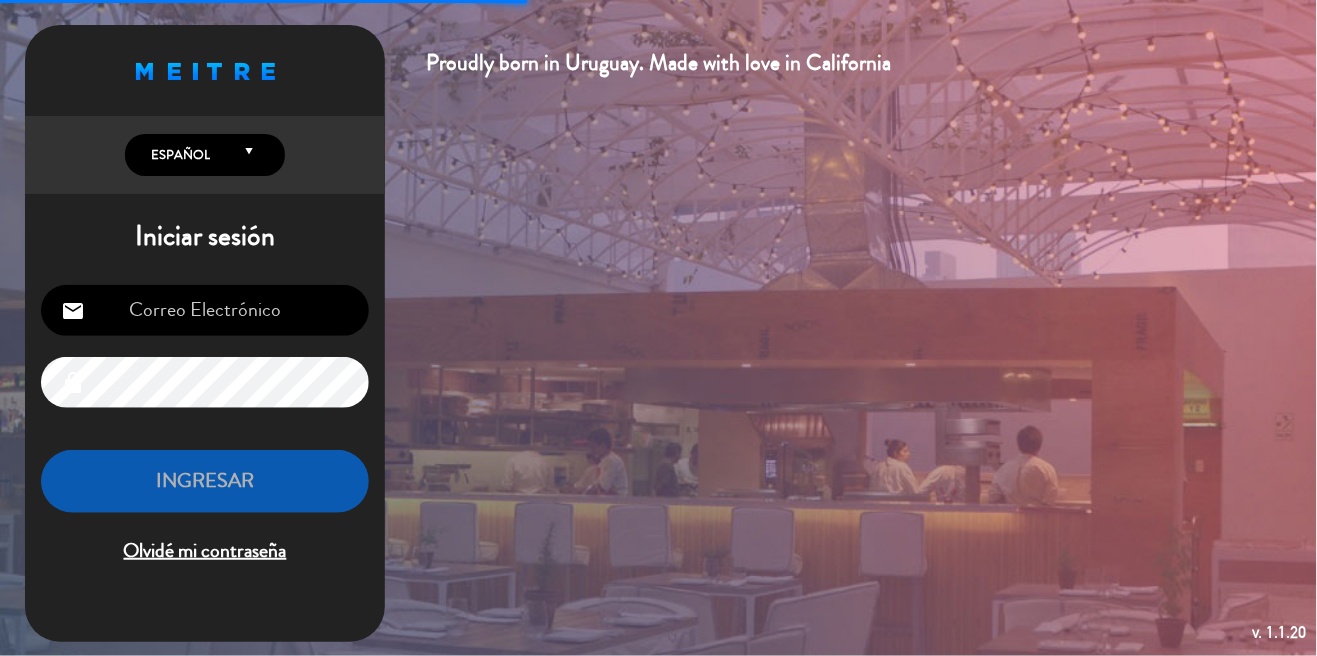 type on "[EMAIL]" 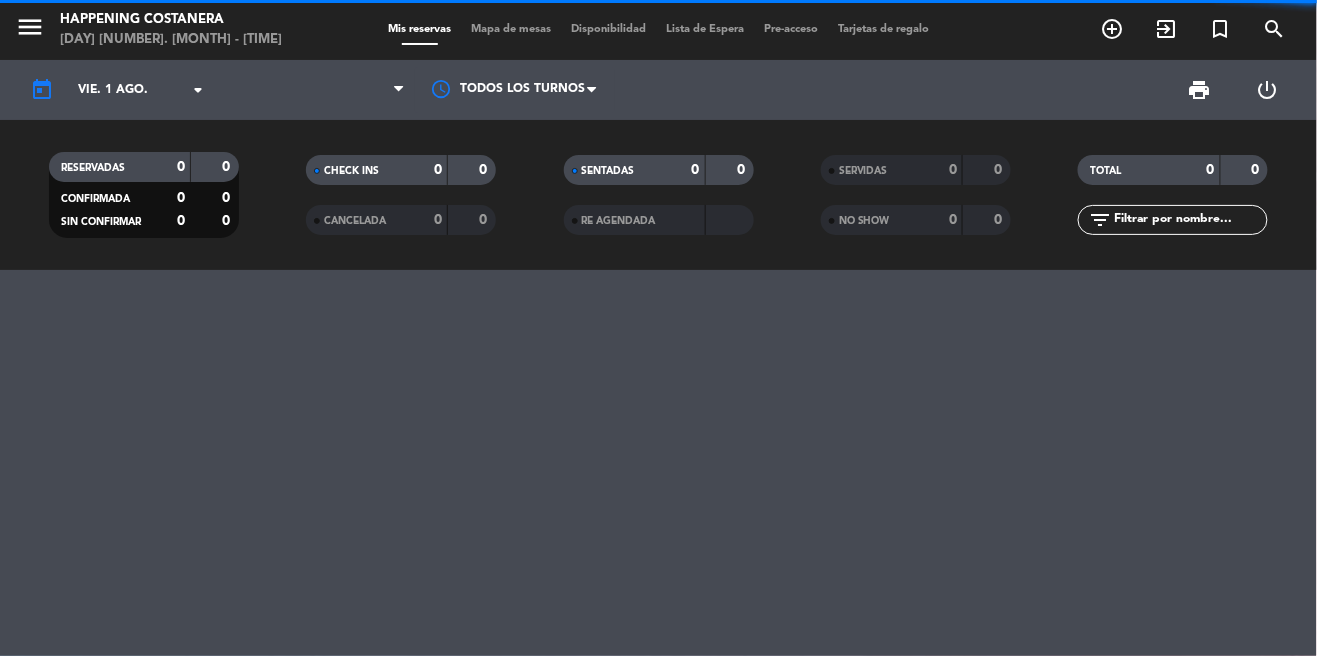 click on "Mapa de mesas" at bounding box center (511, 29) 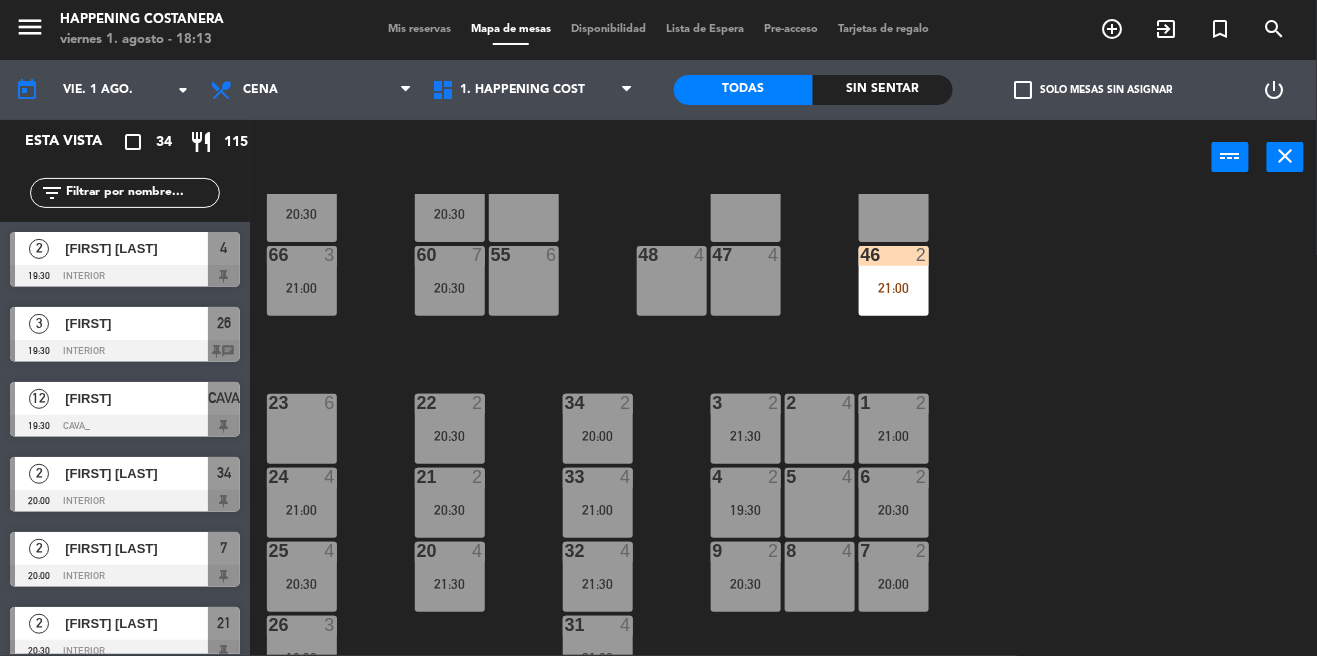 scroll, scrollTop: 577, scrollLeft: 0, axis: vertical 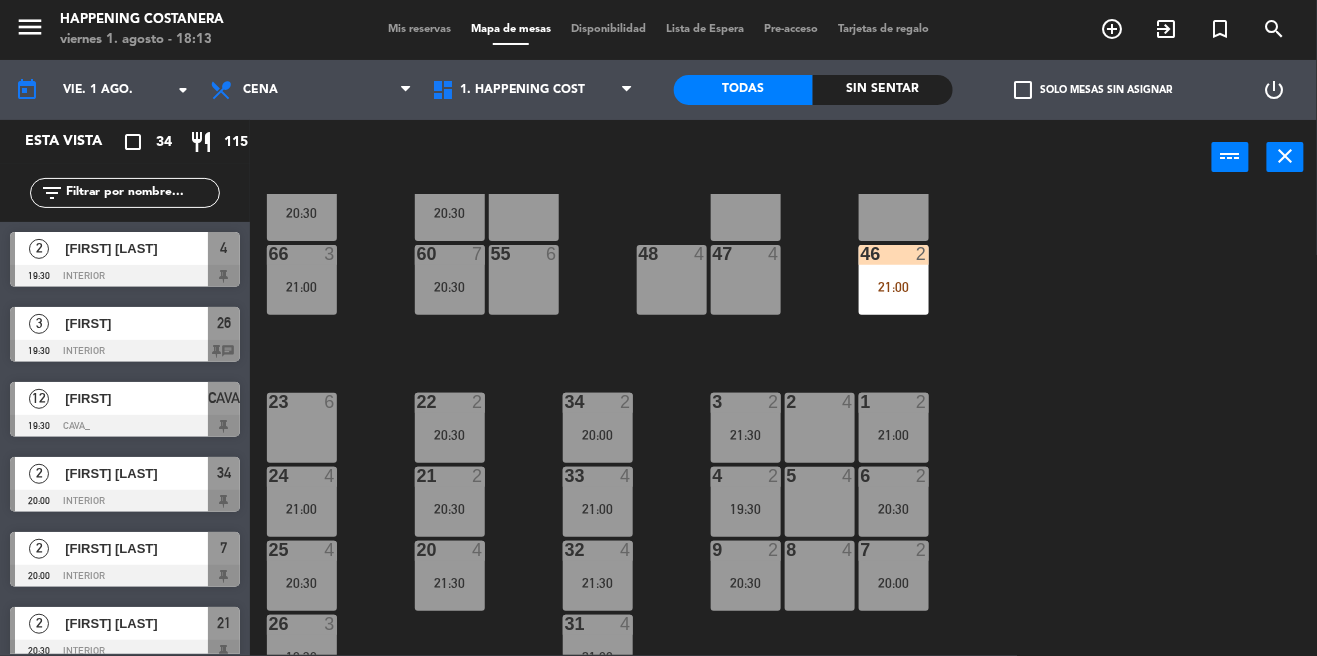 click on "check_box_outline_blank" 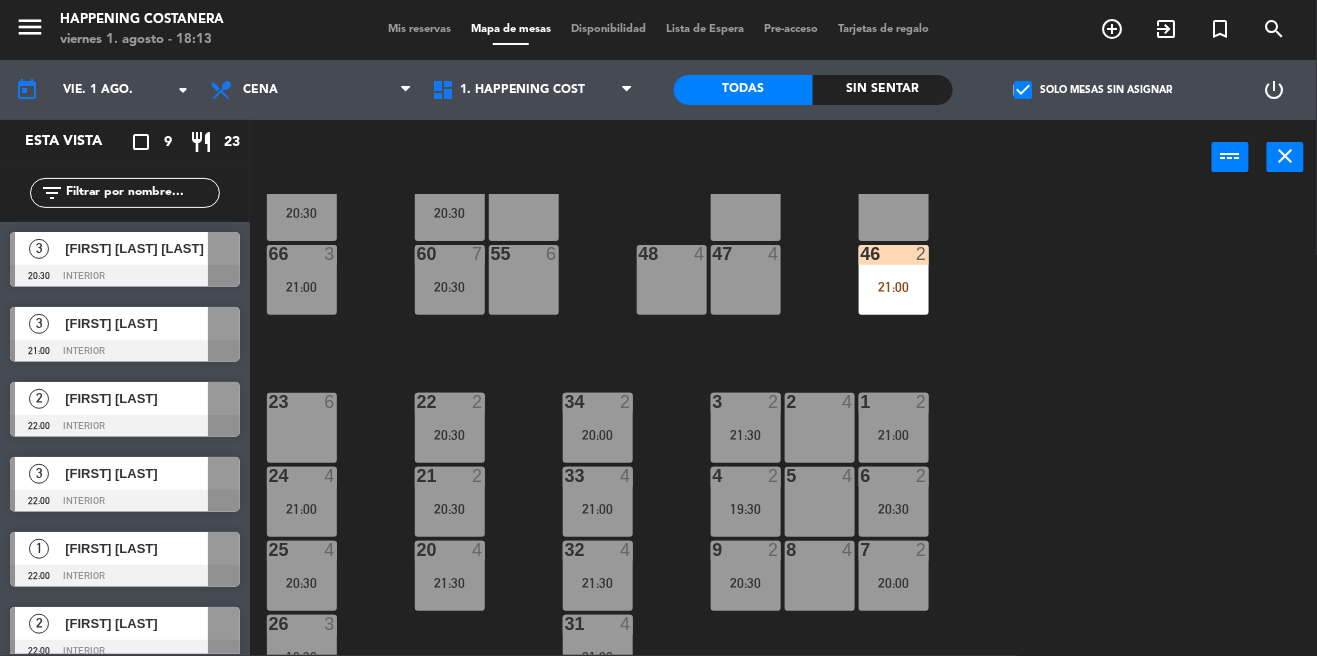 scroll, scrollTop: 692, scrollLeft: 0, axis: vertical 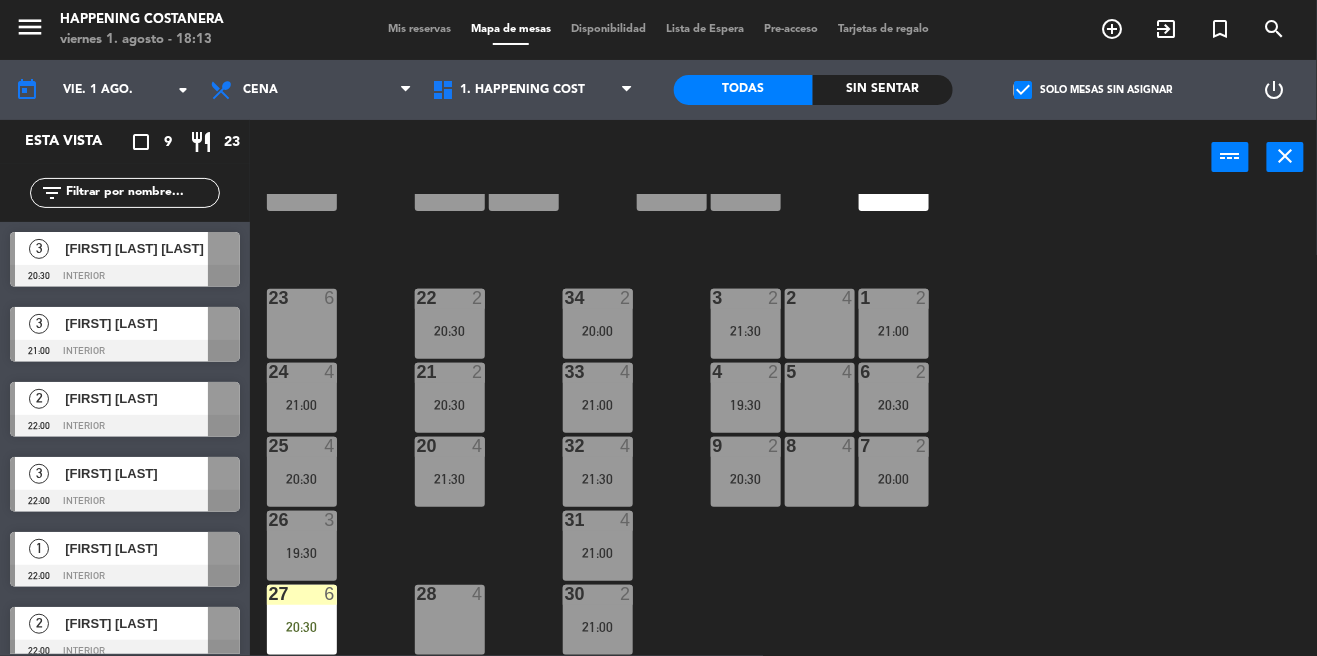 click on "[FIRST] [LAST] [LAST]" at bounding box center [136, 248] 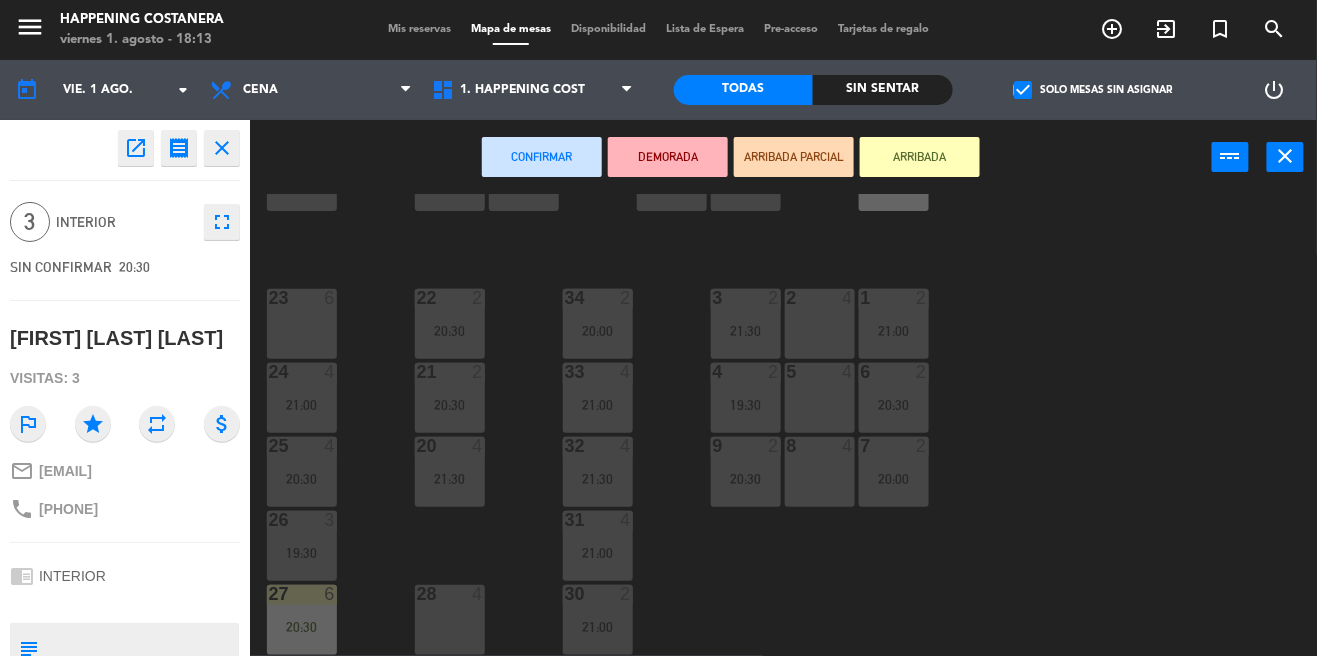 click on "4" at bounding box center [852, 298] 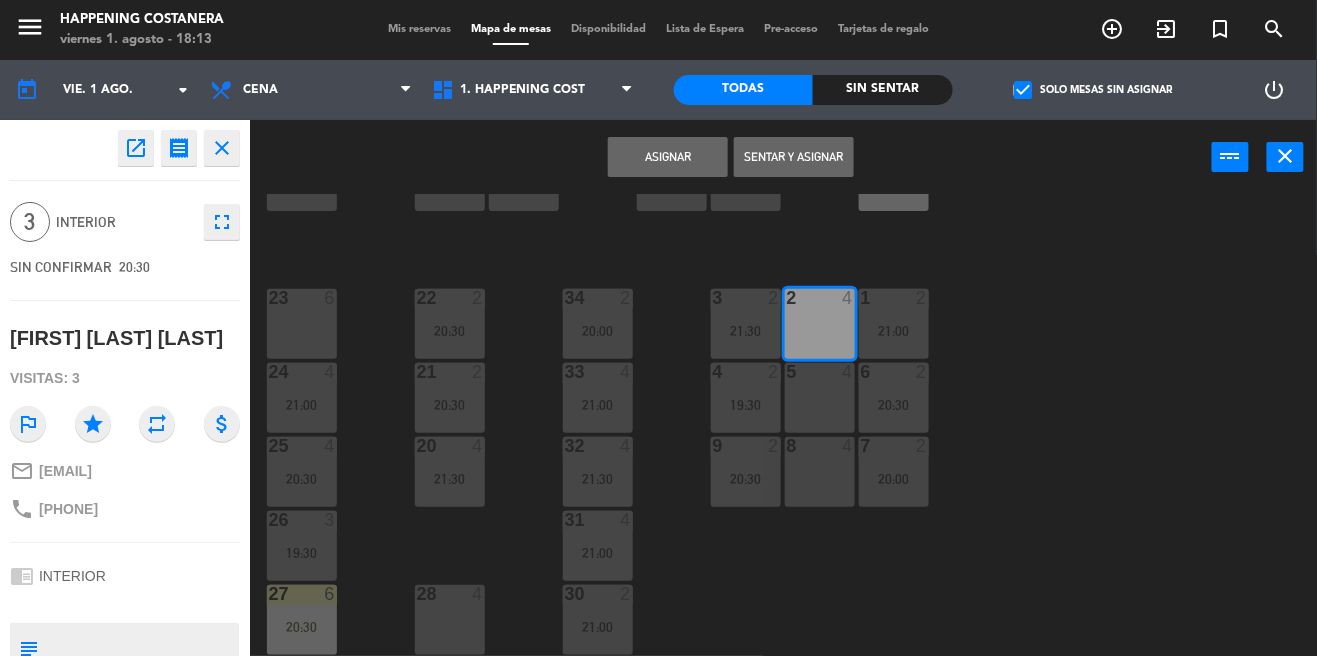 click on "Asignar" at bounding box center (668, 157) 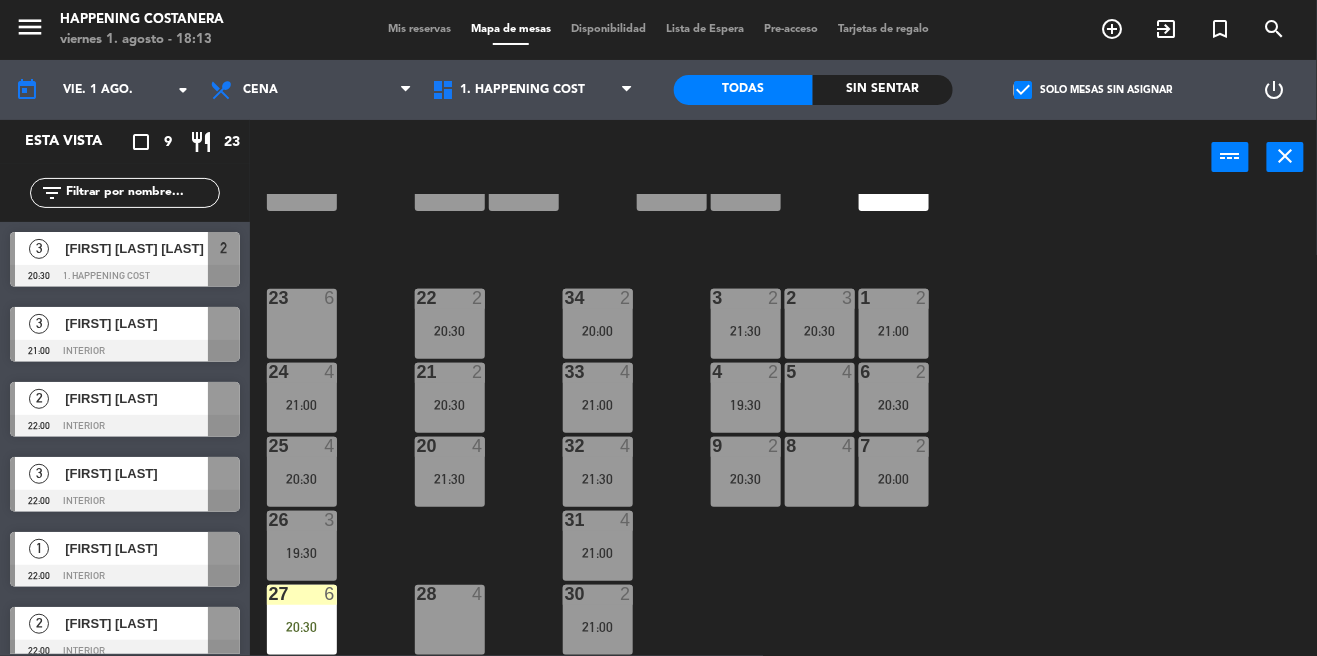 click on "[FIRST] [LAST]" at bounding box center [136, 323] 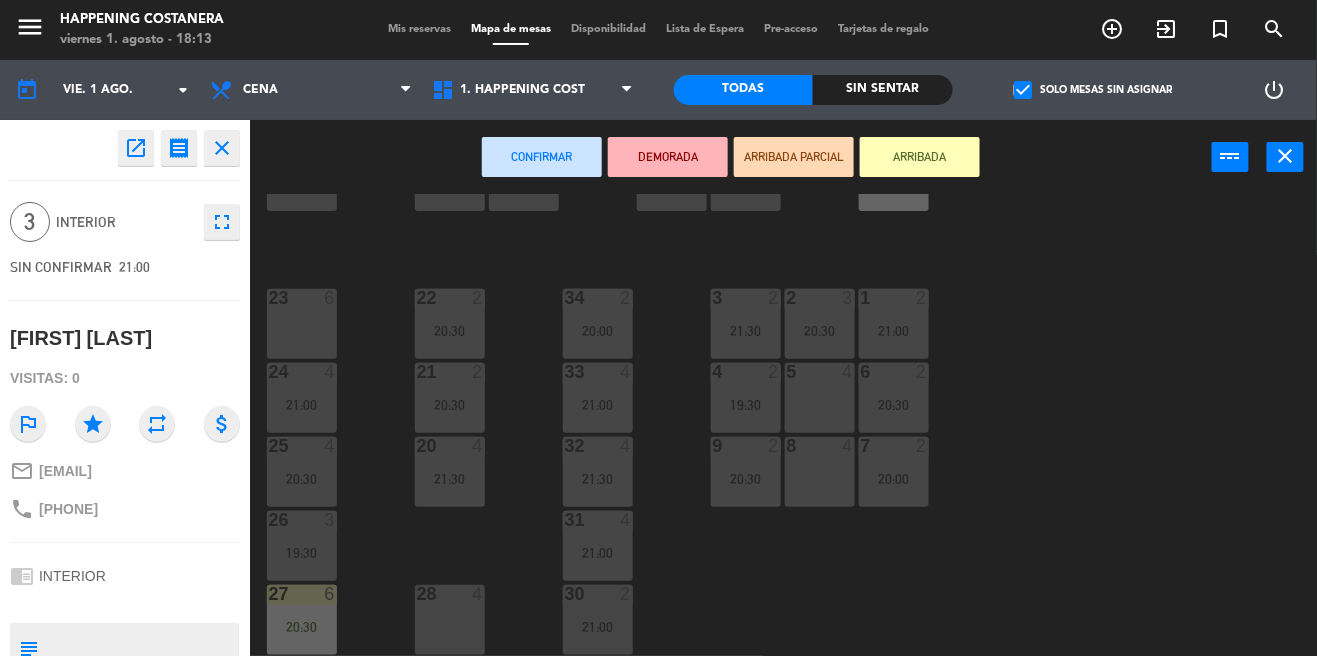 click on "[NUMBER]  [NUMBER]" at bounding box center [820, 472] 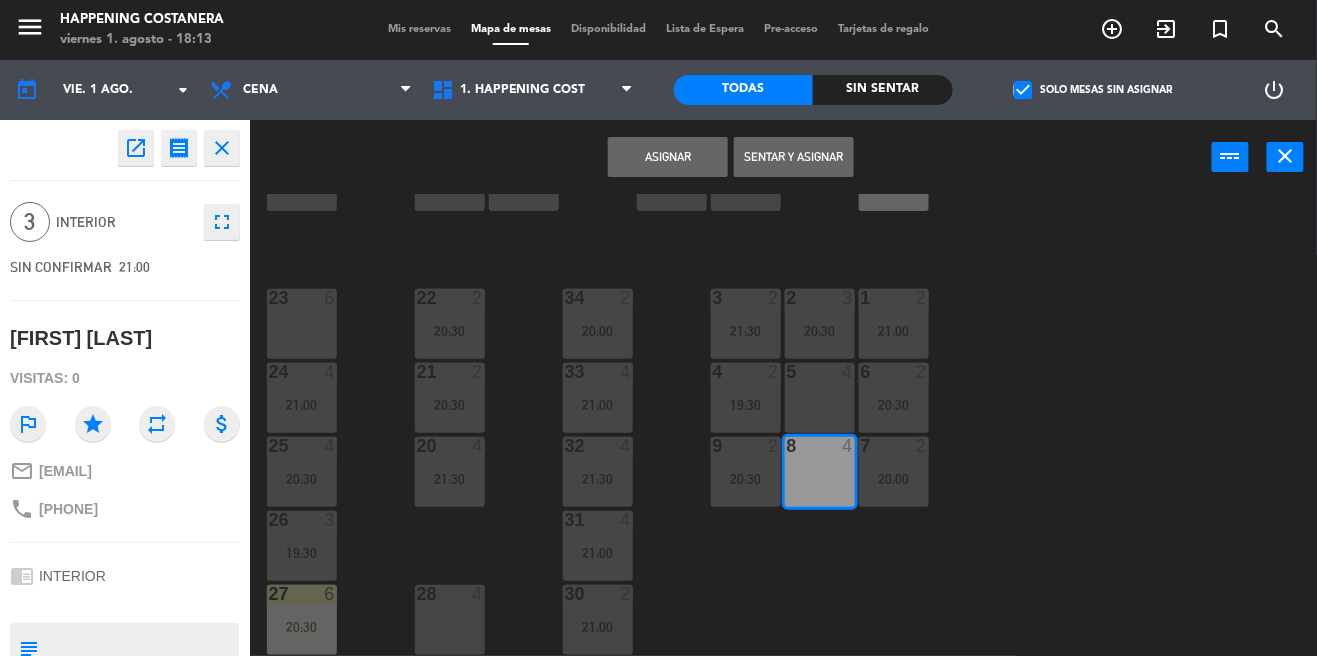 click on "Asignar" at bounding box center [668, 157] 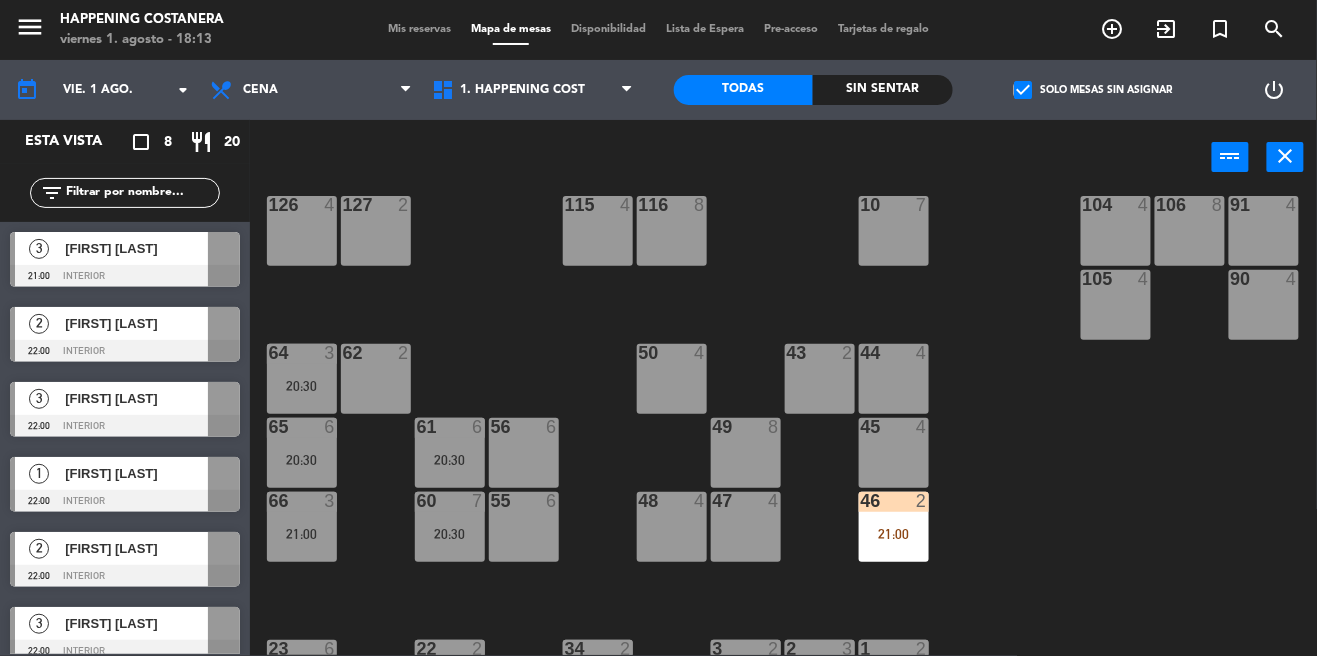 scroll, scrollTop: 329, scrollLeft: 0, axis: vertical 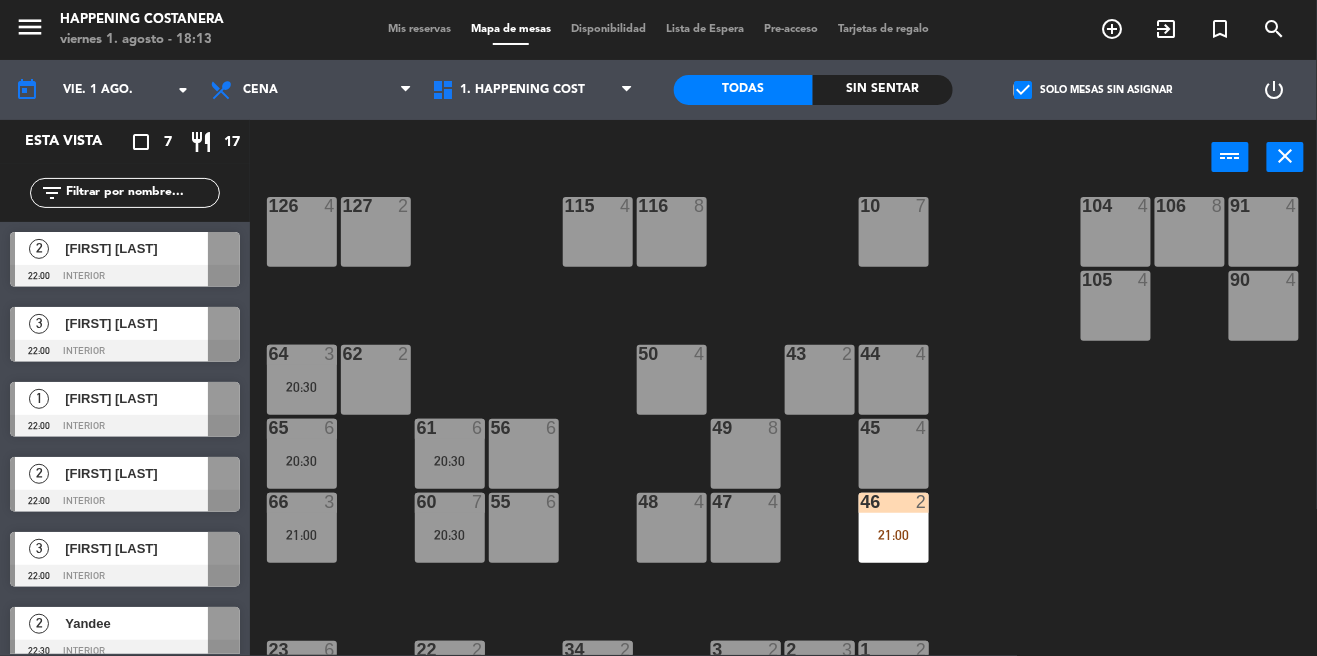 click on "check_box" 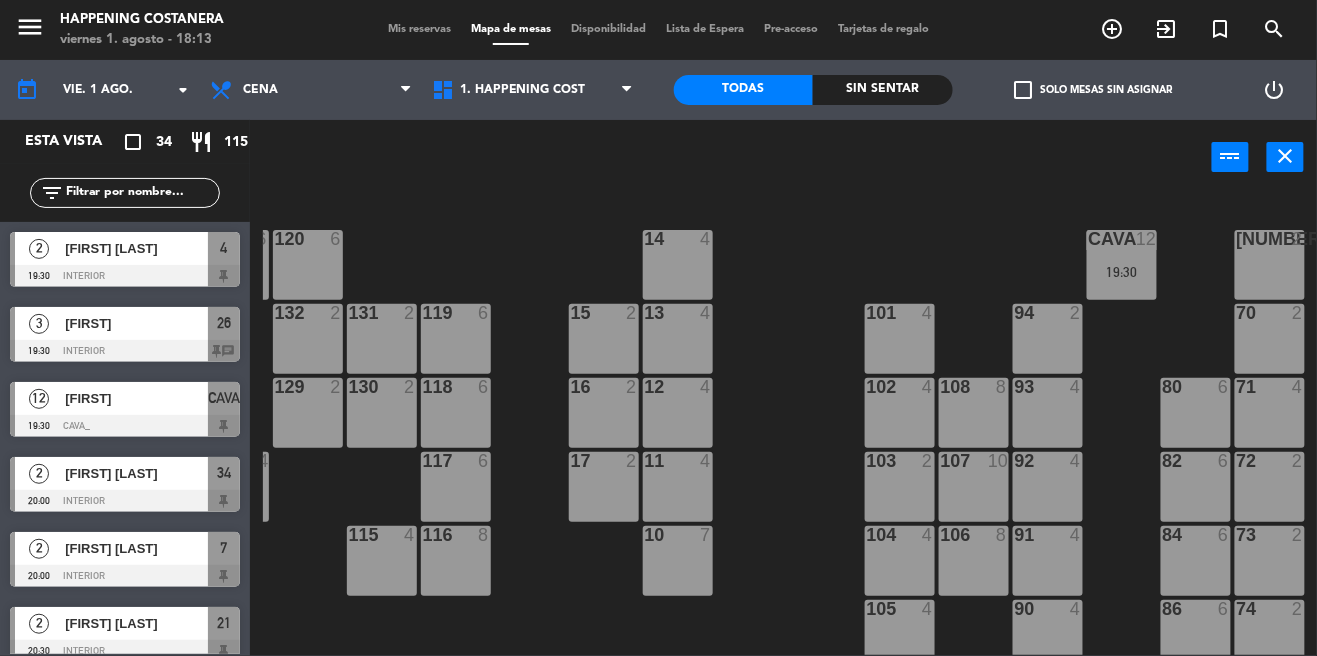 scroll, scrollTop: 0, scrollLeft: 217, axis: horizontal 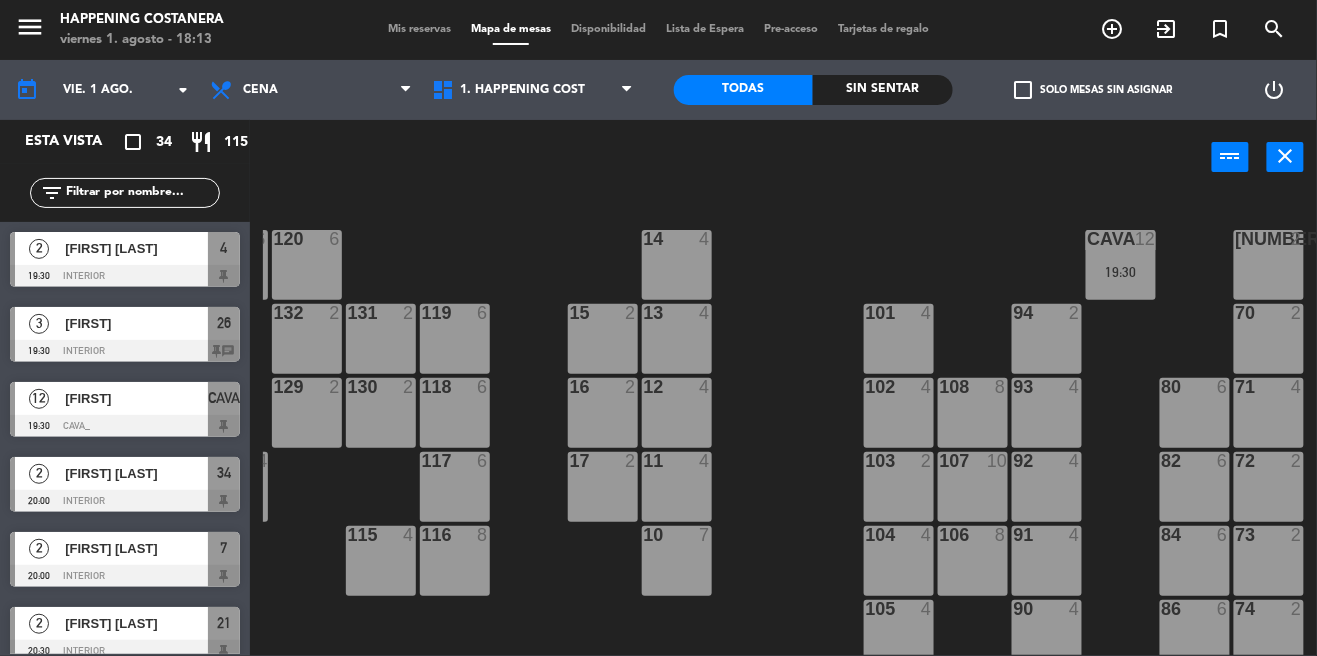 click on "19:30" at bounding box center [1121, 272] 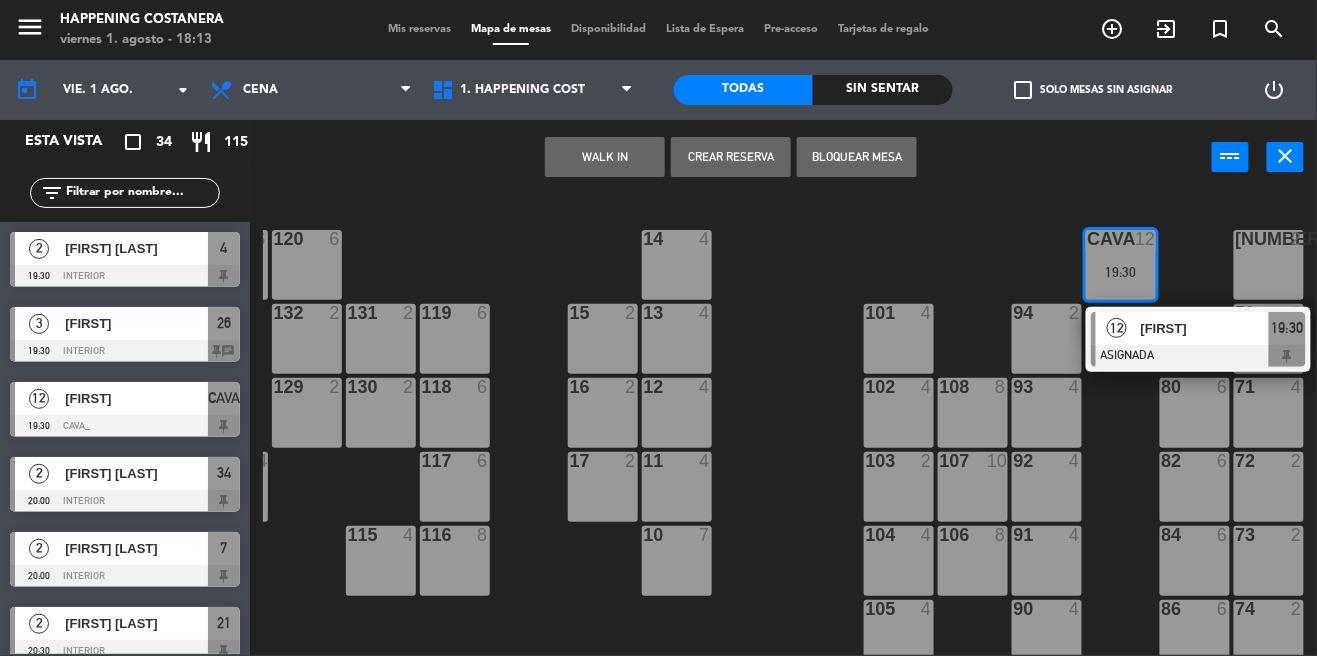 click at bounding box center (1198, 356) 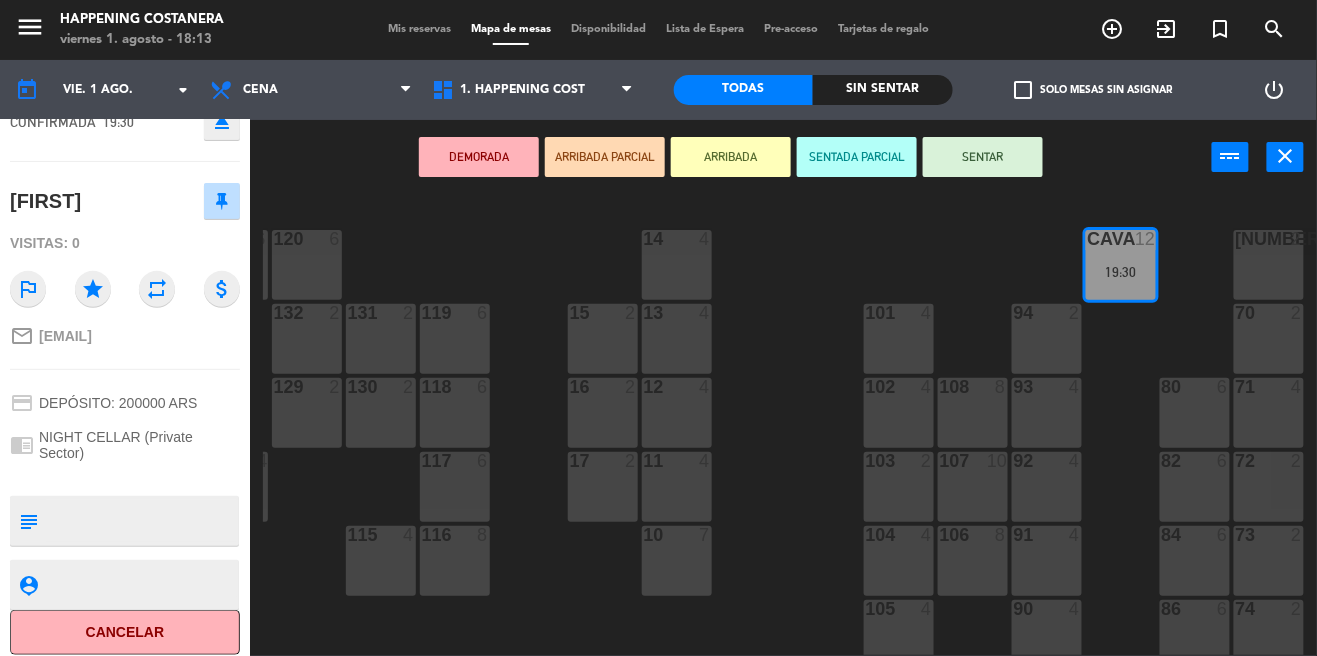 scroll, scrollTop: 0, scrollLeft: 0, axis: both 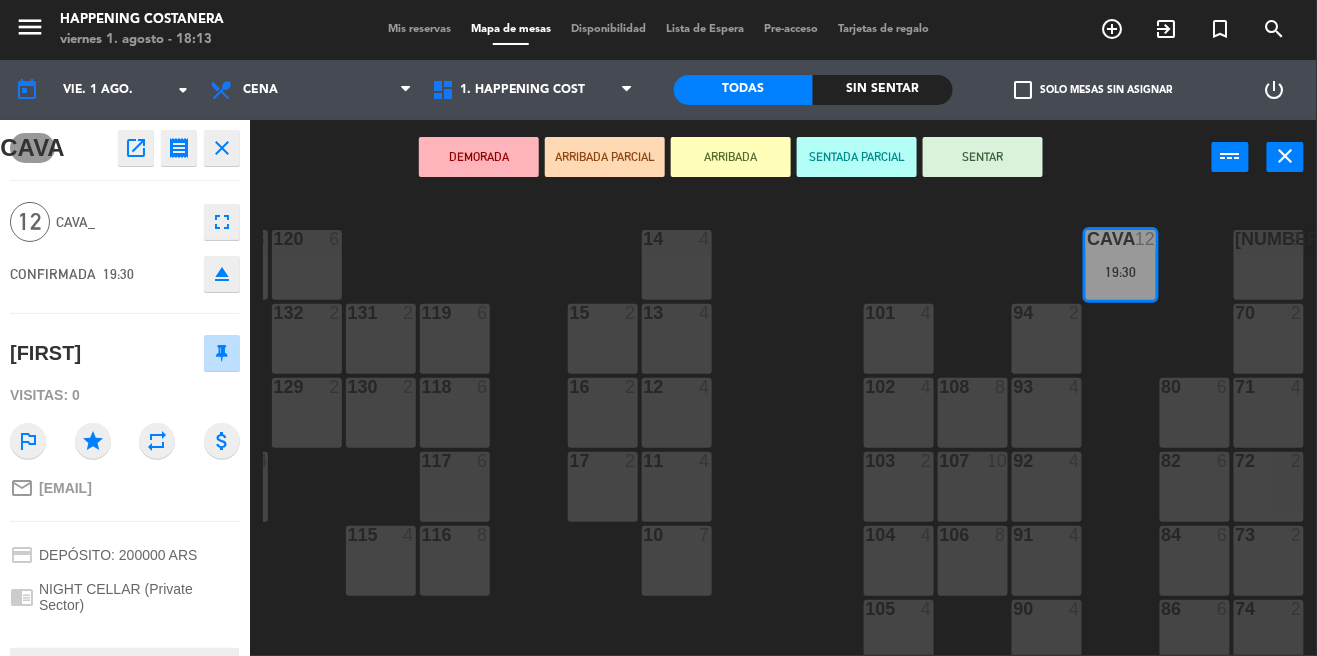 click 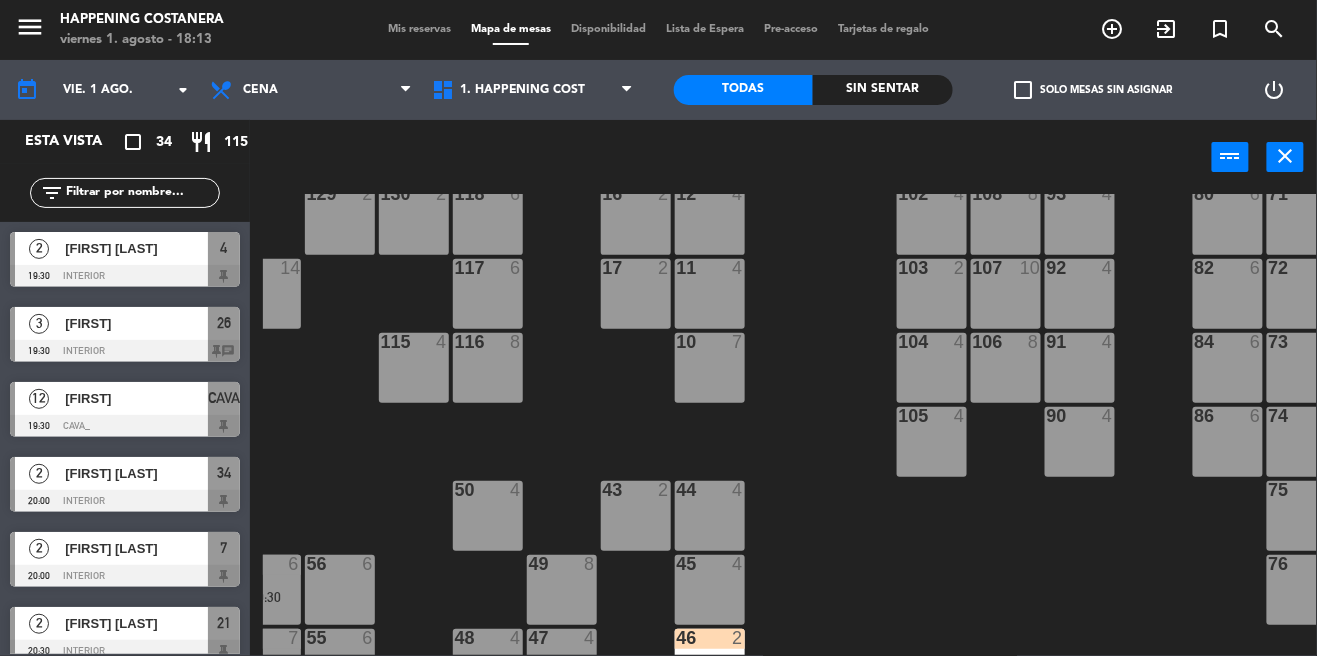 scroll, scrollTop: 692, scrollLeft: 0, axis: vertical 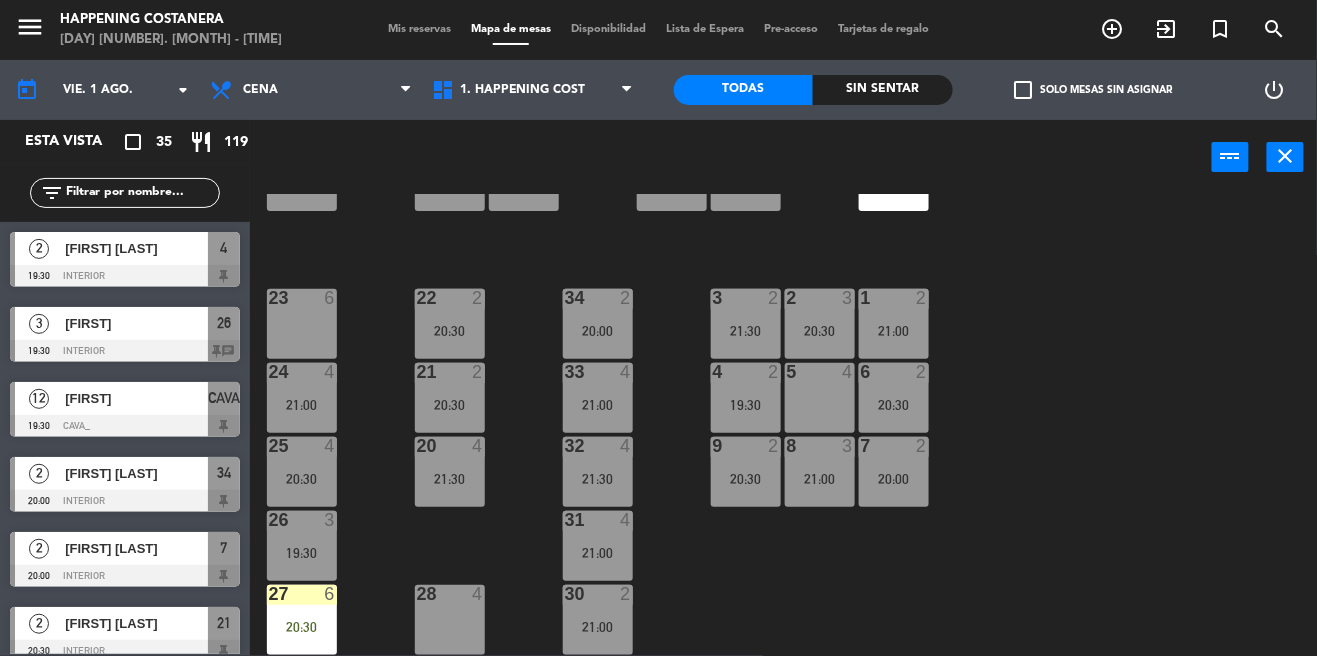 click 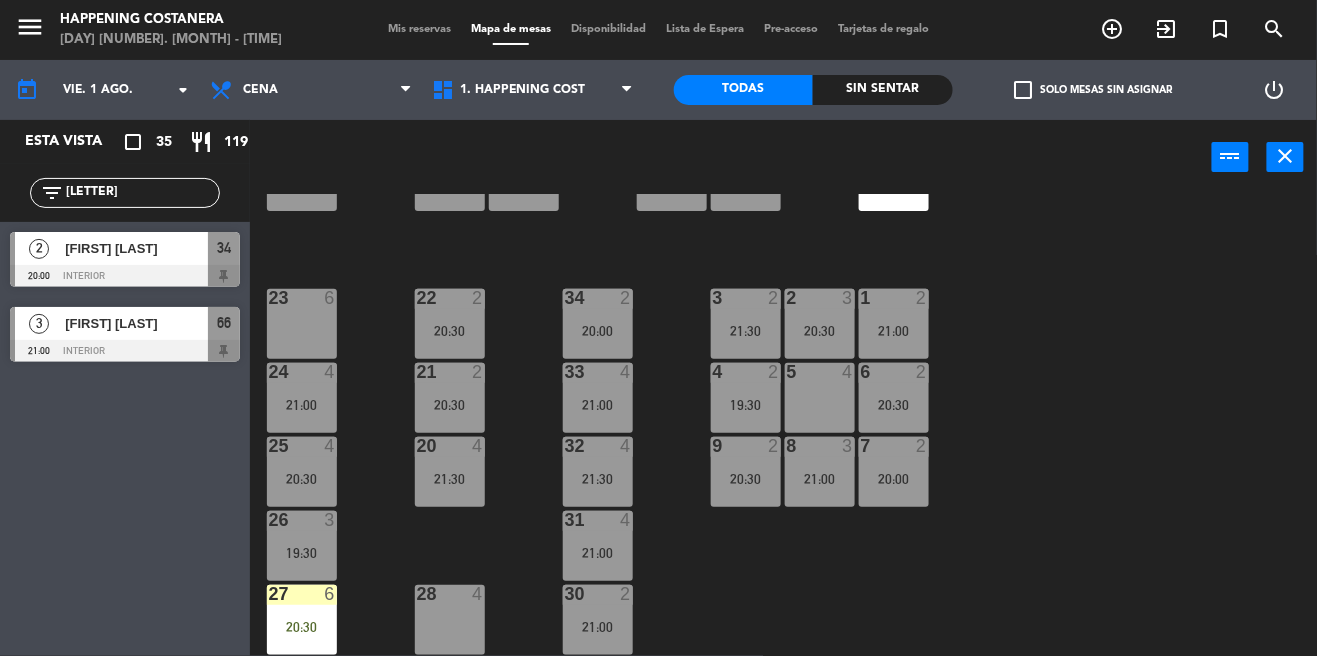 type on "[LETTER]" 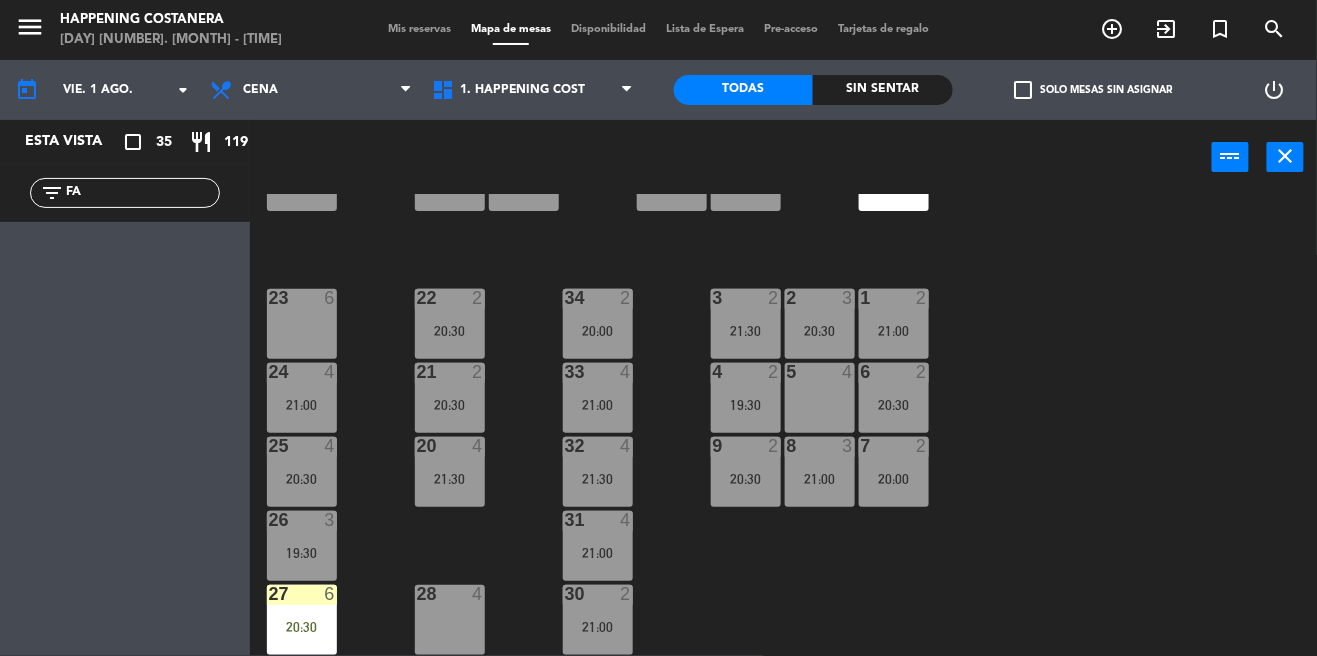 type on "F" 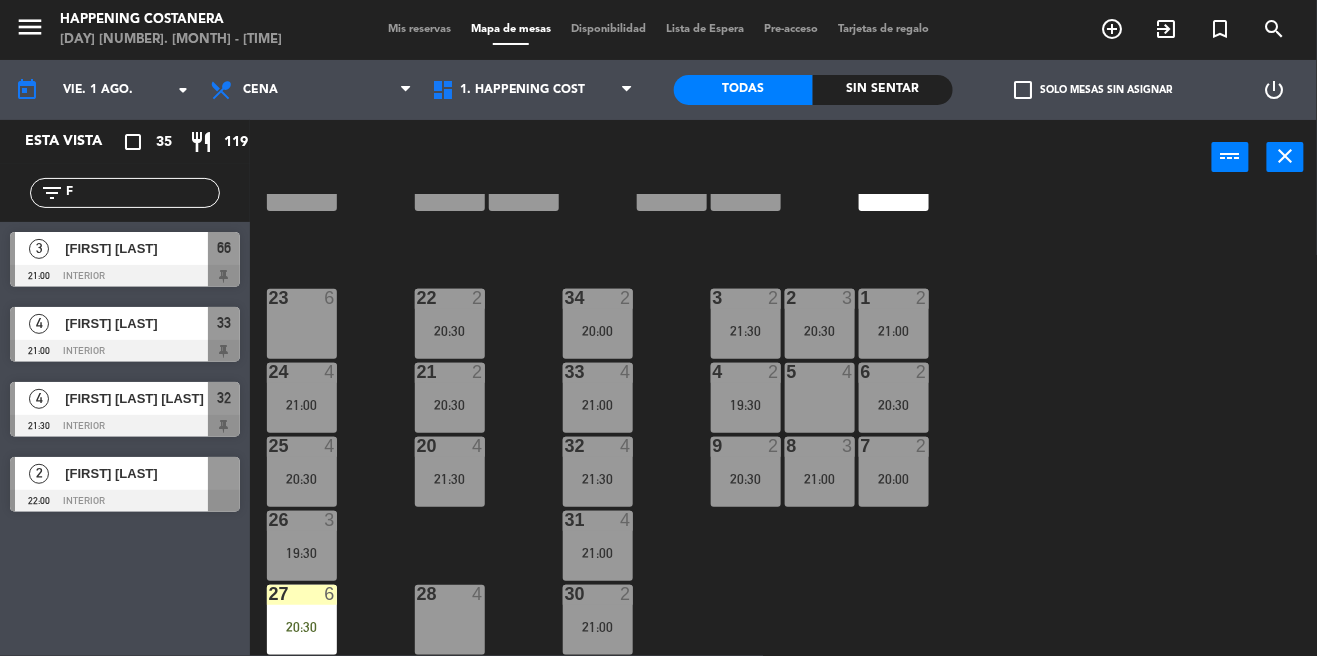 type 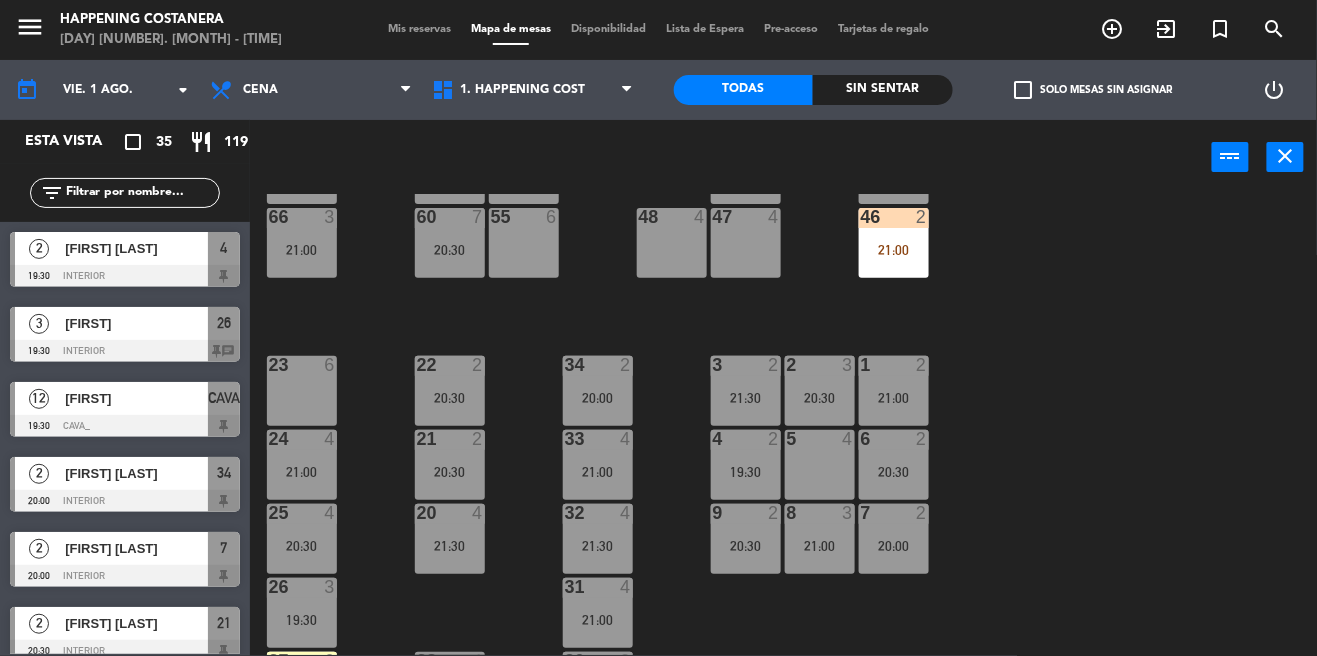 scroll, scrollTop: 692, scrollLeft: 0, axis: vertical 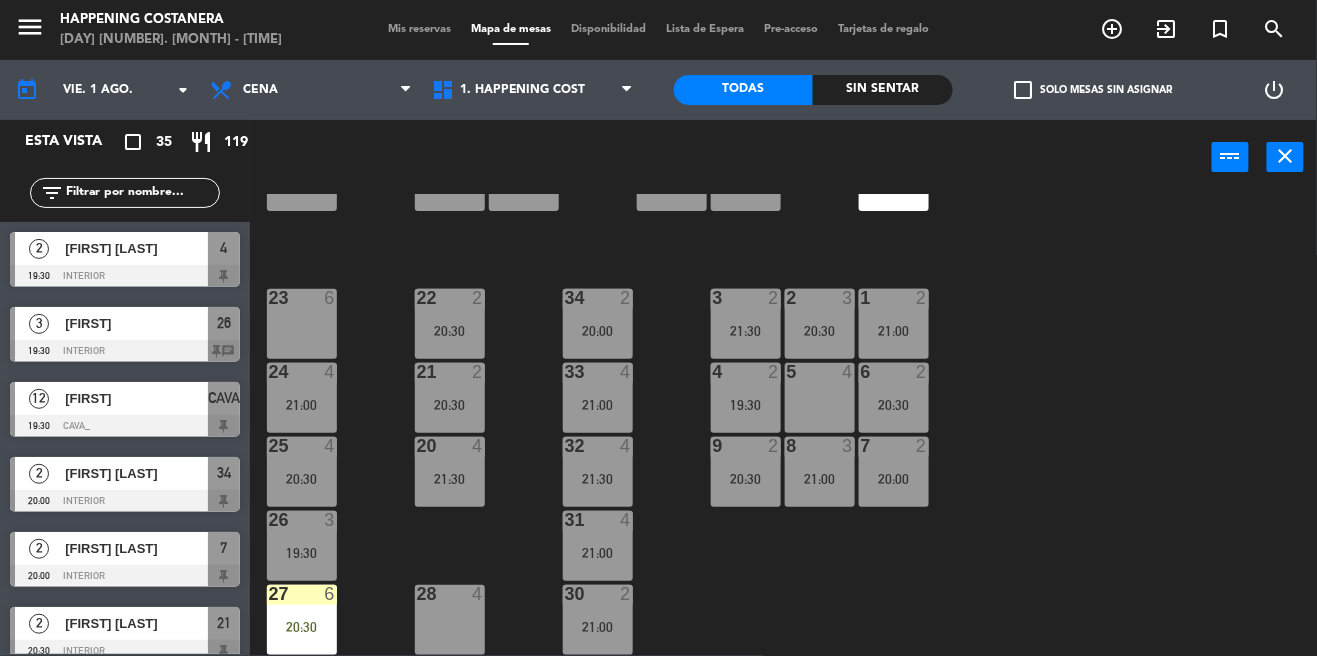 click on "Mis reservas" at bounding box center [419, 29] 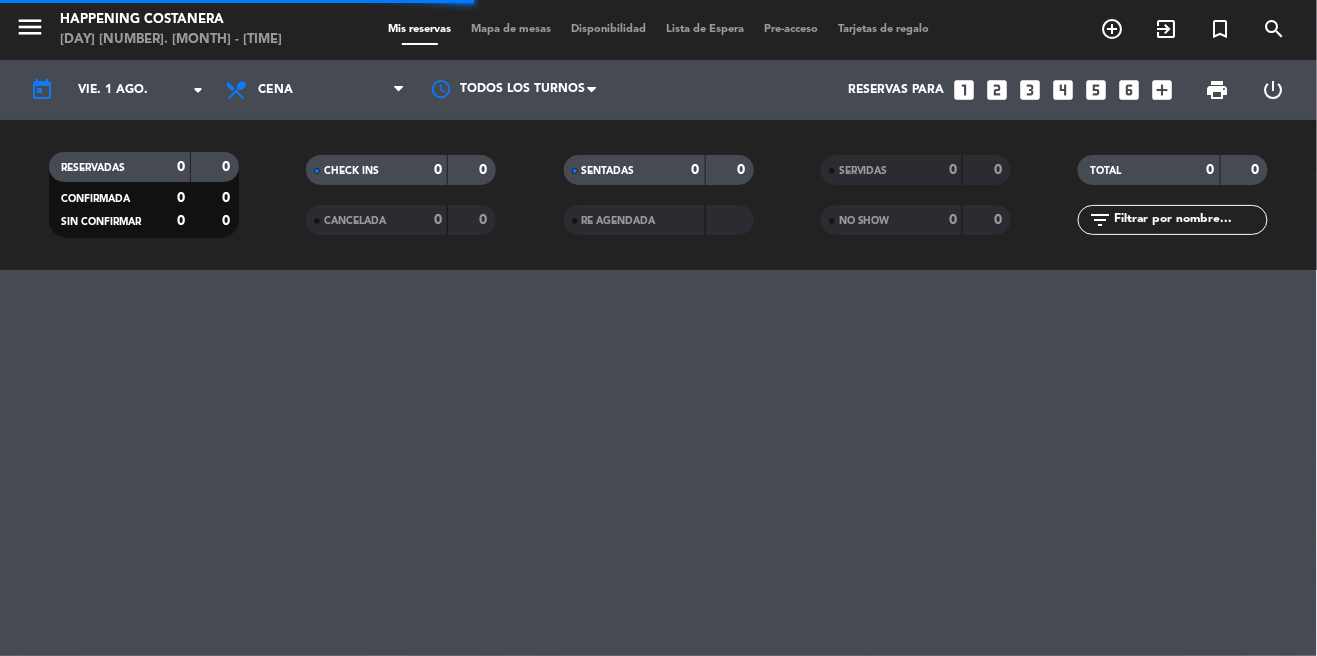 click on "Mapa de mesas" at bounding box center [511, 29] 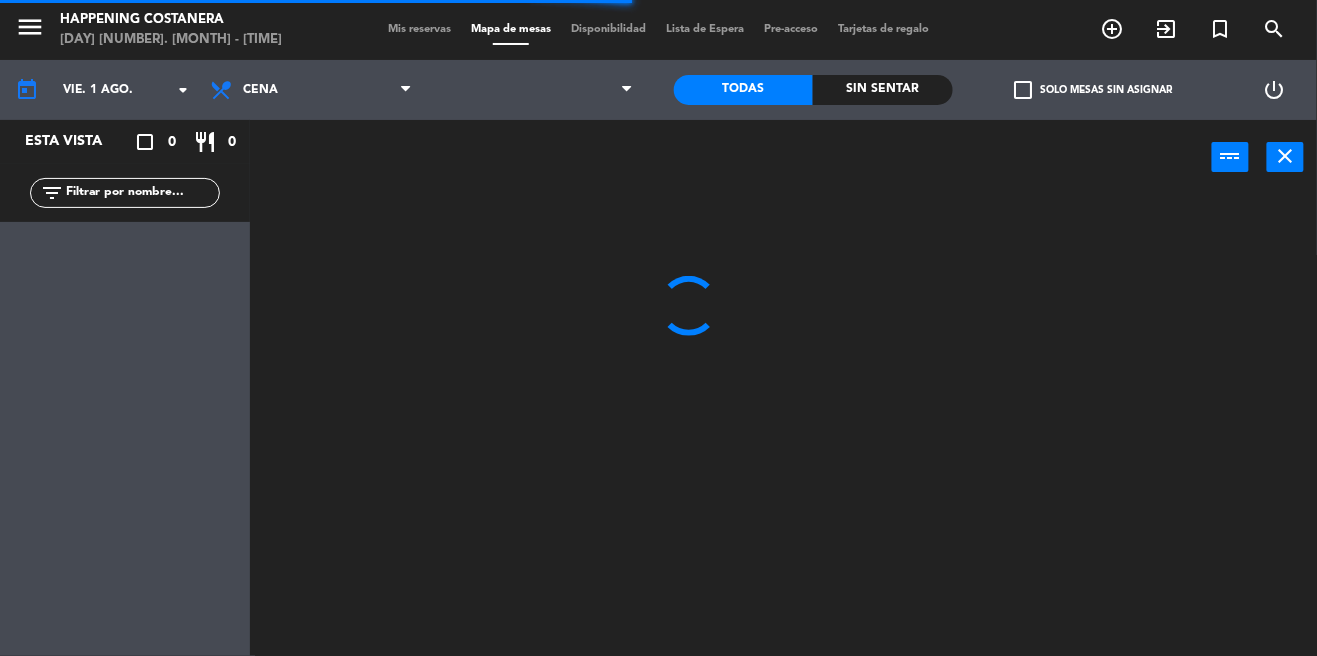 click on "Mis reservas" at bounding box center (419, 29) 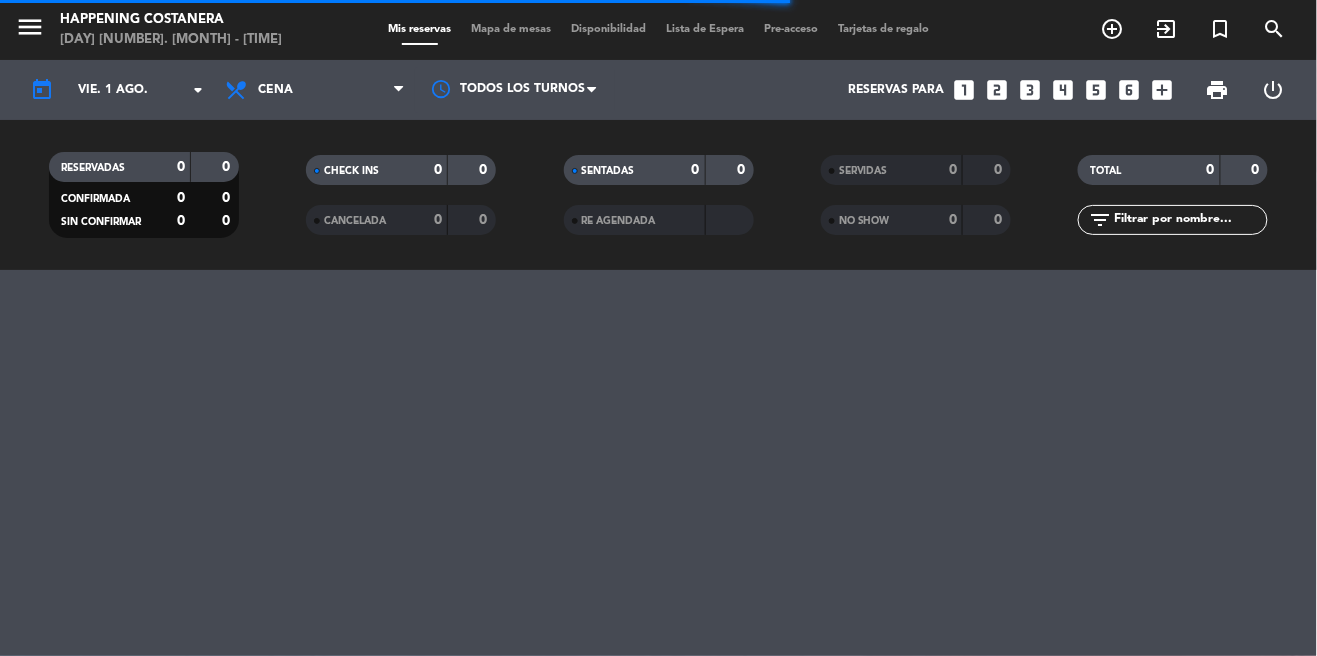 click on "Pre-acceso" at bounding box center (791, 29) 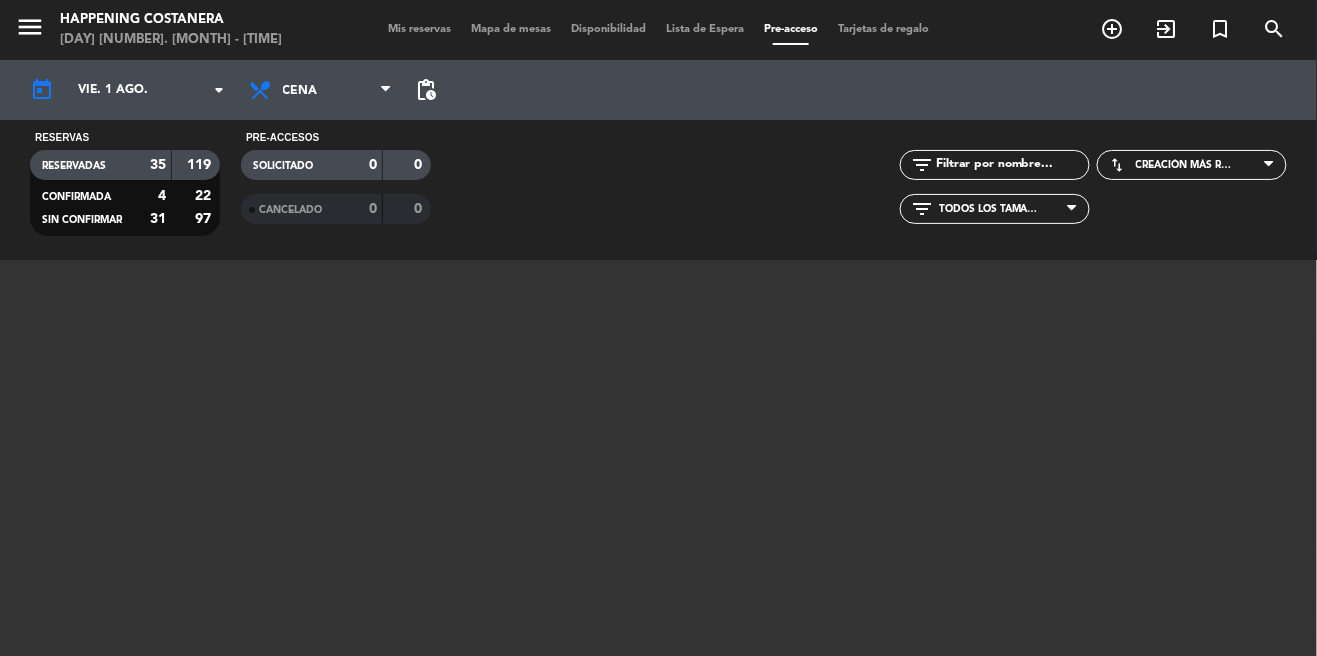 click on "Mis reservas" at bounding box center [419, 29] 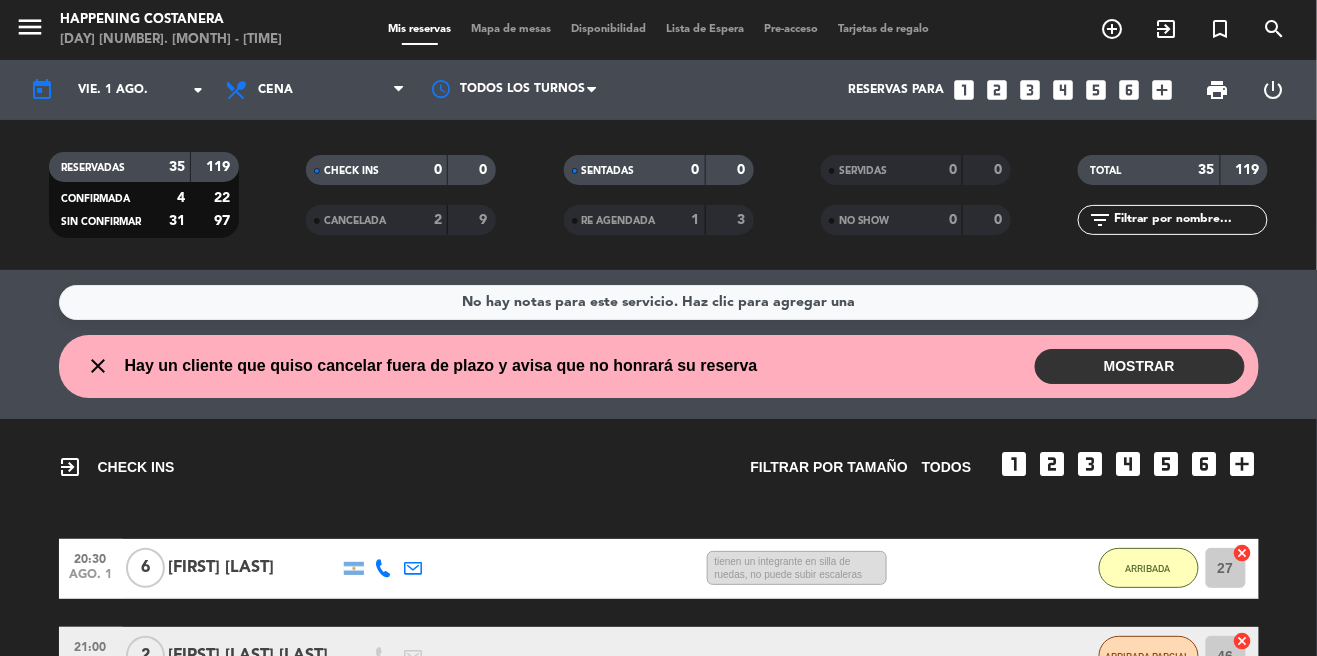 click on "MOSTRAR" at bounding box center (1140, 366) 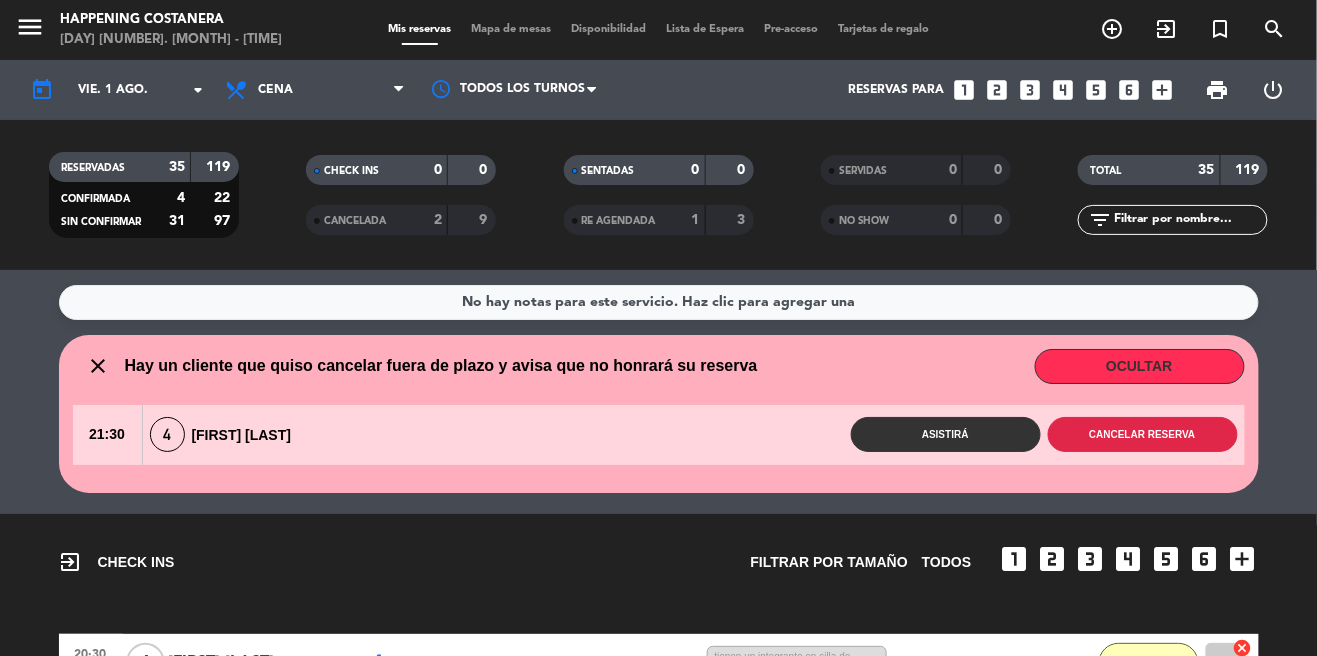 click on "Cancelar reserva" at bounding box center (1143, 434) 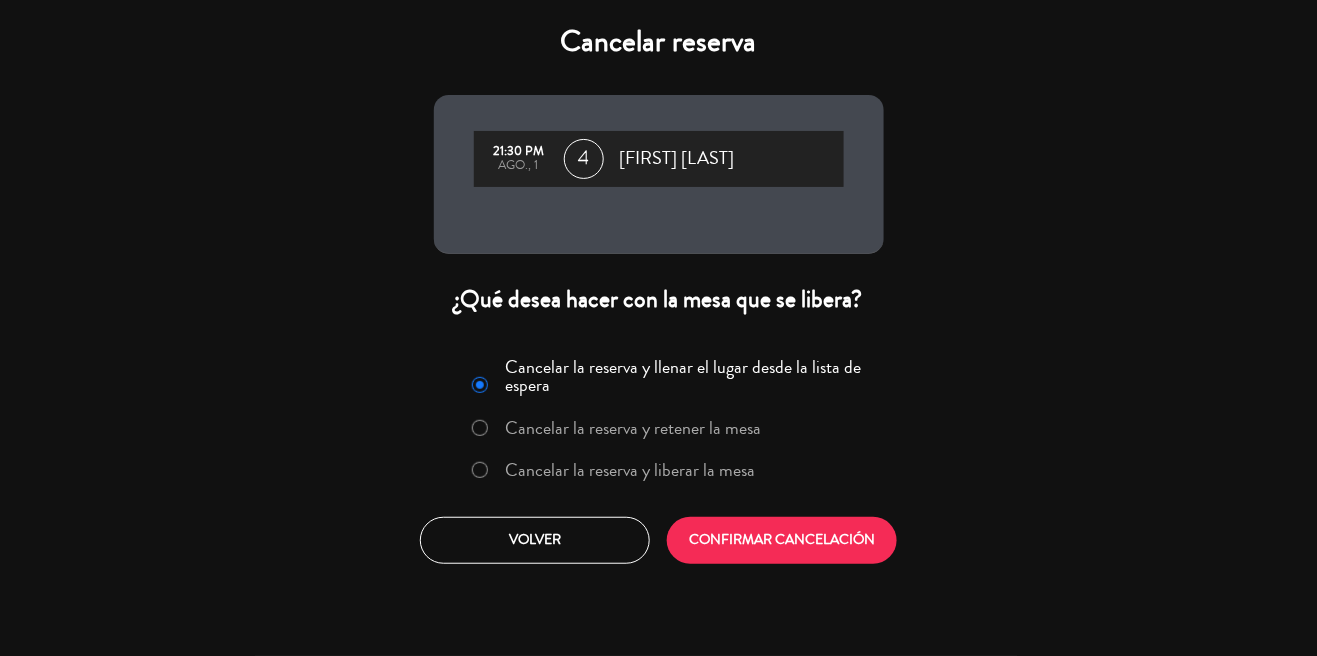 click on "Cancelar la reserva y llenar el lugar desde la lista de espera Cancelar la reserva y retener la mesa Cancelar la reserva y liberar la mesa  Volver   CONFIRMAR CANCELACIÓN" 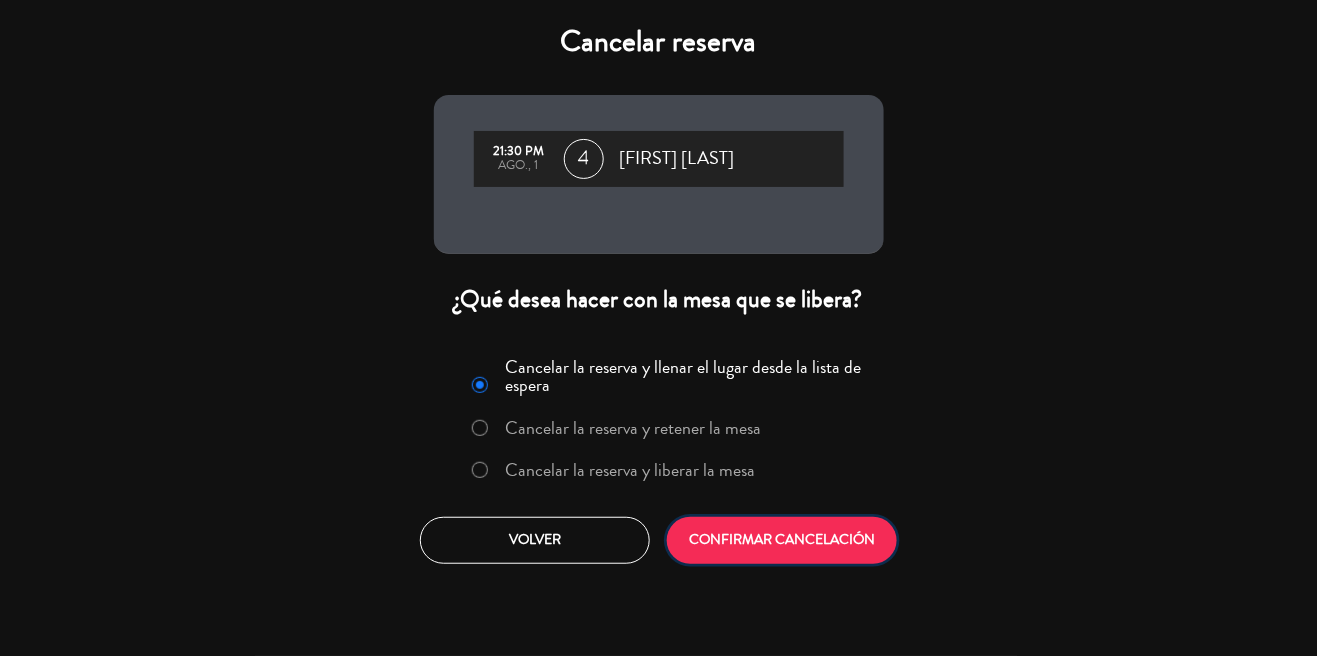 click on "CONFIRMAR CANCELACIÓN" 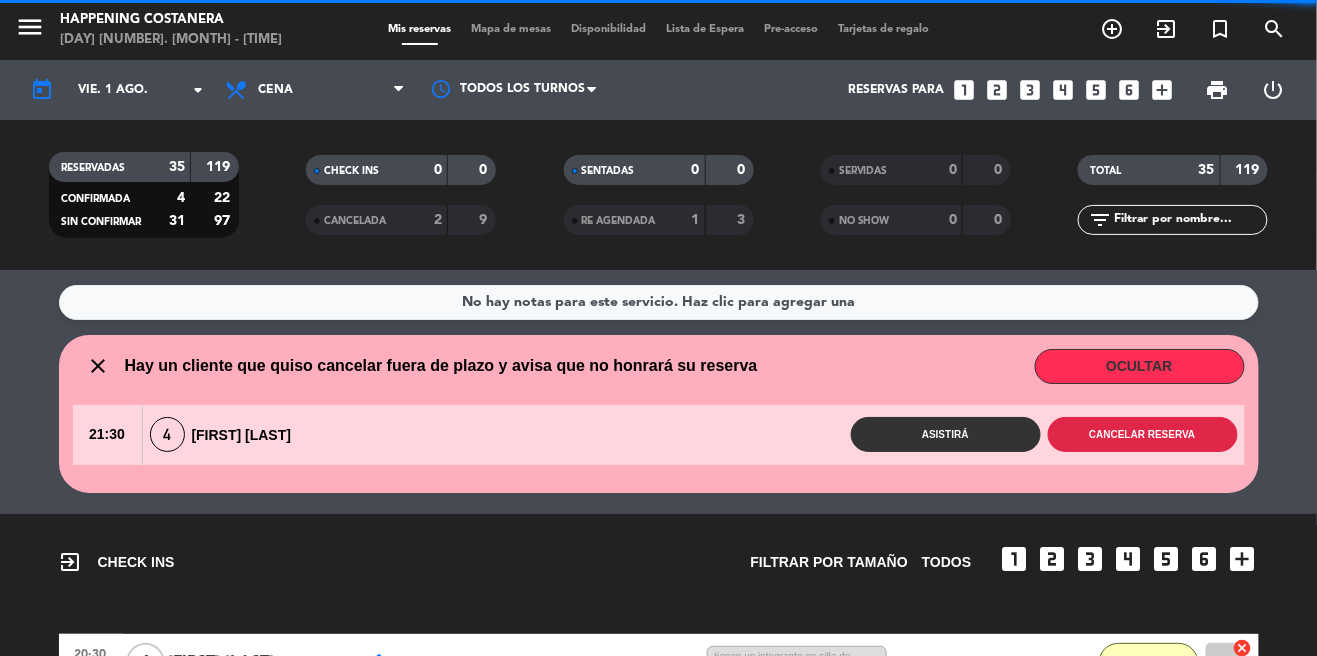 click on "Cancelar reserva" at bounding box center [1143, 434] 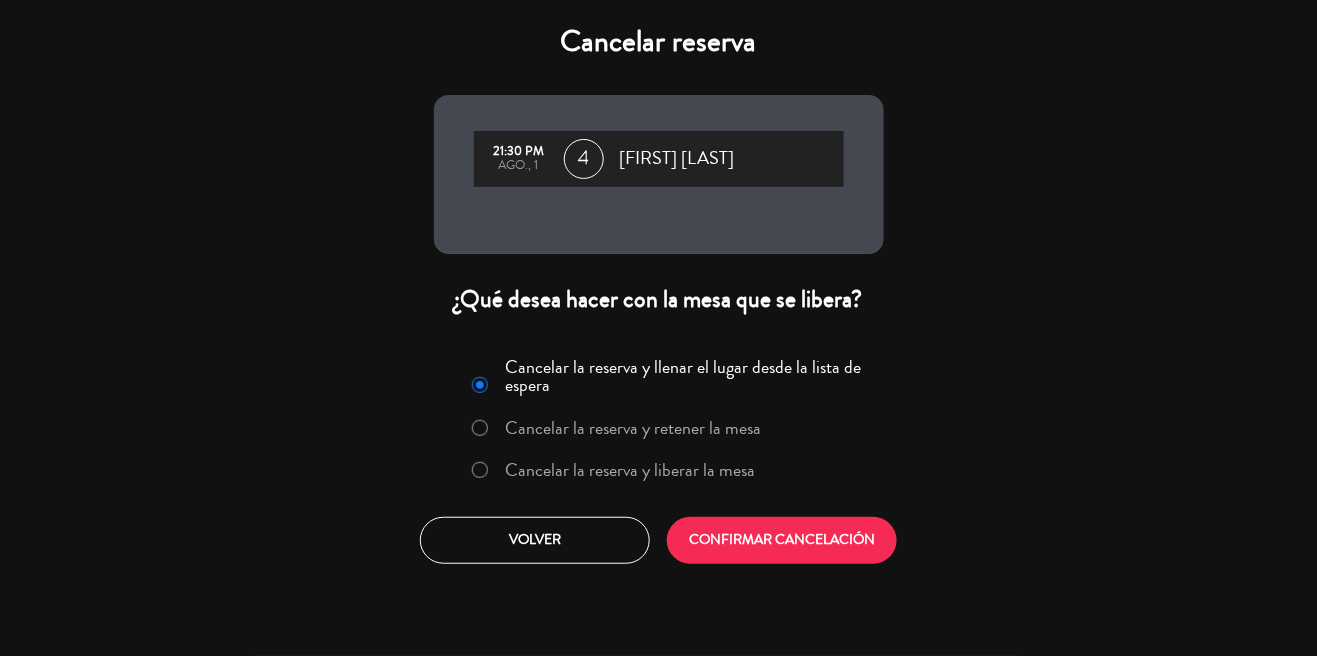 click on "Cancelar la reserva y liberar la mesa" 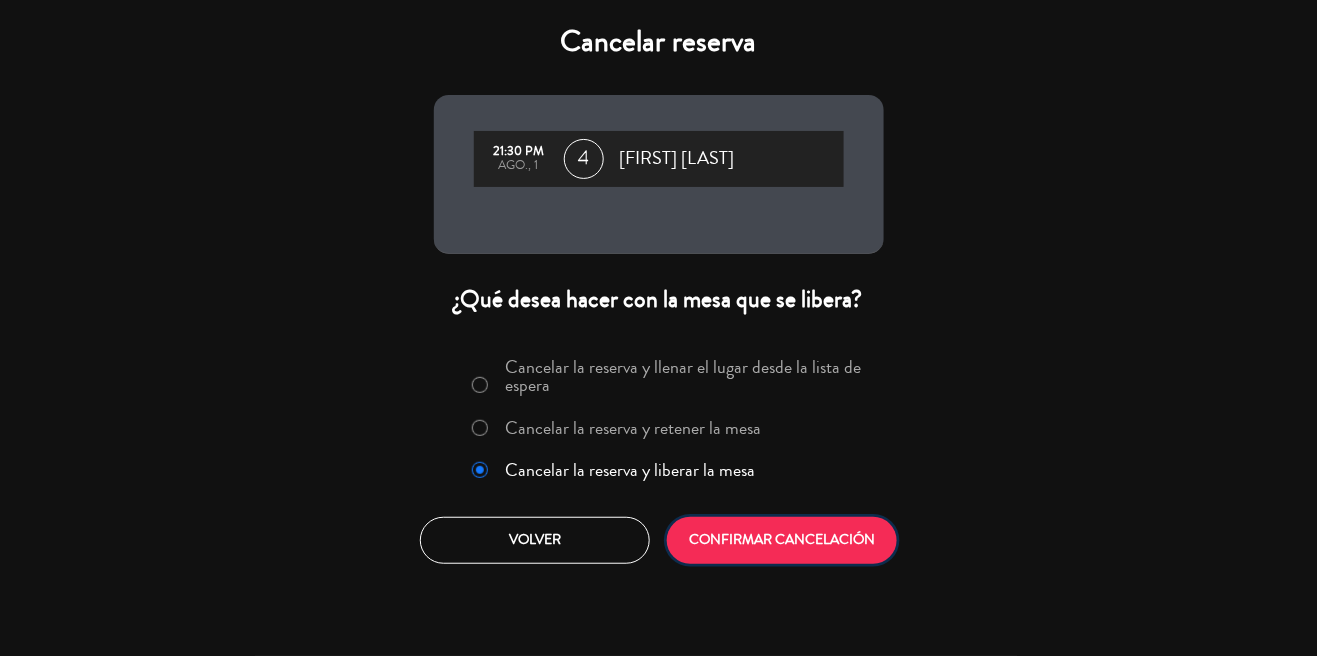 click on "CONFIRMAR CANCELACIÓN" 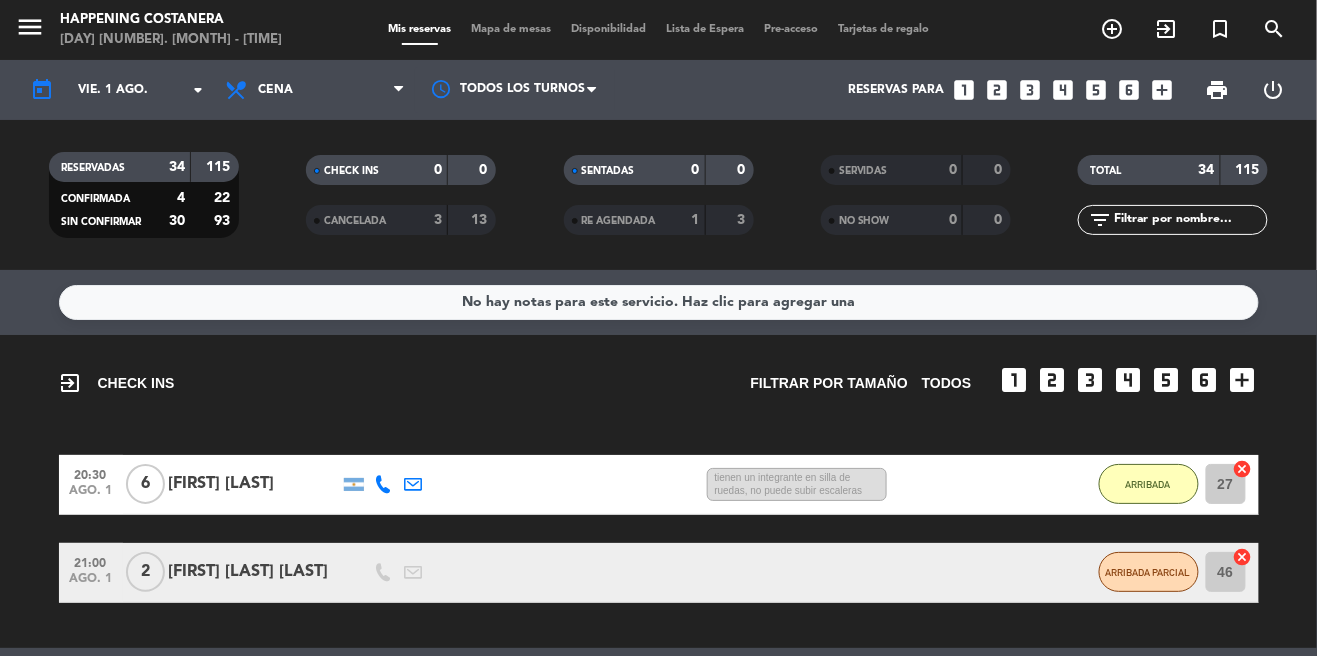 click on "Mapa de mesas" at bounding box center [511, 29] 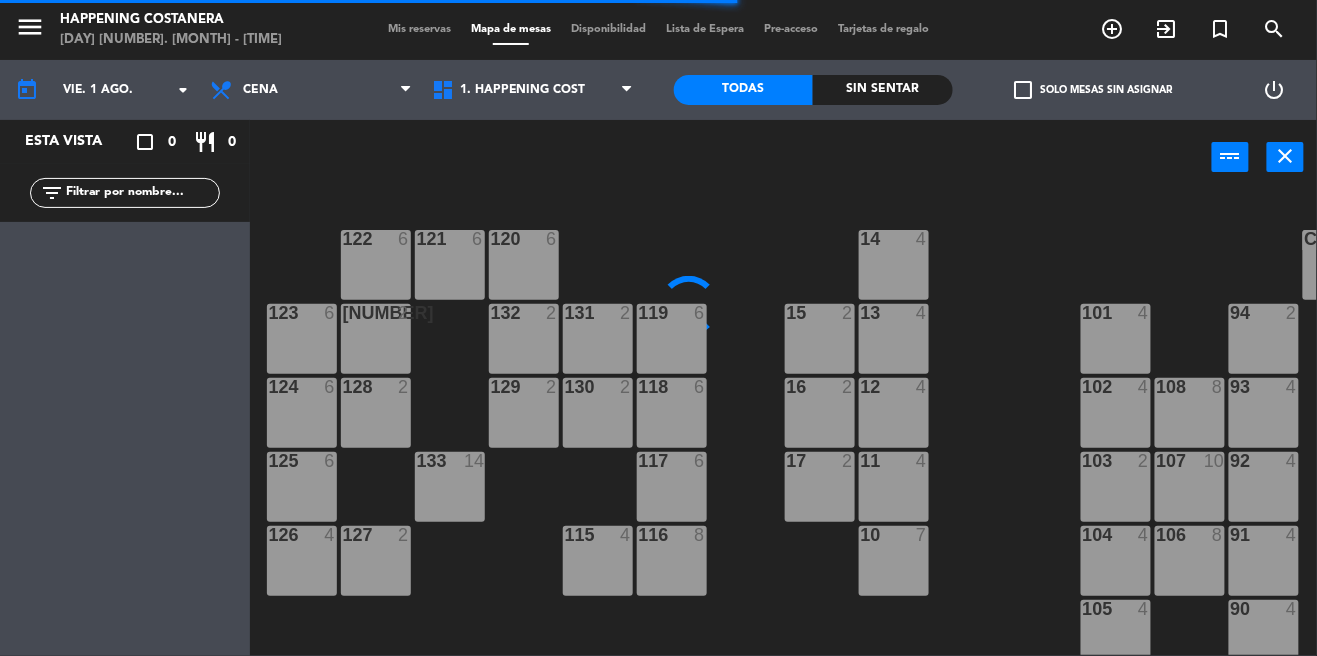 click on "Lista de Espera" at bounding box center (705, 29) 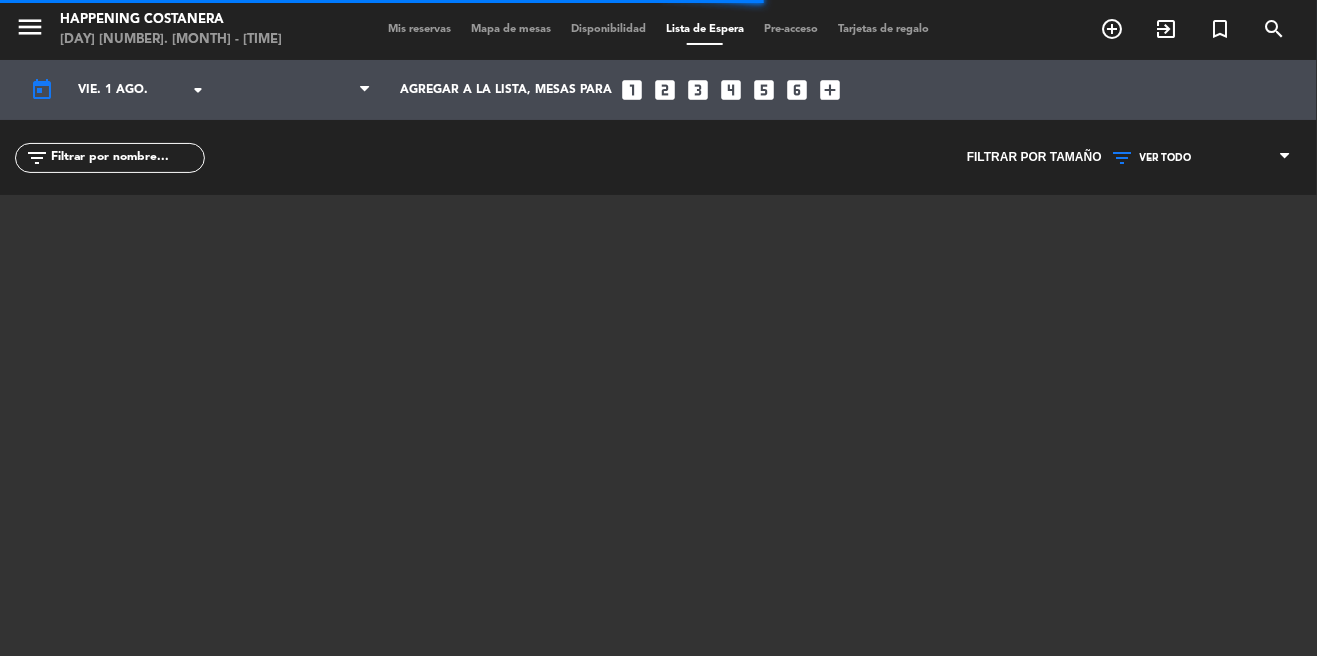 click on "Disponibilidad" at bounding box center (608, 29) 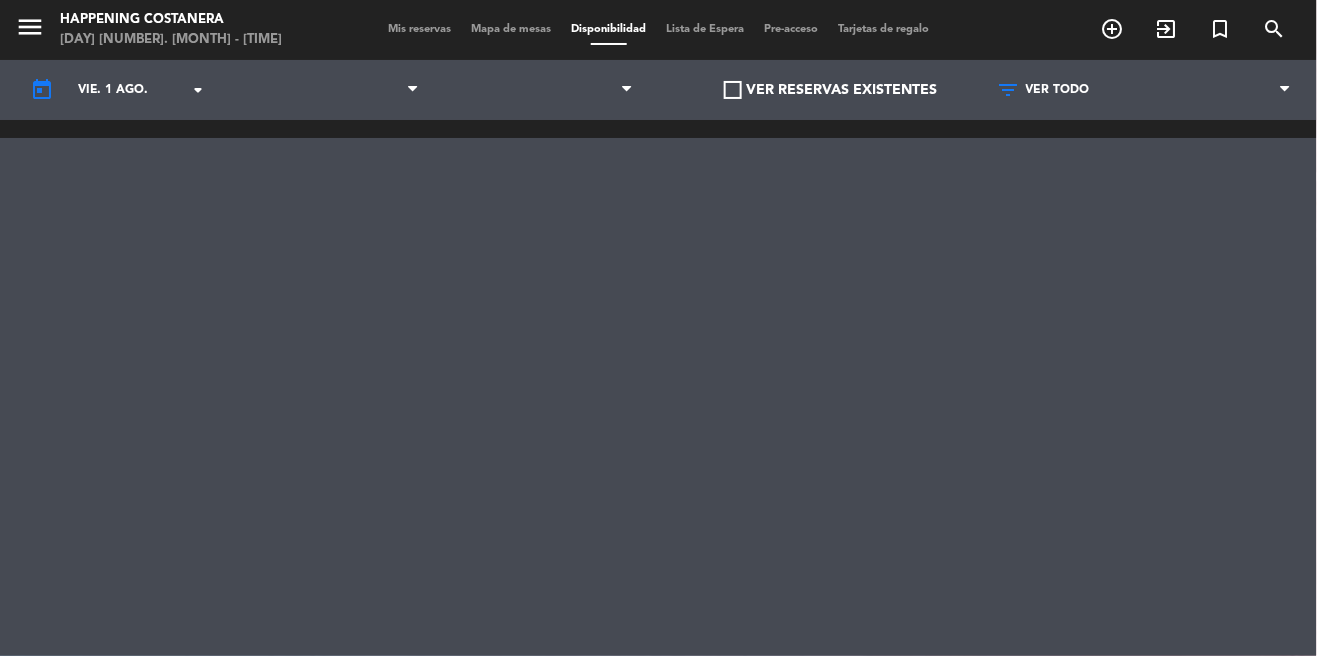 click on "menu  Happening Costanera   viernes 1. [MONTH] - 18:25   Mis reservas   Mapa de mesas   Disponibilidad   Lista de Espera   Pre-acceso   Tarjetas de regalo  add_circle_outline exit_to_app turned_in_not search" at bounding box center (658, 30) 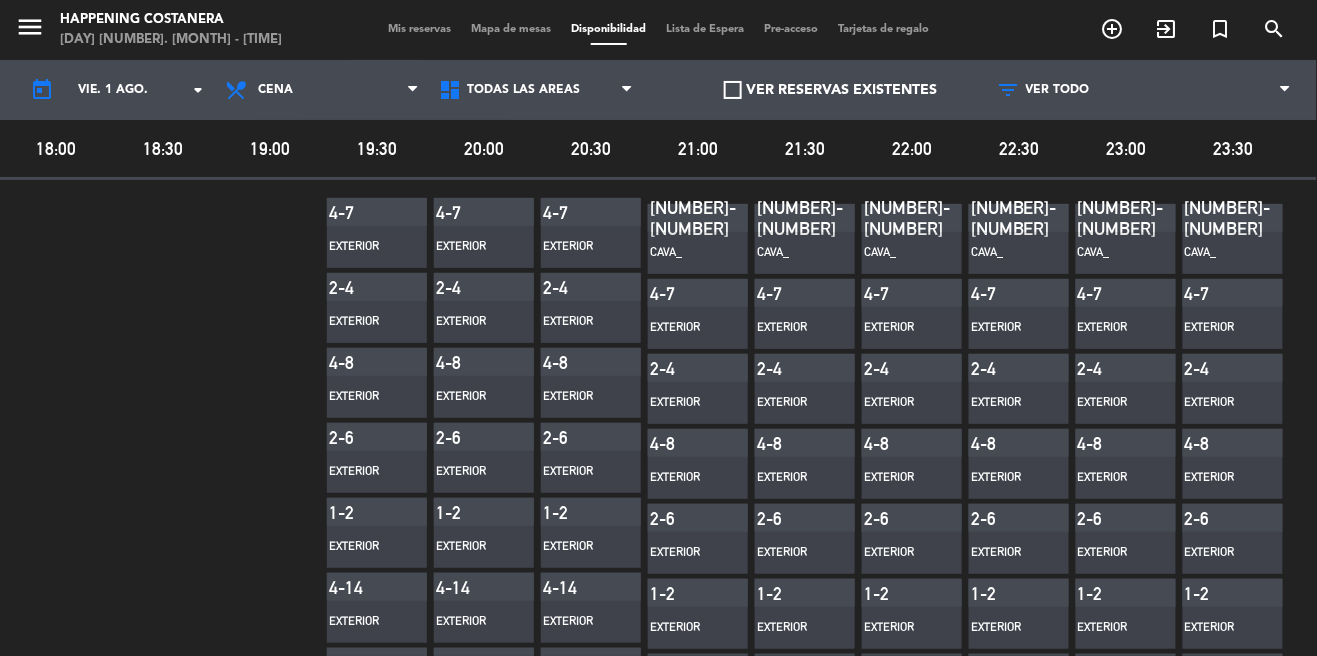 click on "Mis reservas" at bounding box center [419, 29] 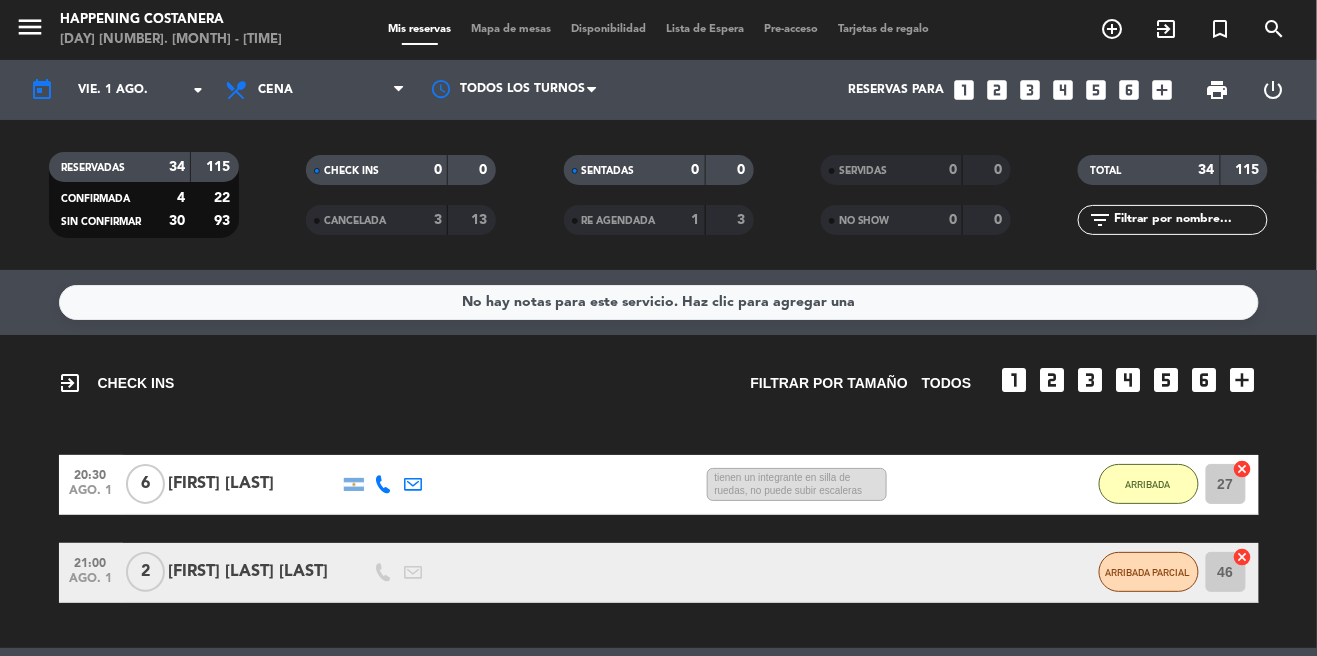 click on "3" 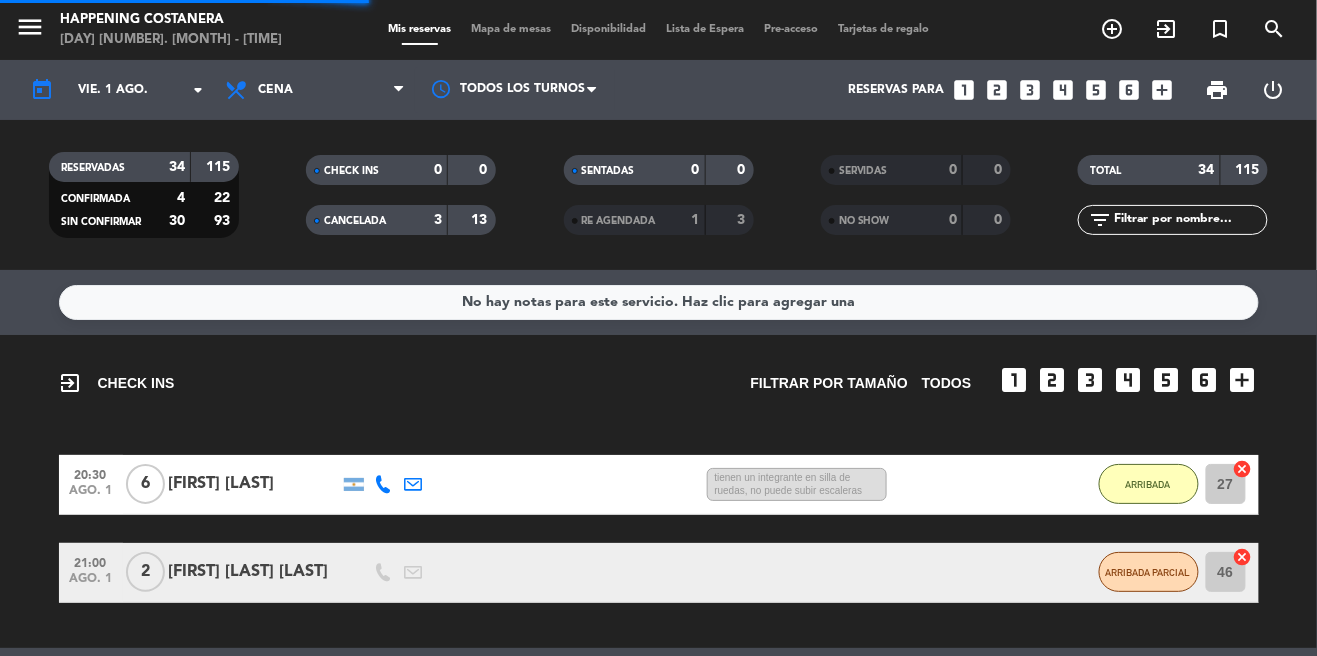 click on "0" 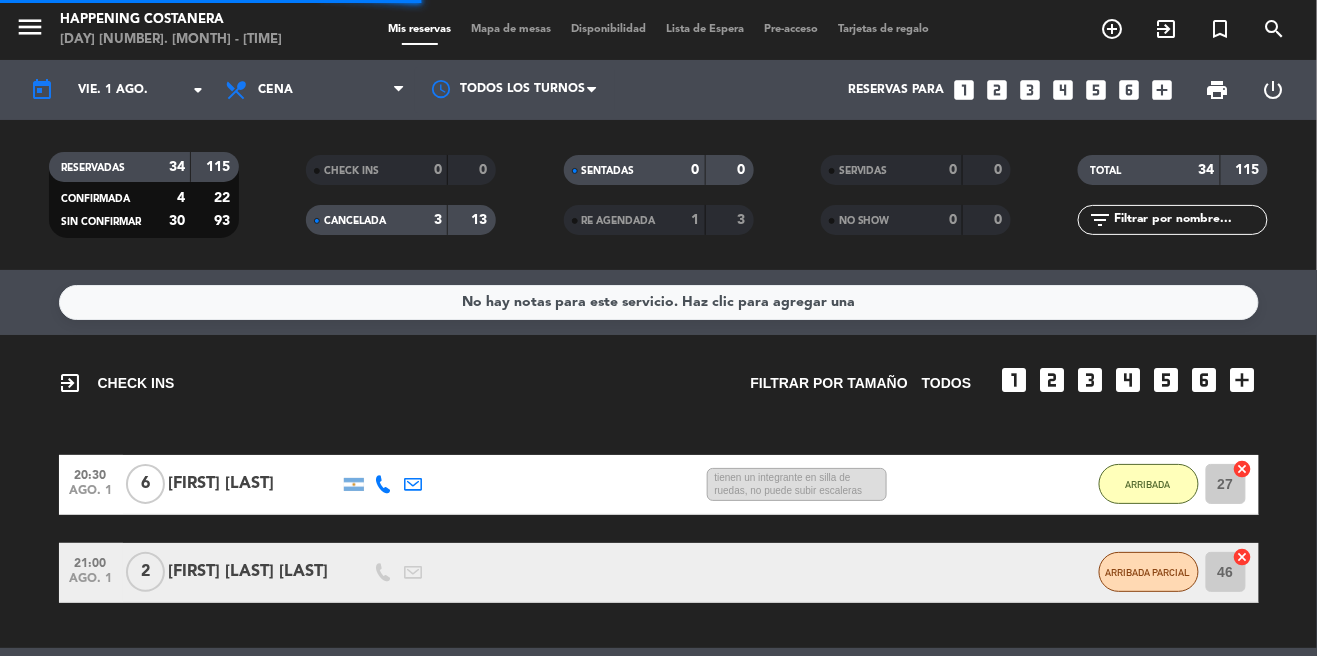 click on "0" 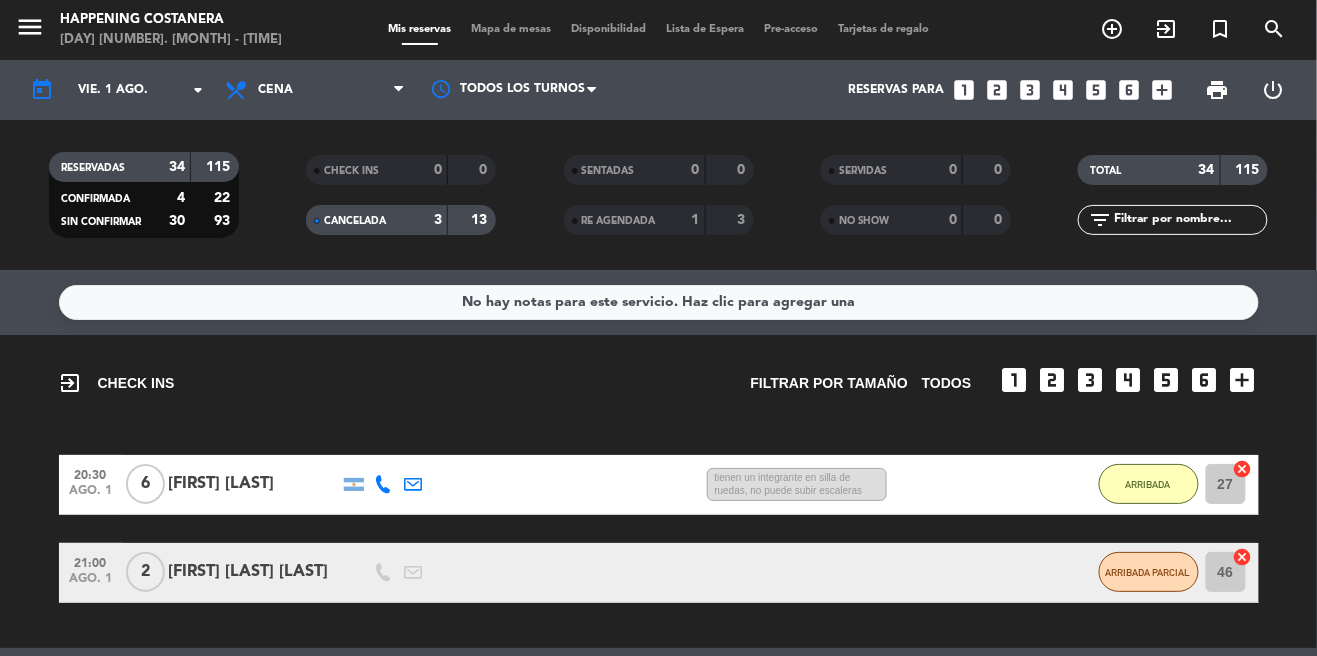 click on "TOTAL" 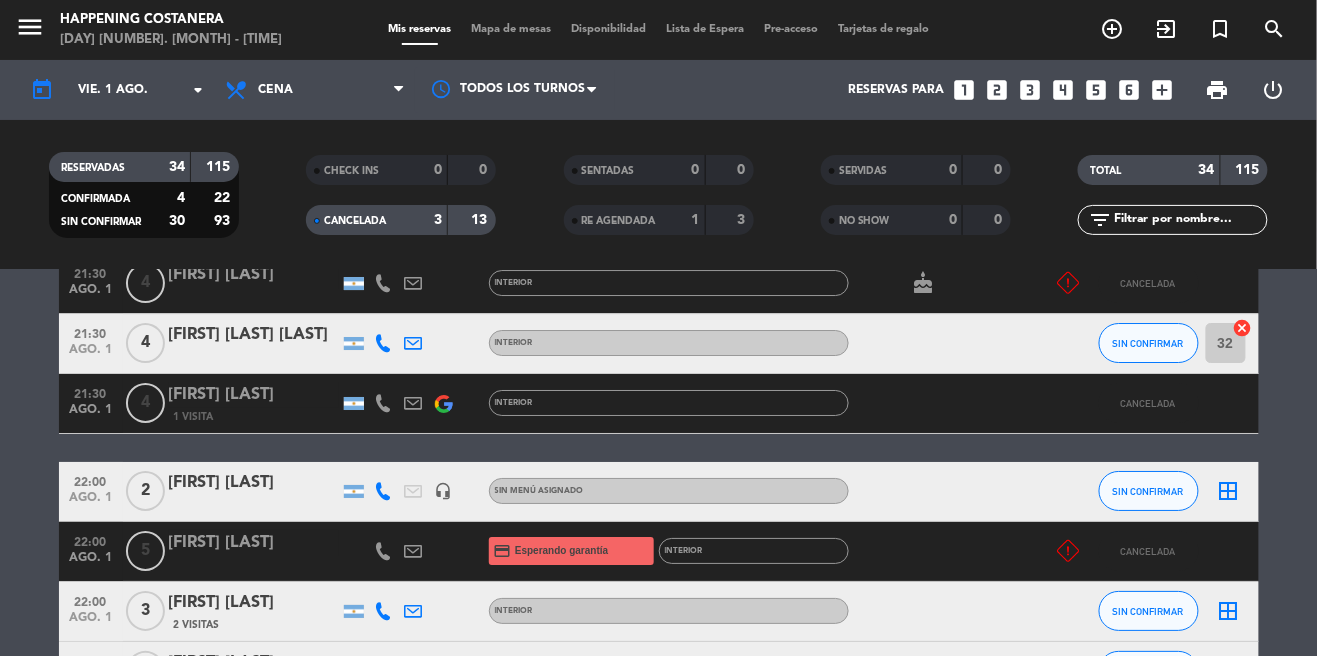 scroll, scrollTop: 1978, scrollLeft: 0, axis: vertical 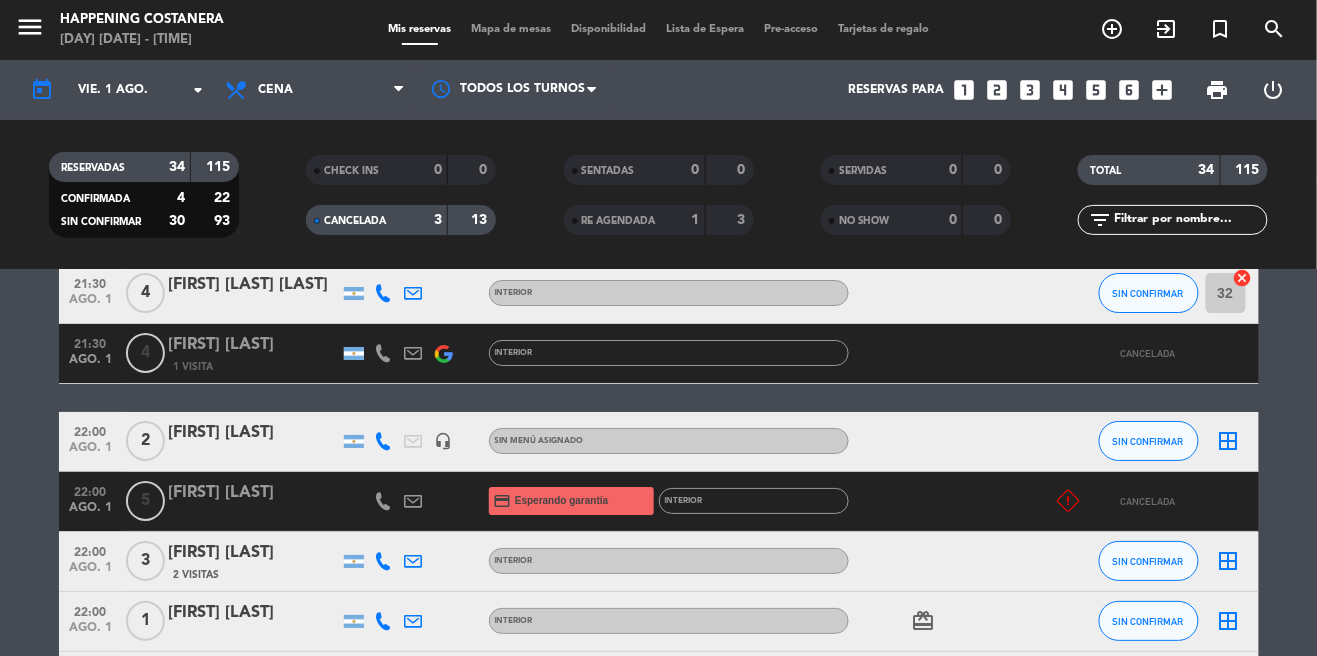 click 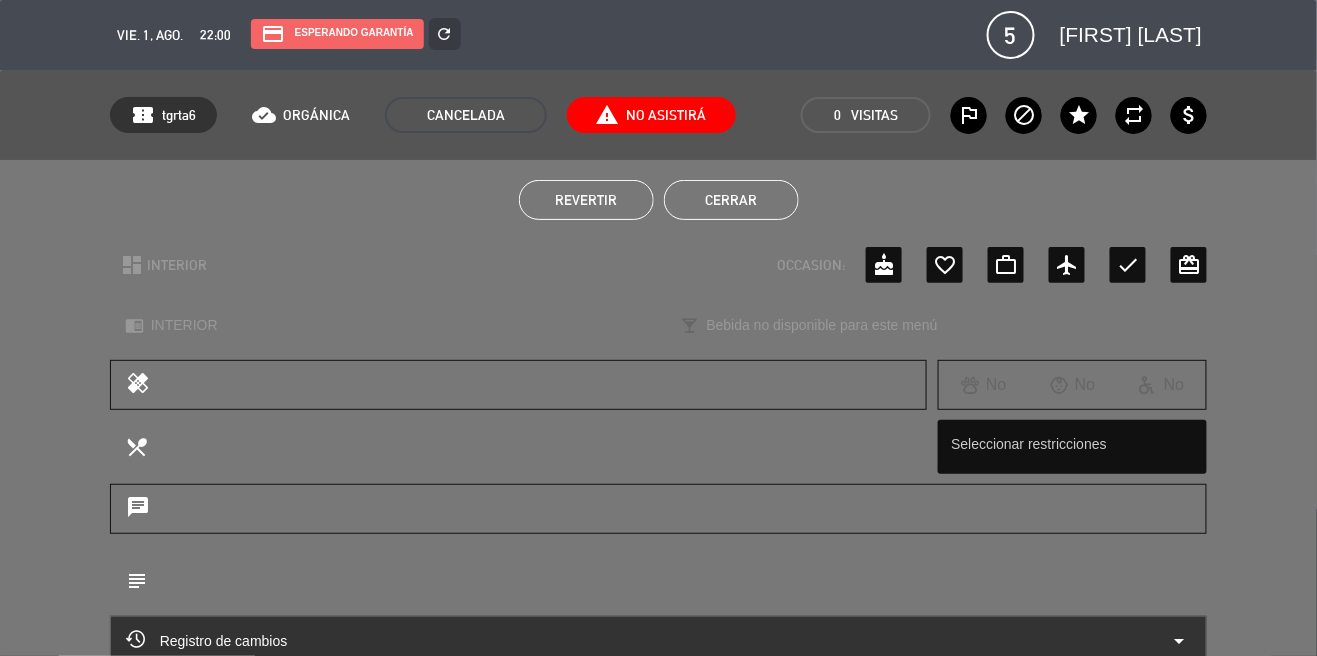 click on "Revertir" 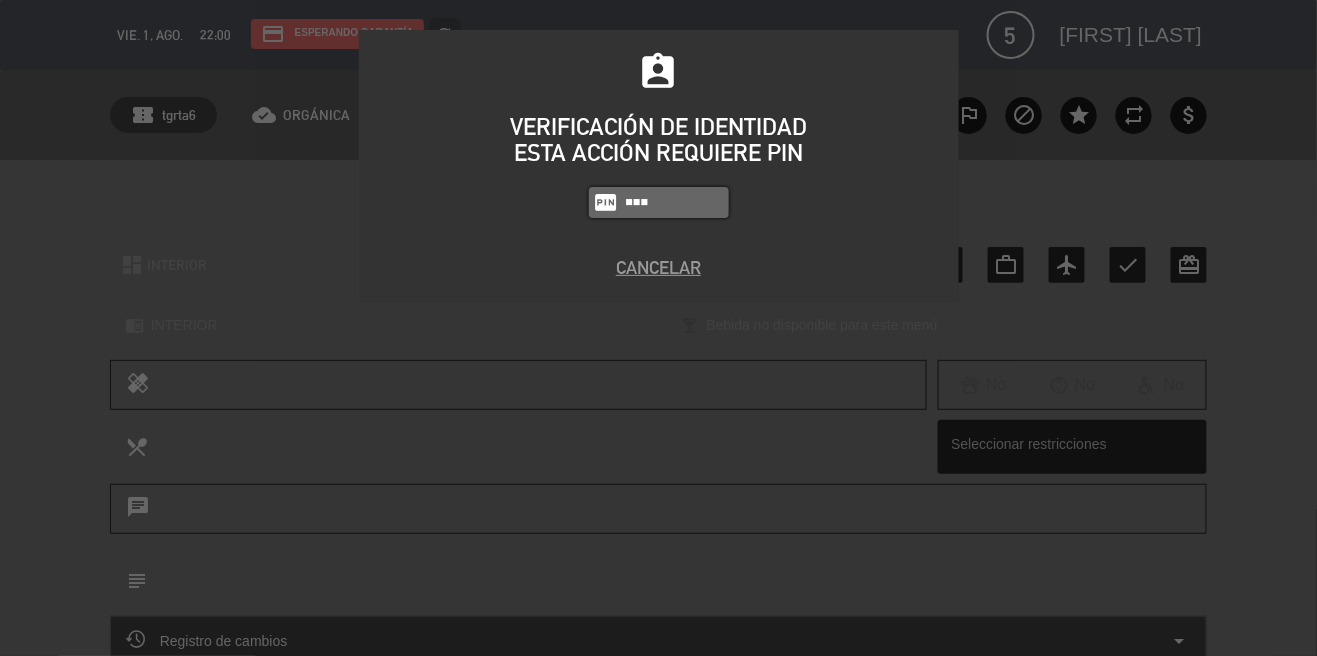 type on "5447" 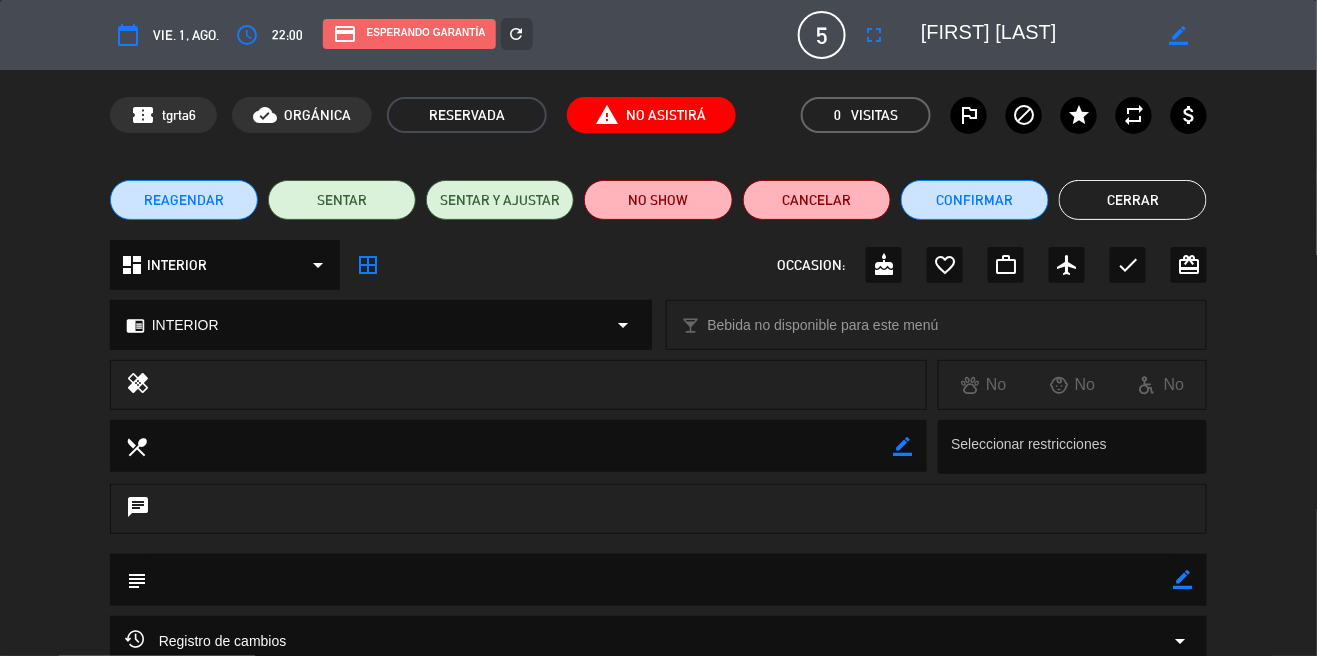 click on "Cerrar" 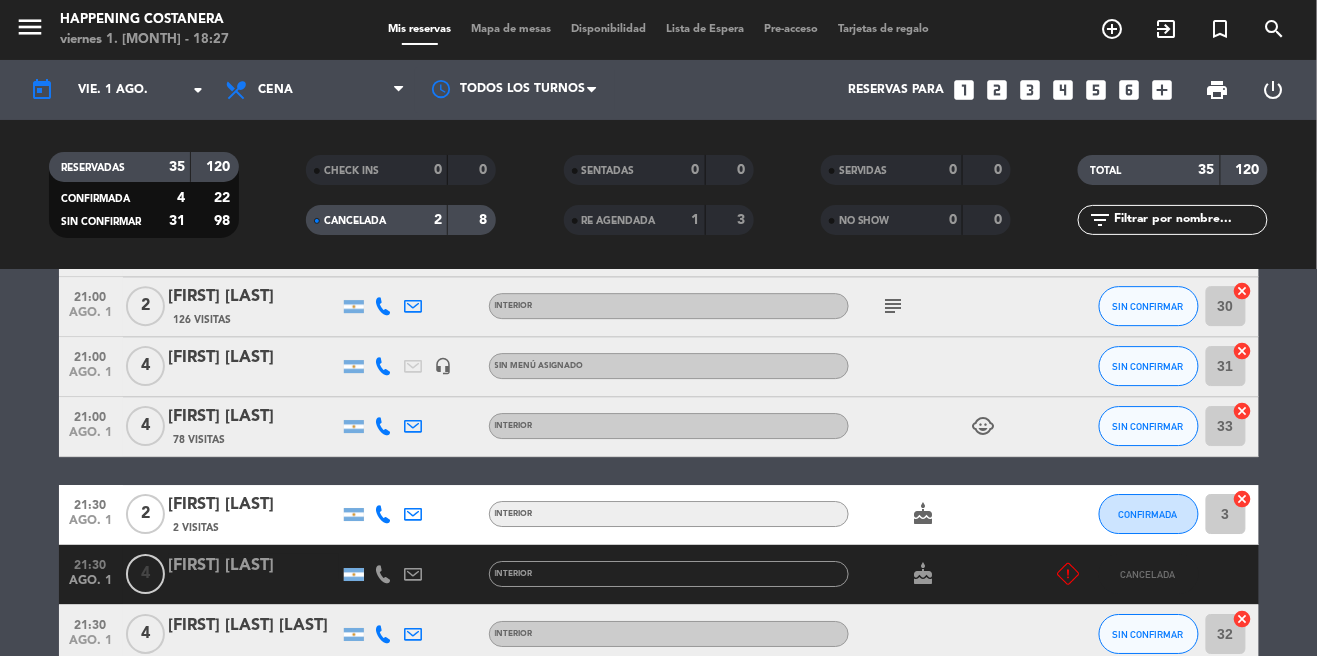 scroll, scrollTop: 1717, scrollLeft: 0, axis: vertical 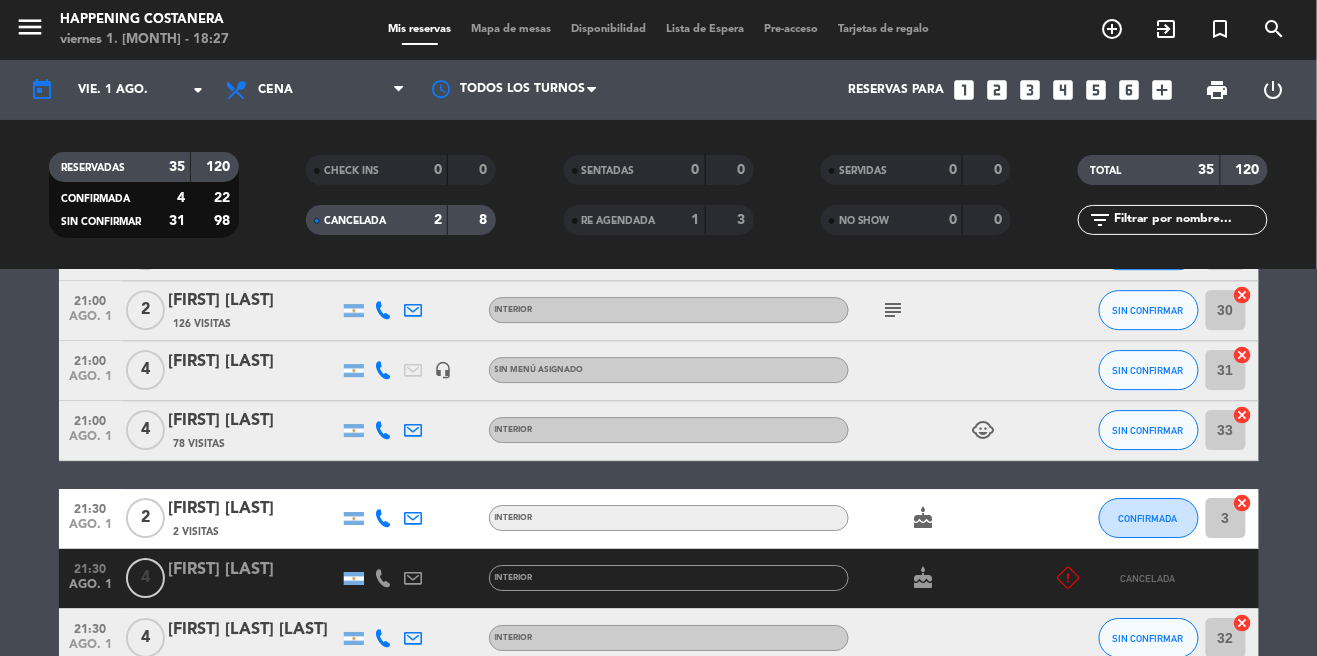 click on "add_circle_outline" at bounding box center [1113, 29] 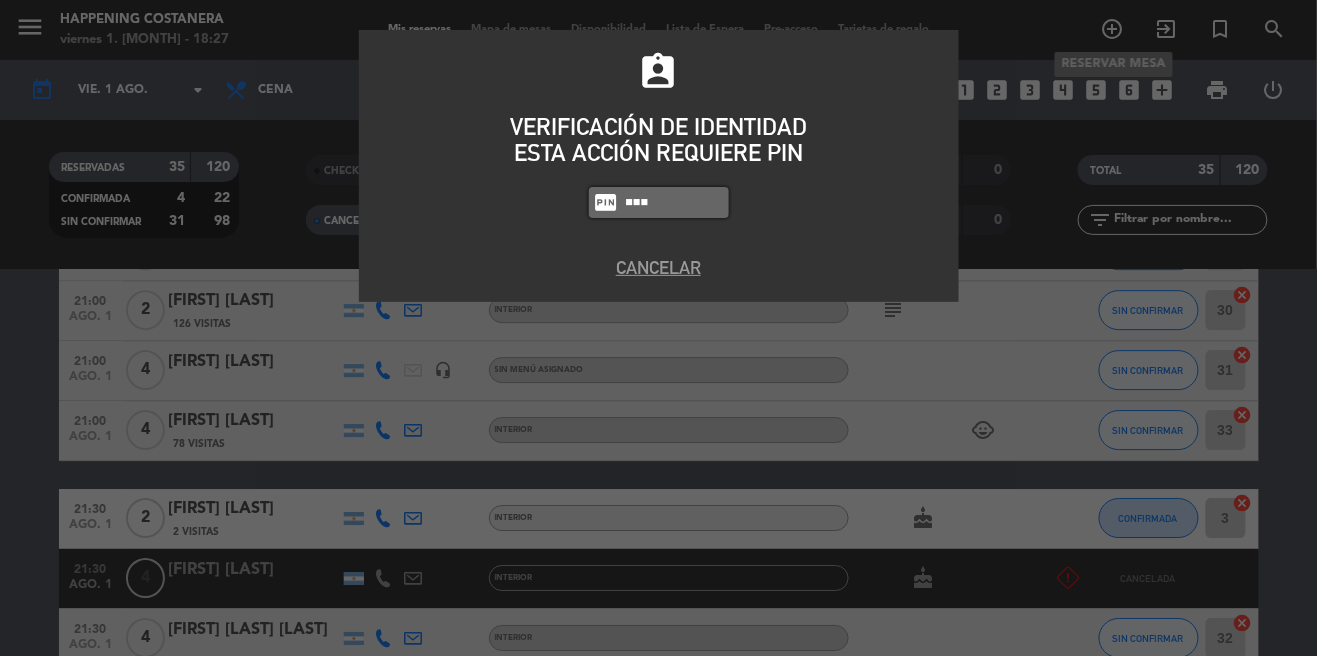 type on "5447" 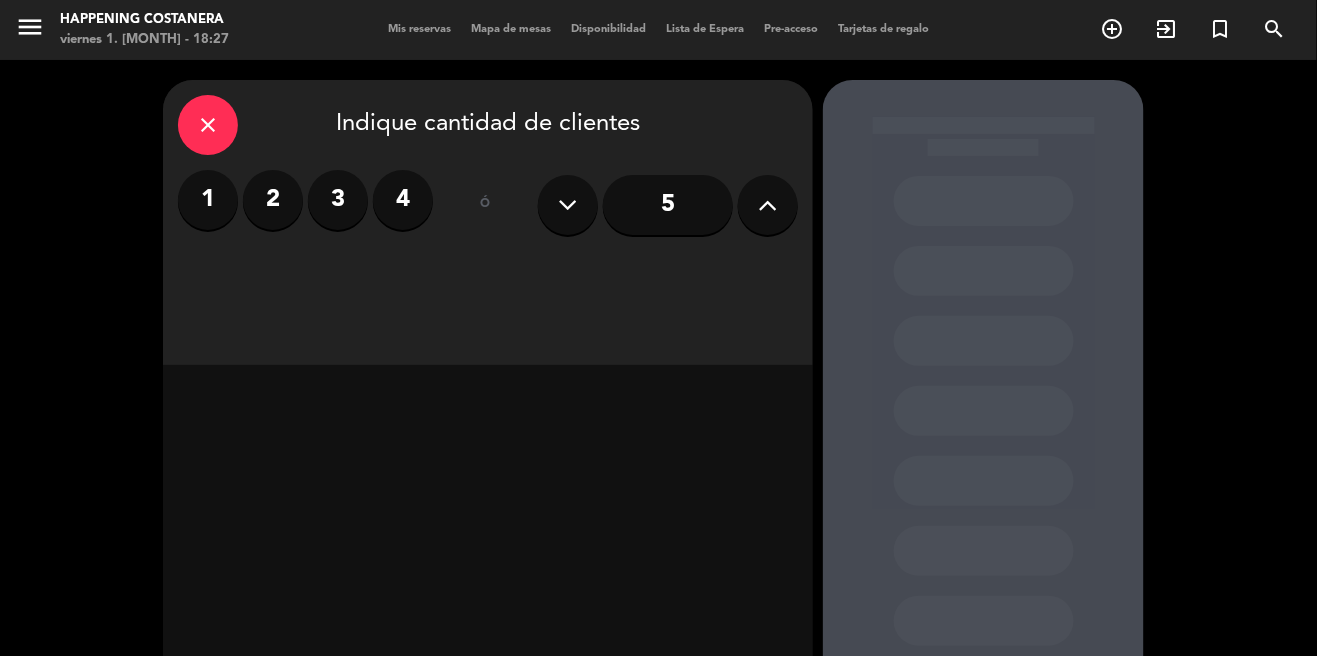 click on "4" at bounding box center [403, 200] 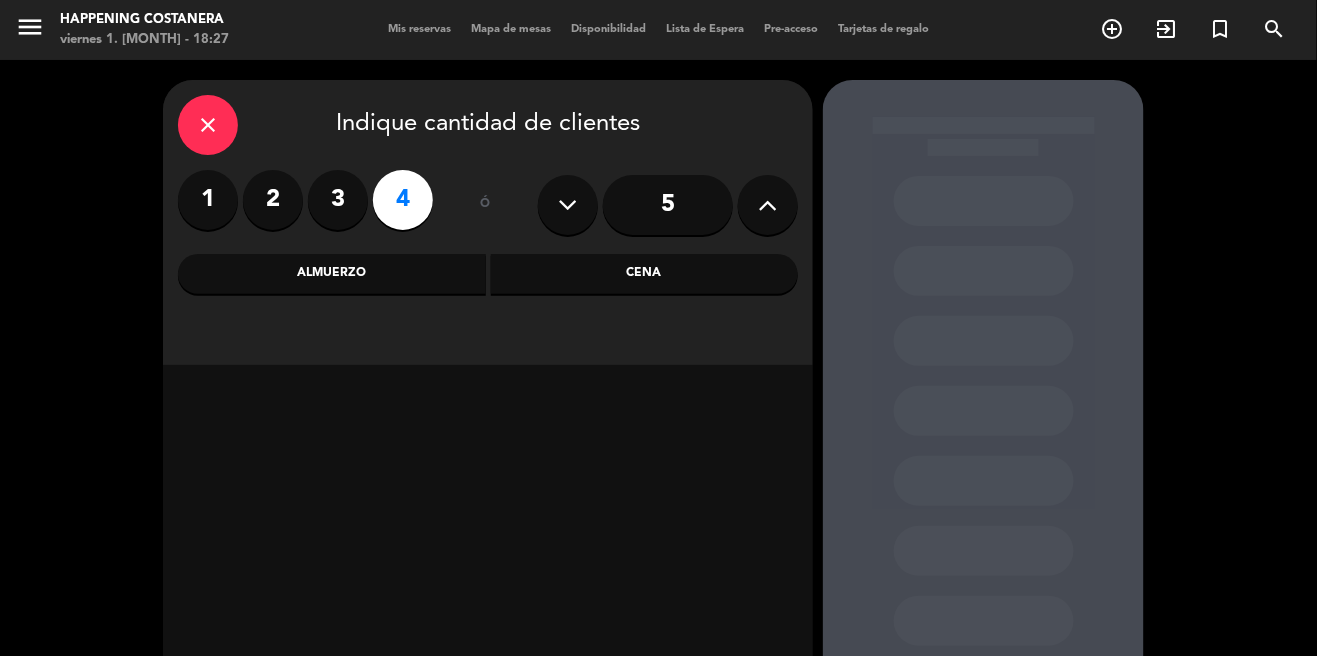 click on "Cena" at bounding box center (645, 274) 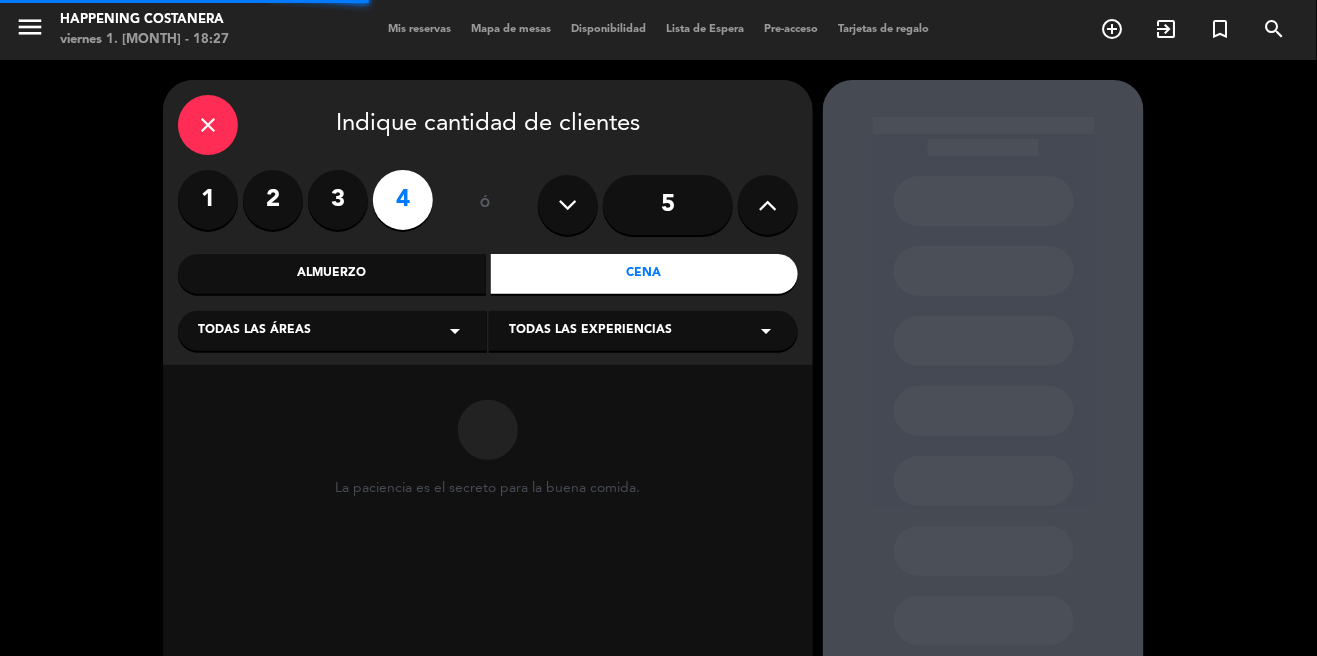 scroll, scrollTop: 23, scrollLeft: 0, axis: vertical 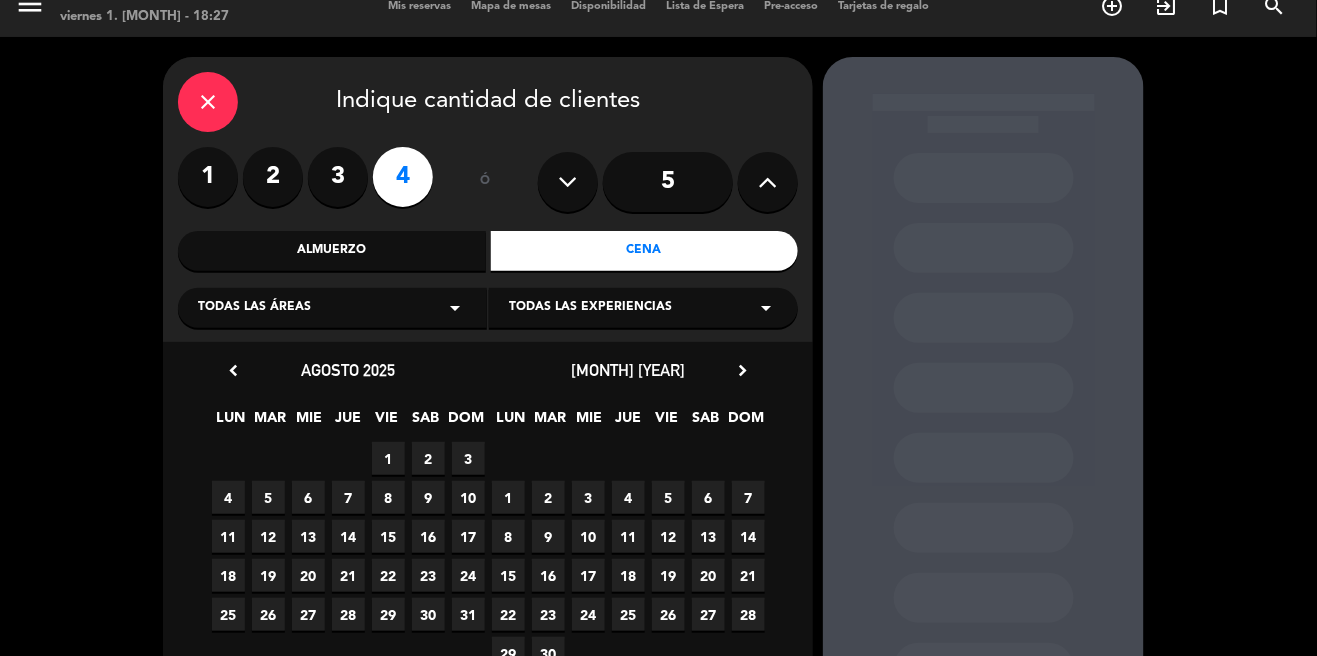 click on "1" at bounding box center [388, 458] 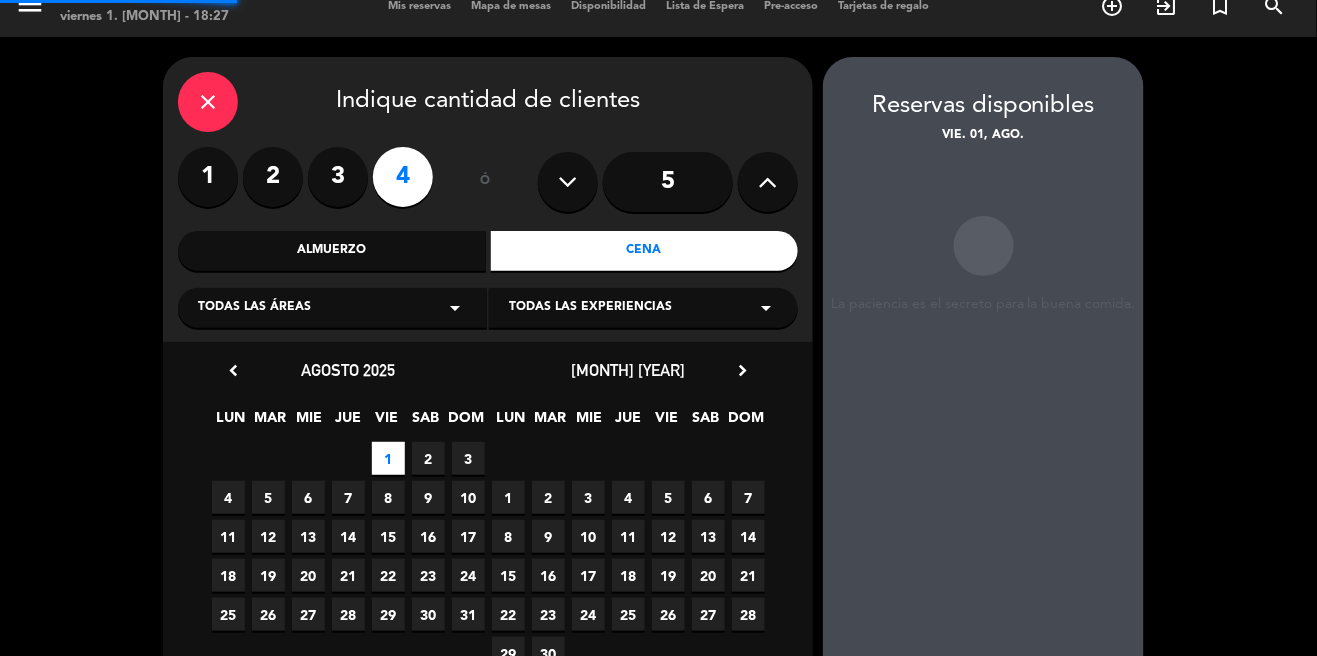 scroll, scrollTop: 14, scrollLeft: 0, axis: vertical 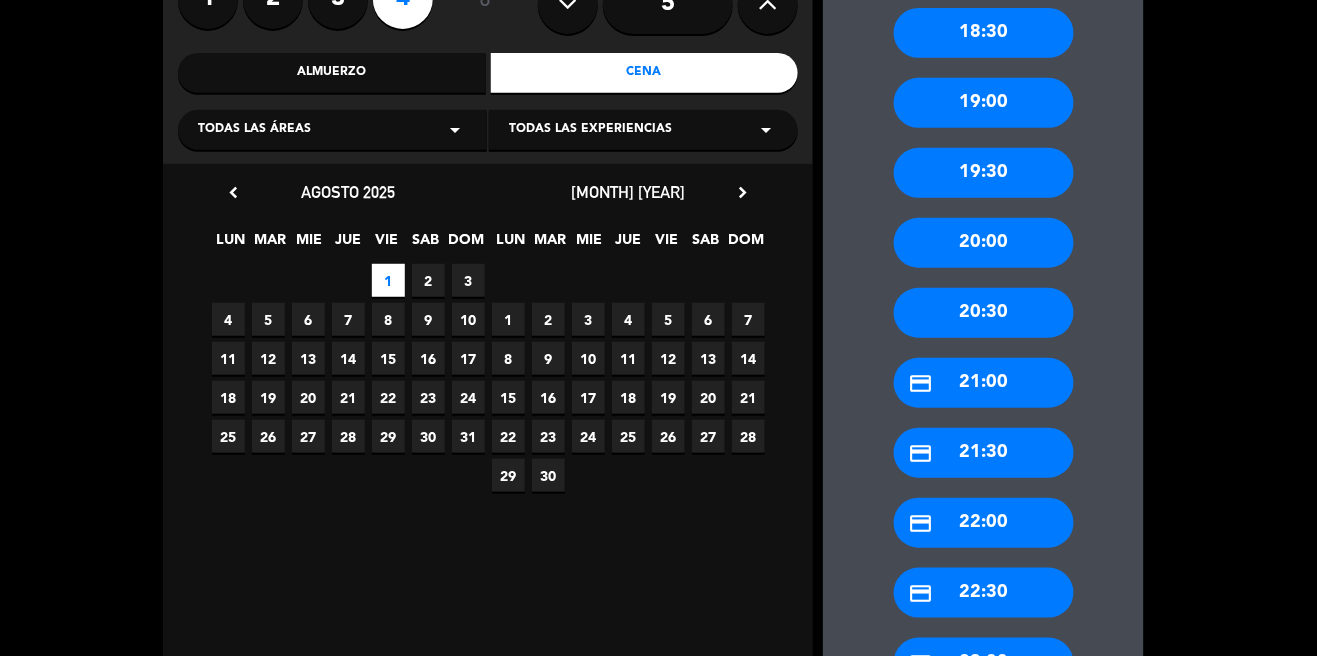 click on "credit_card  22:00" at bounding box center [984, 523] 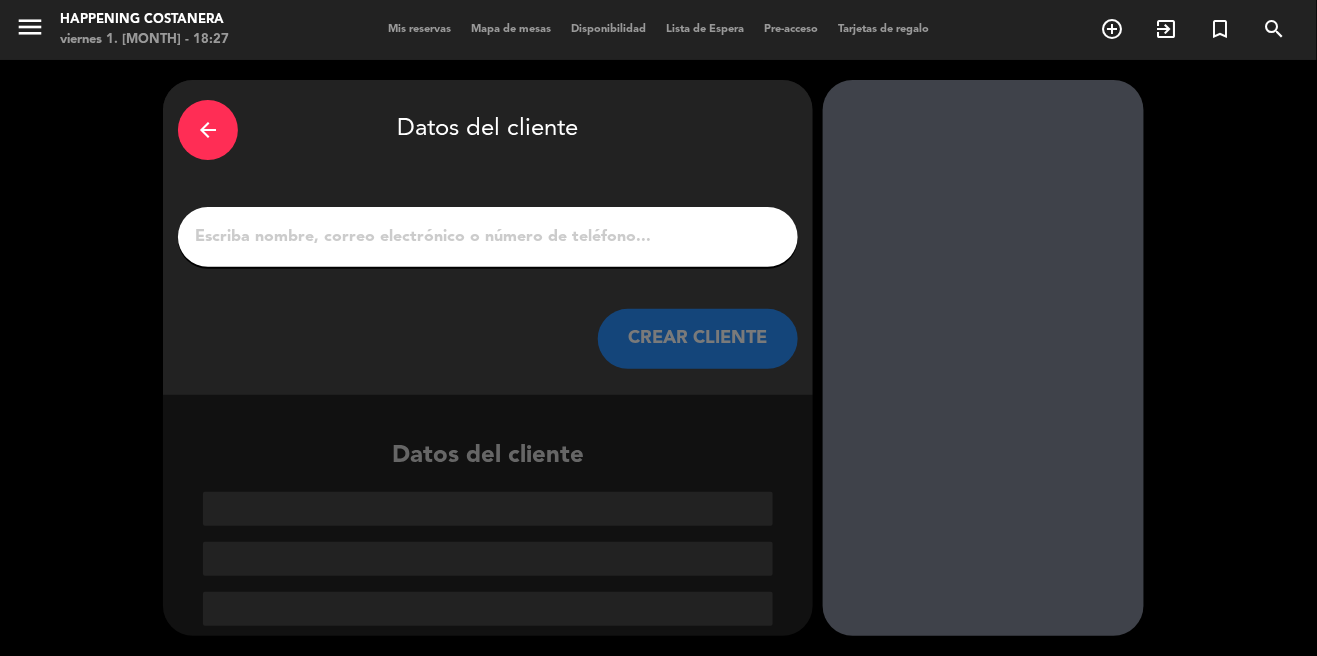 click on "1" at bounding box center [488, 237] 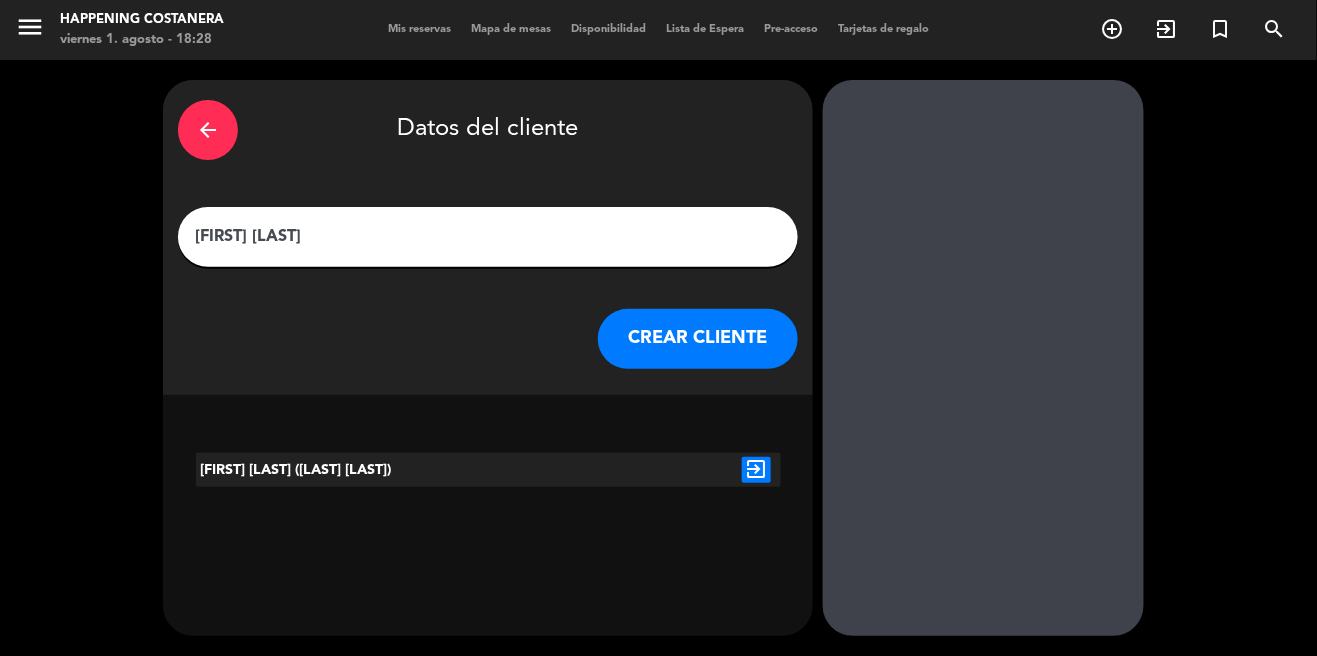type on "[FIRST] [LAST]" 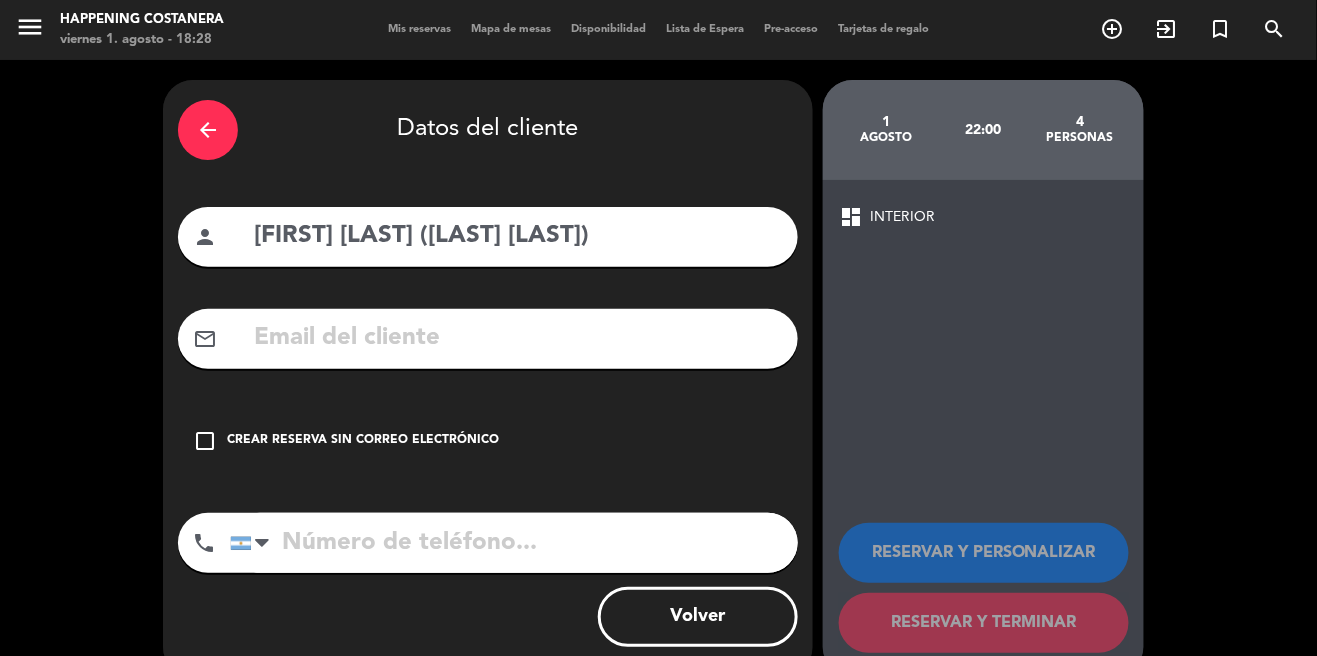 click on "check_box_outline_blank" at bounding box center (205, 441) 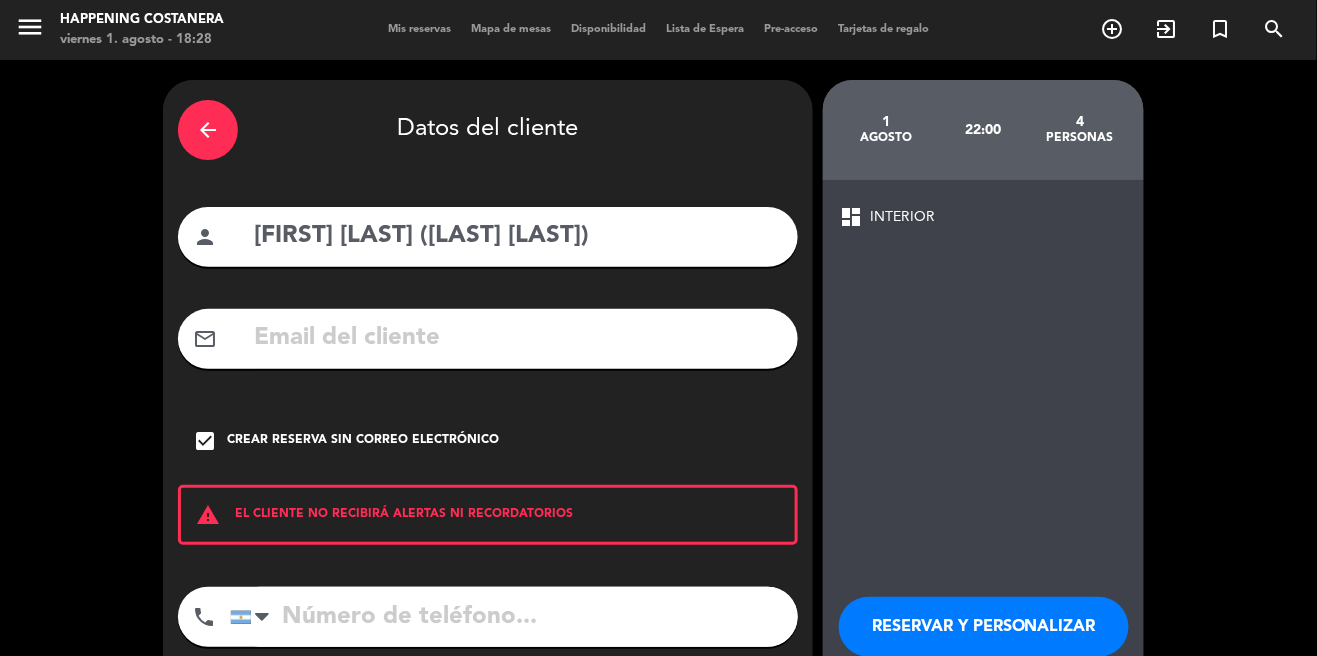 scroll, scrollTop: 18, scrollLeft: 0, axis: vertical 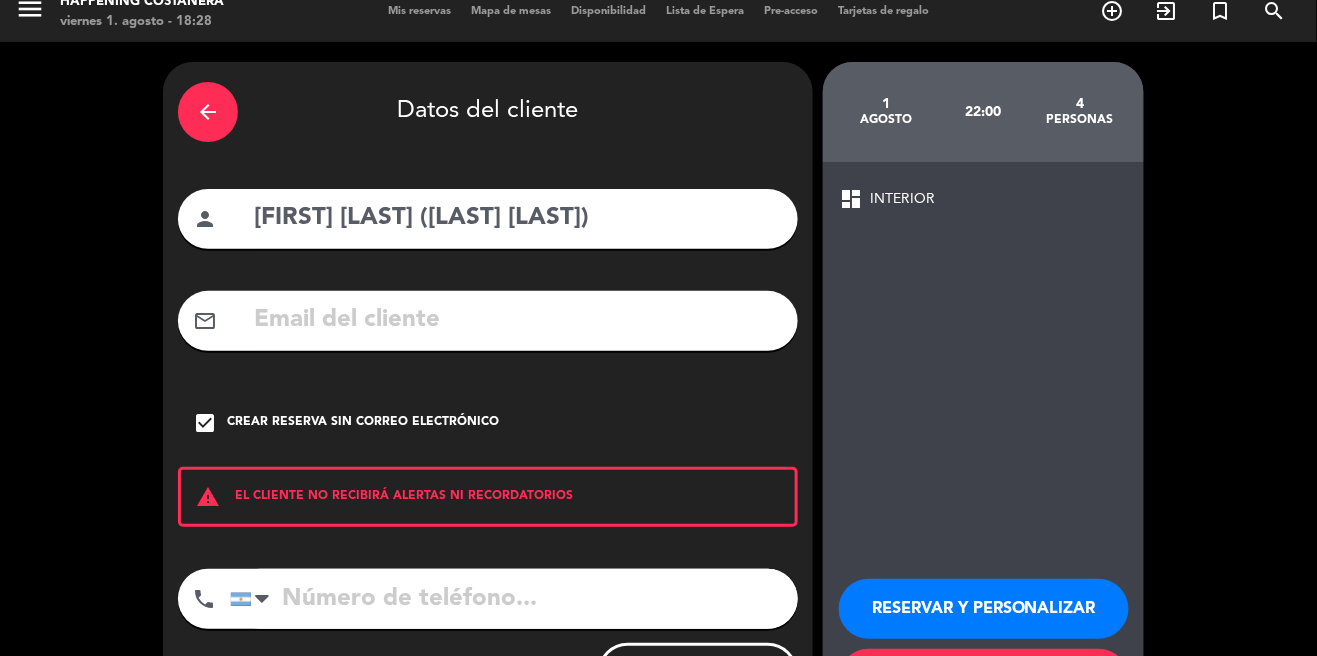 click on "RESERVAR Y TERMINAR" at bounding box center (984, 679) 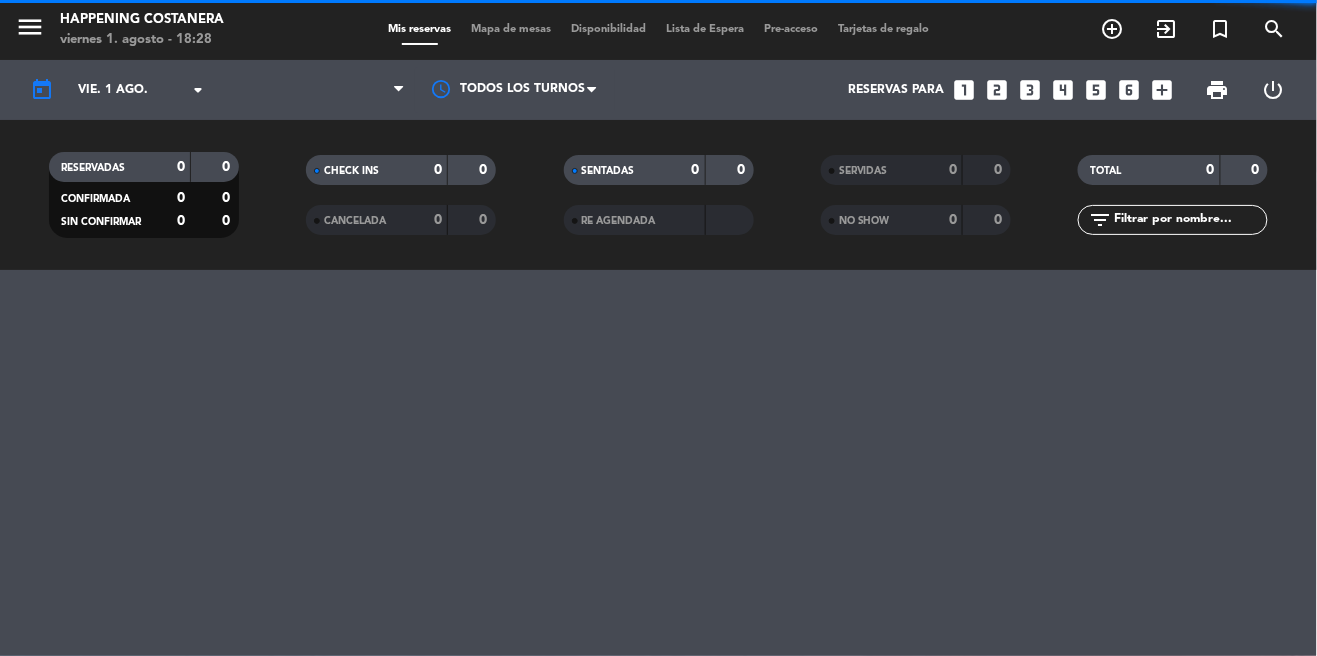 scroll, scrollTop: 0, scrollLeft: 0, axis: both 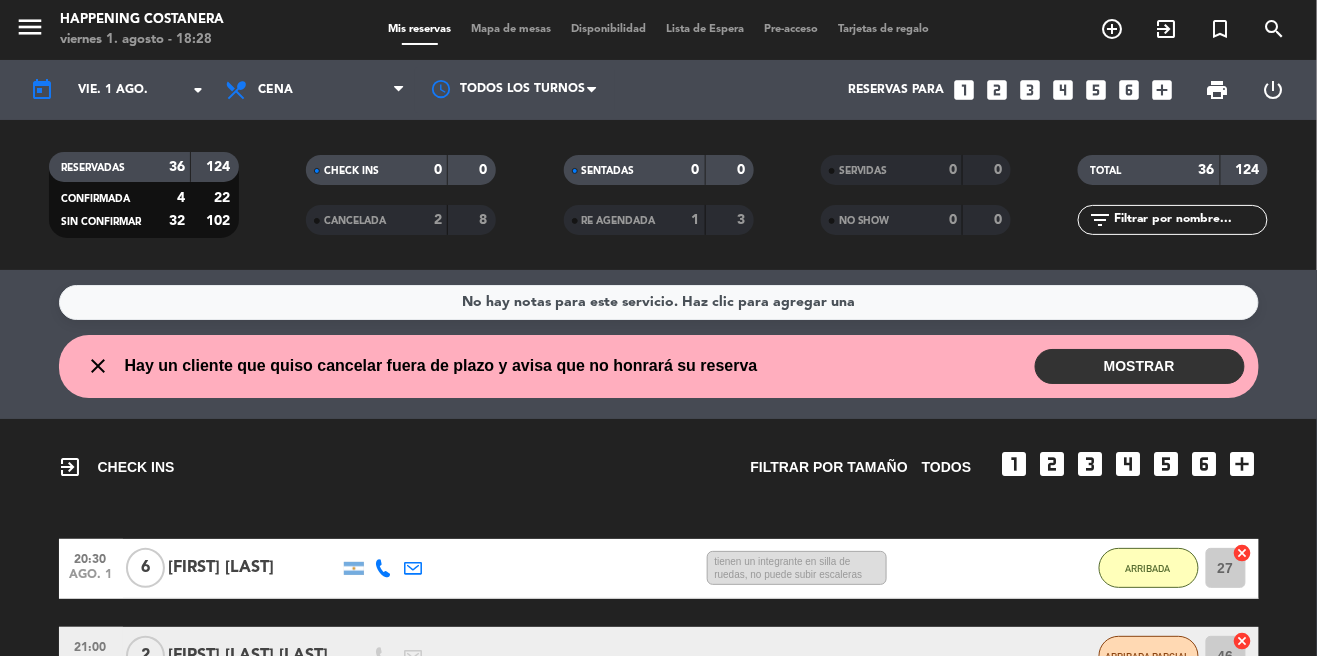 click on "MOSTRAR" at bounding box center [1140, 366] 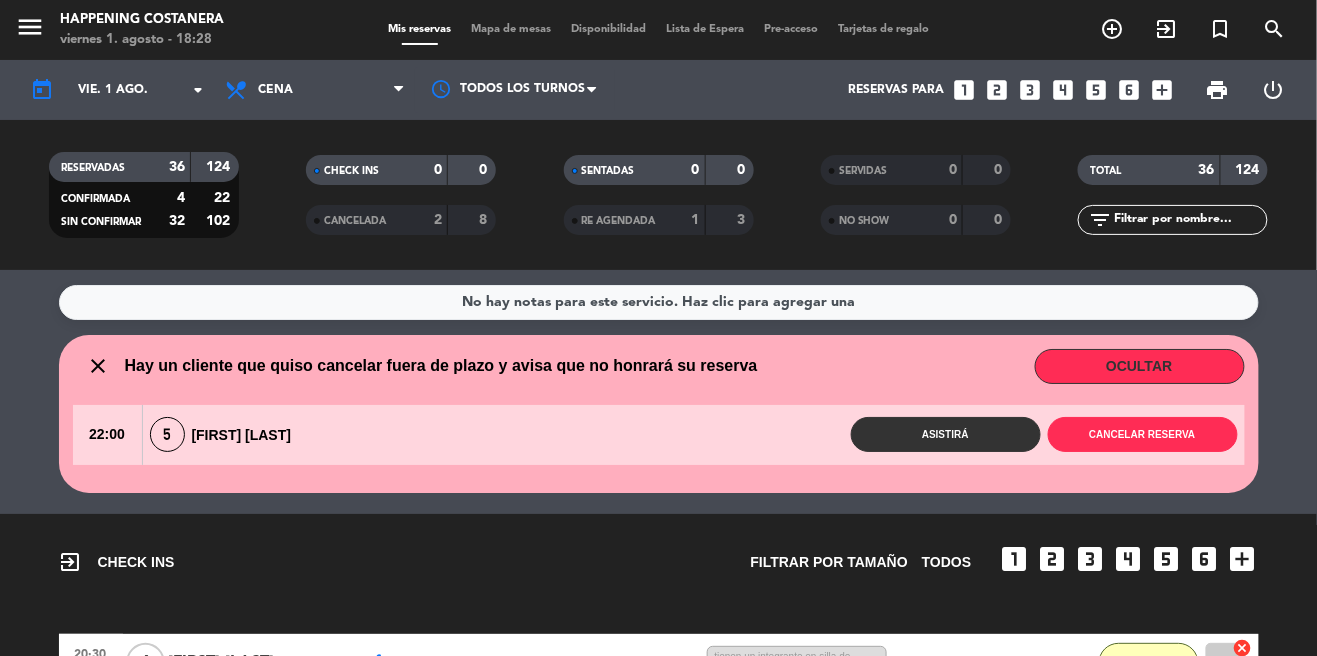 click on "Asistirá" at bounding box center [946, 434] 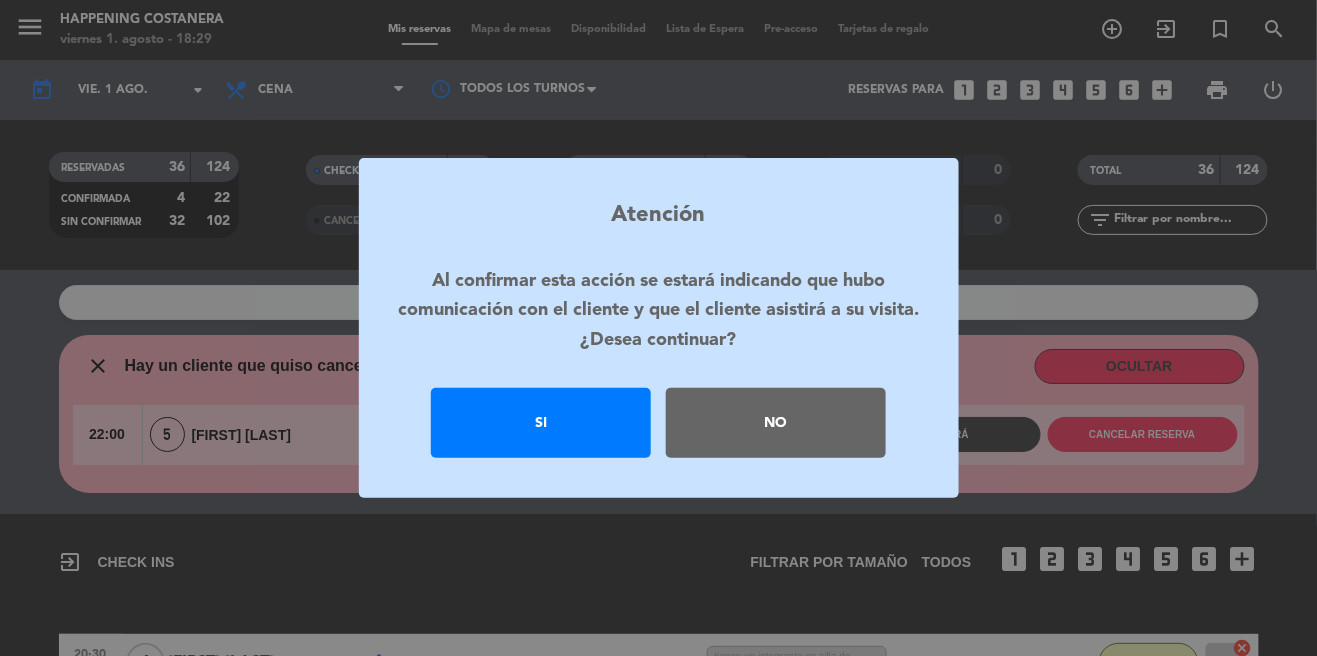 click on "Si" 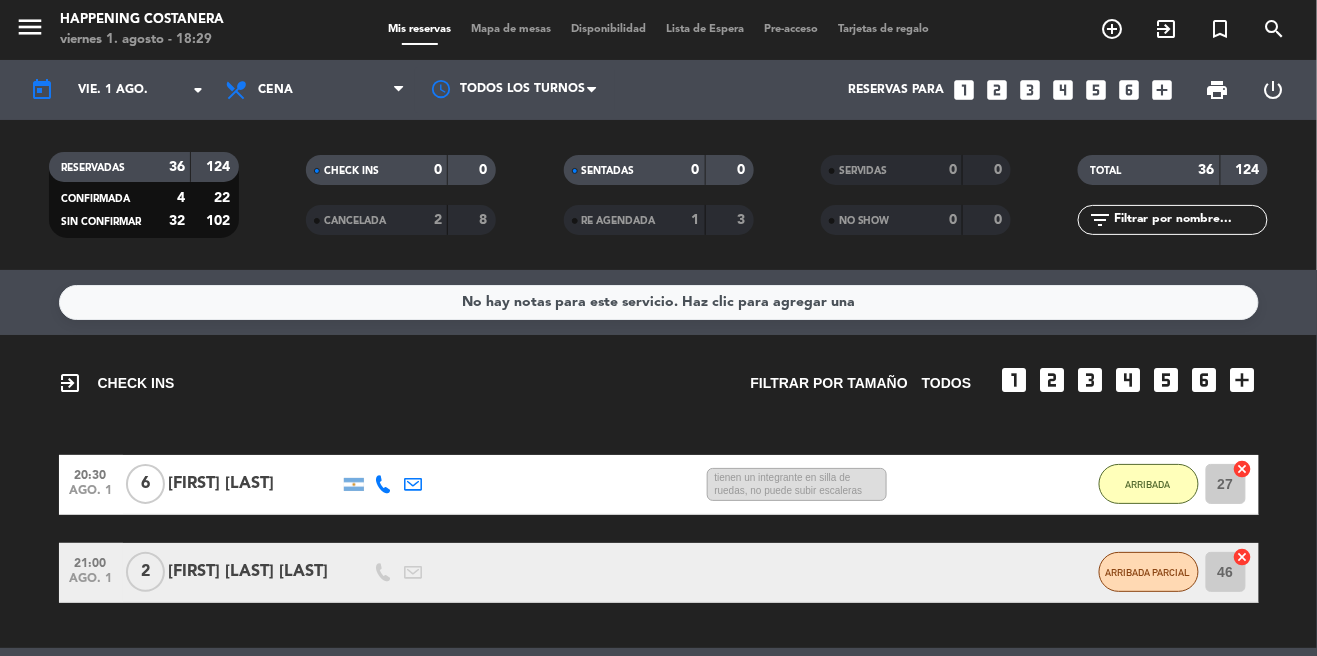 click on "Mapa de mesas" at bounding box center (511, 29) 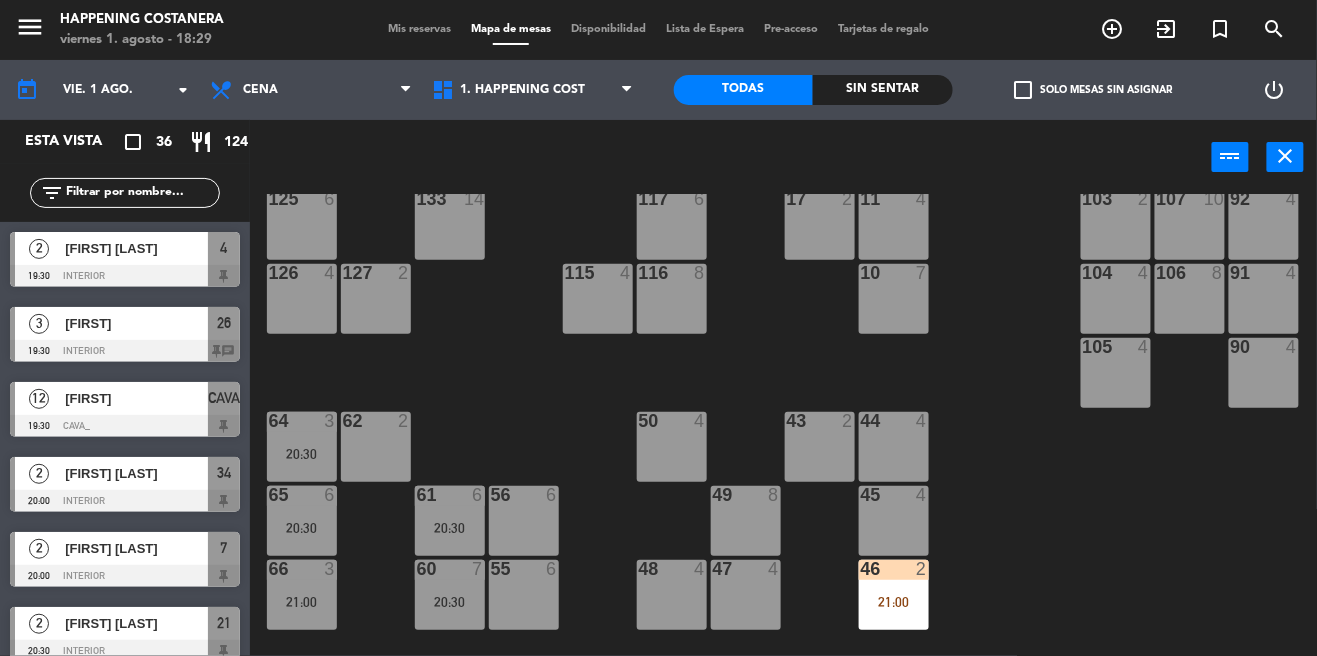 scroll, scrollTop: 596, scrollLeft: 0, axis: vertical 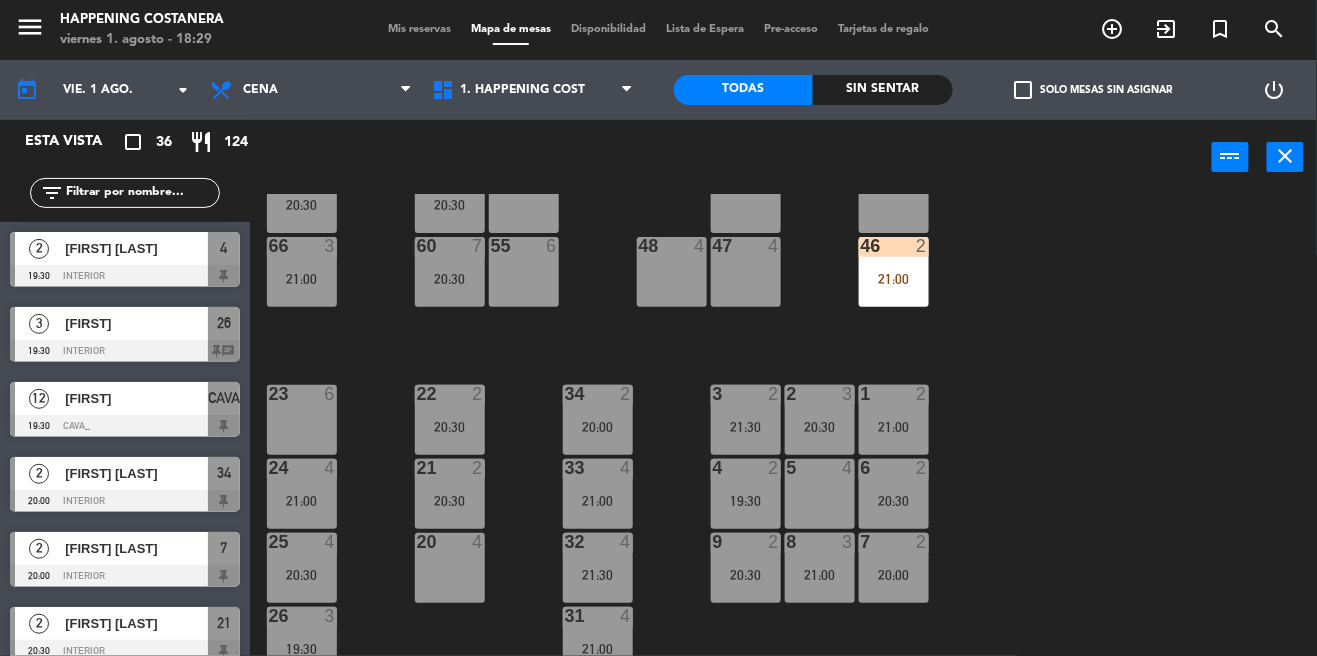 click on "filter_list" 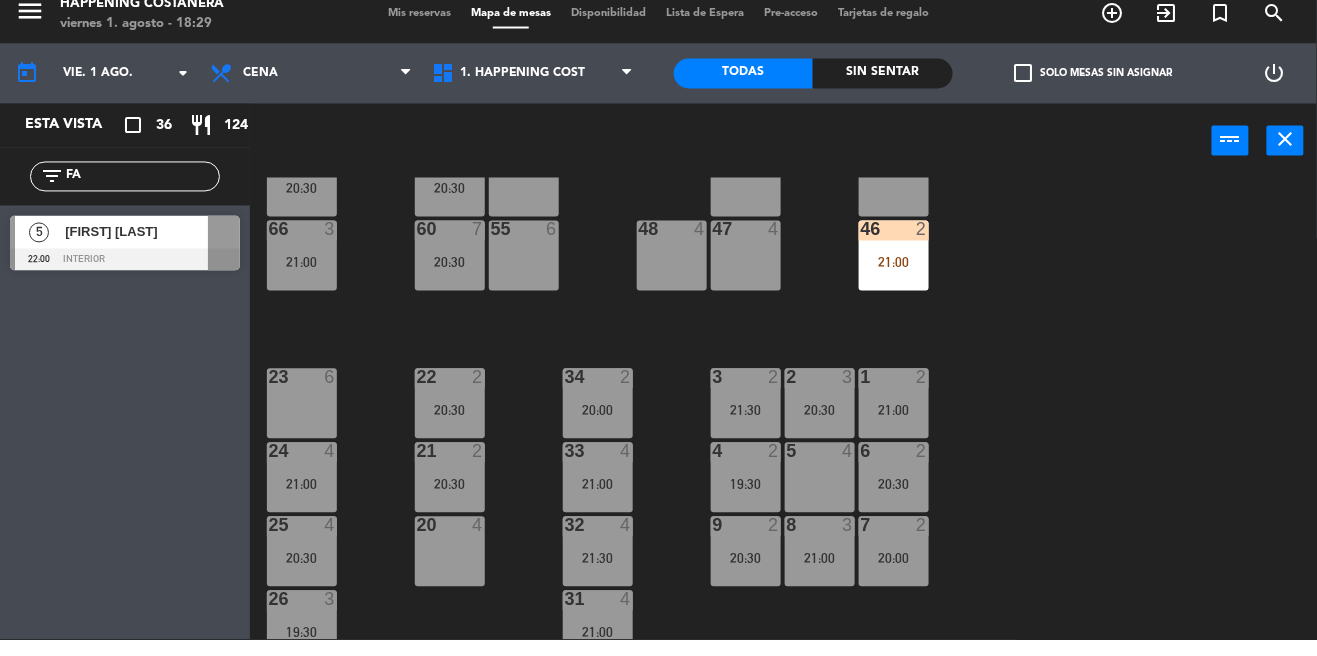 type on "FA" 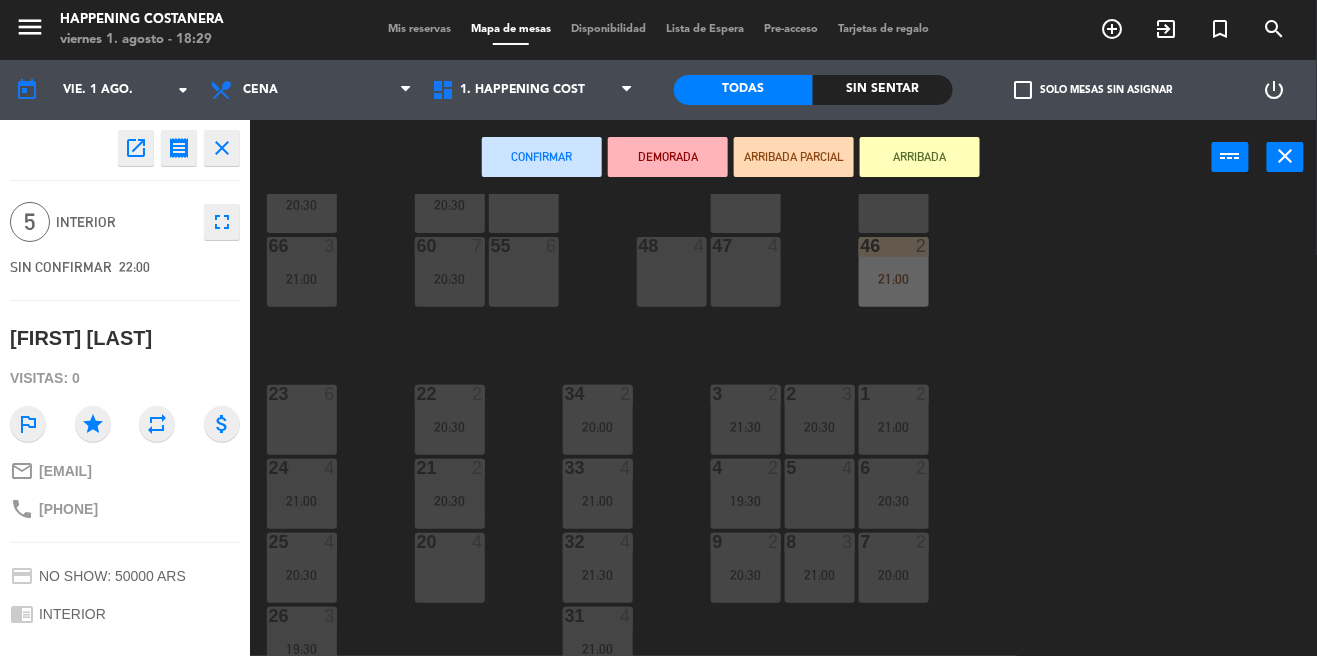 click at bounding box center (302, 420) 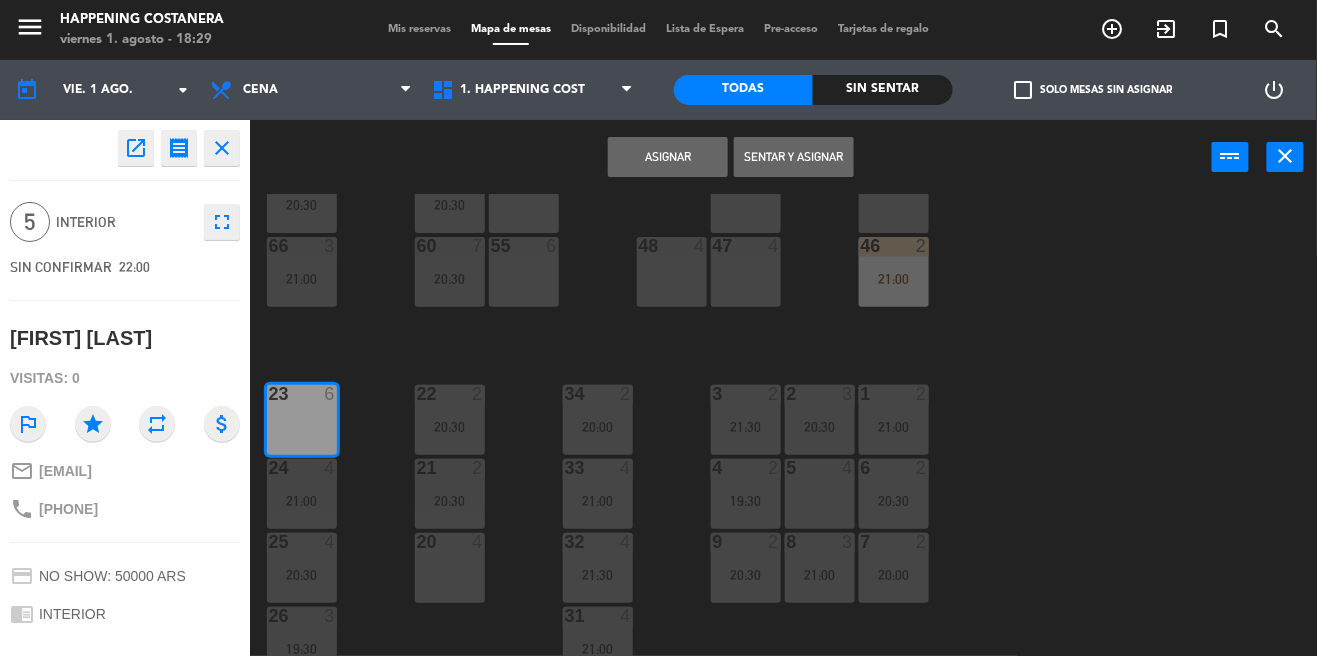 click on "Asignar" at bounding box center [668, 157] 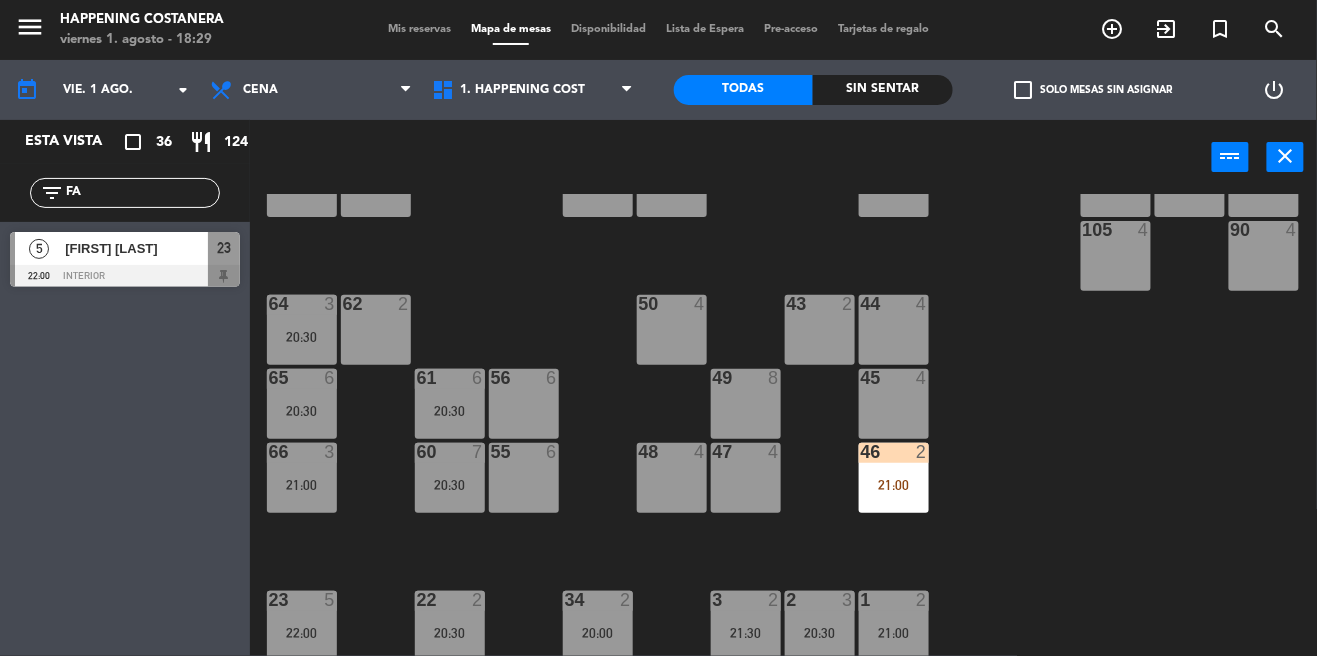 scroll, scrollTop: 596, scrollLeft: 0, axis: vertical 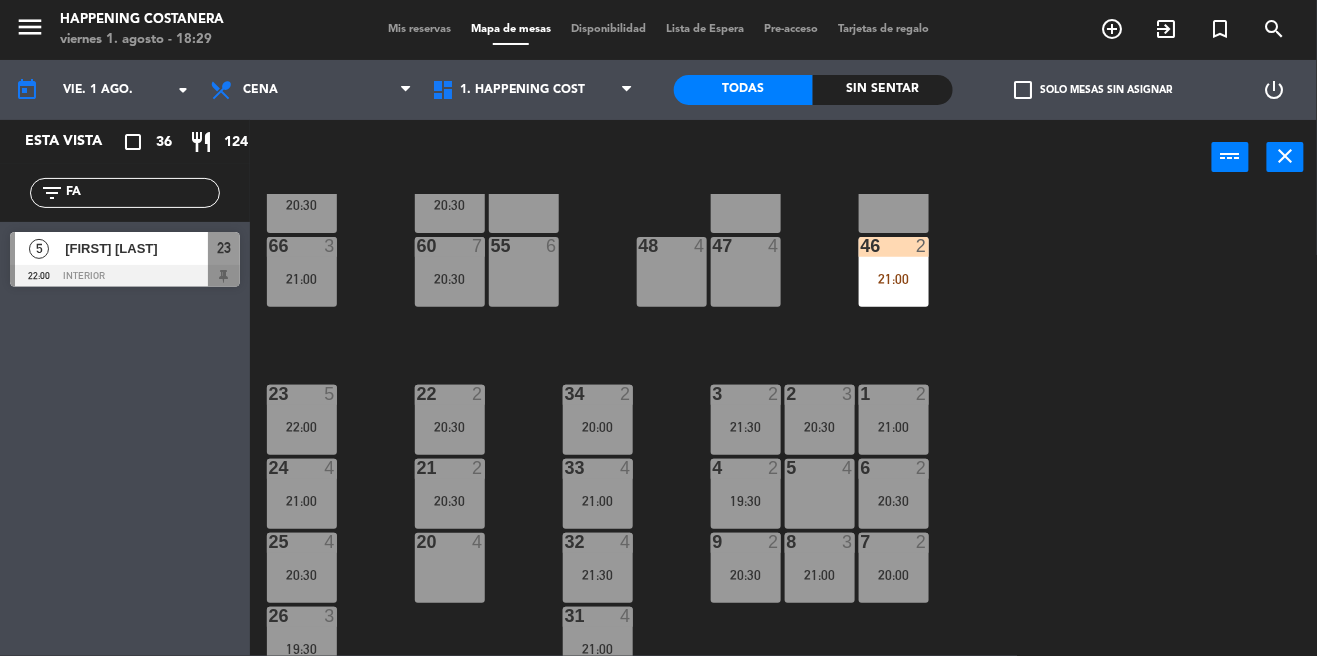 click on "[NUMBER] [FIRST] [LAST] [TIME] [GENERAL] [NUMBER]" at bounding box center (125, 259) 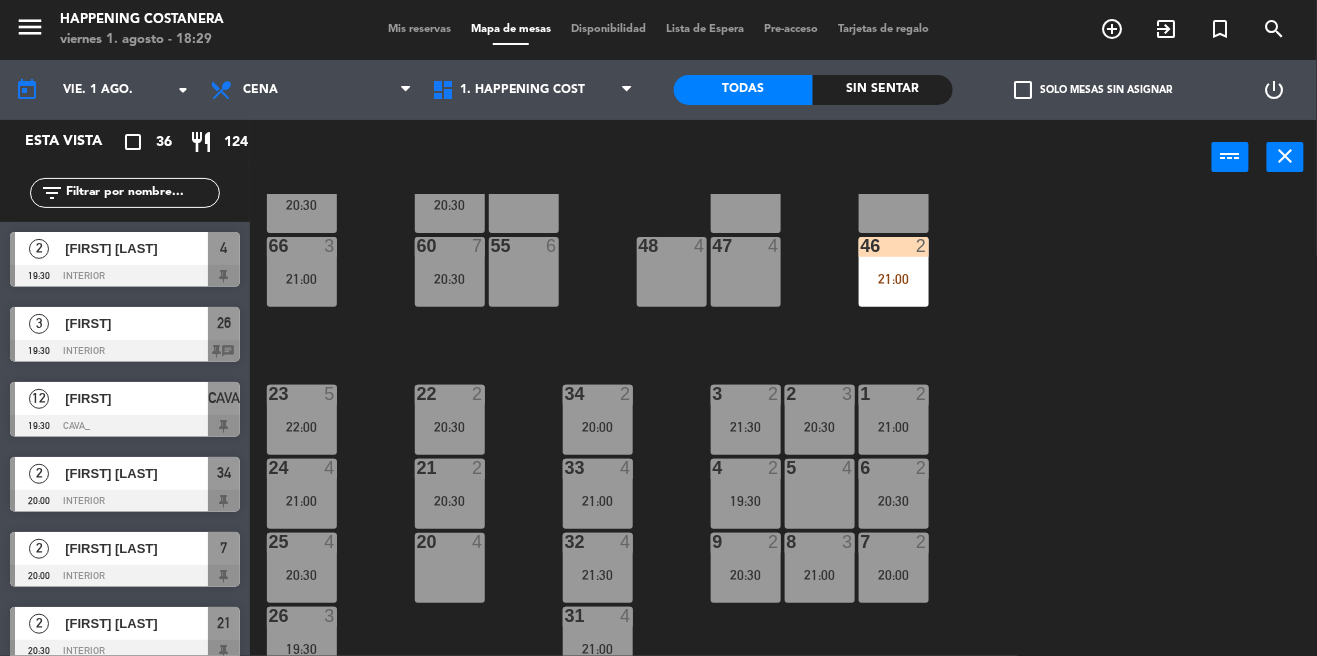 type 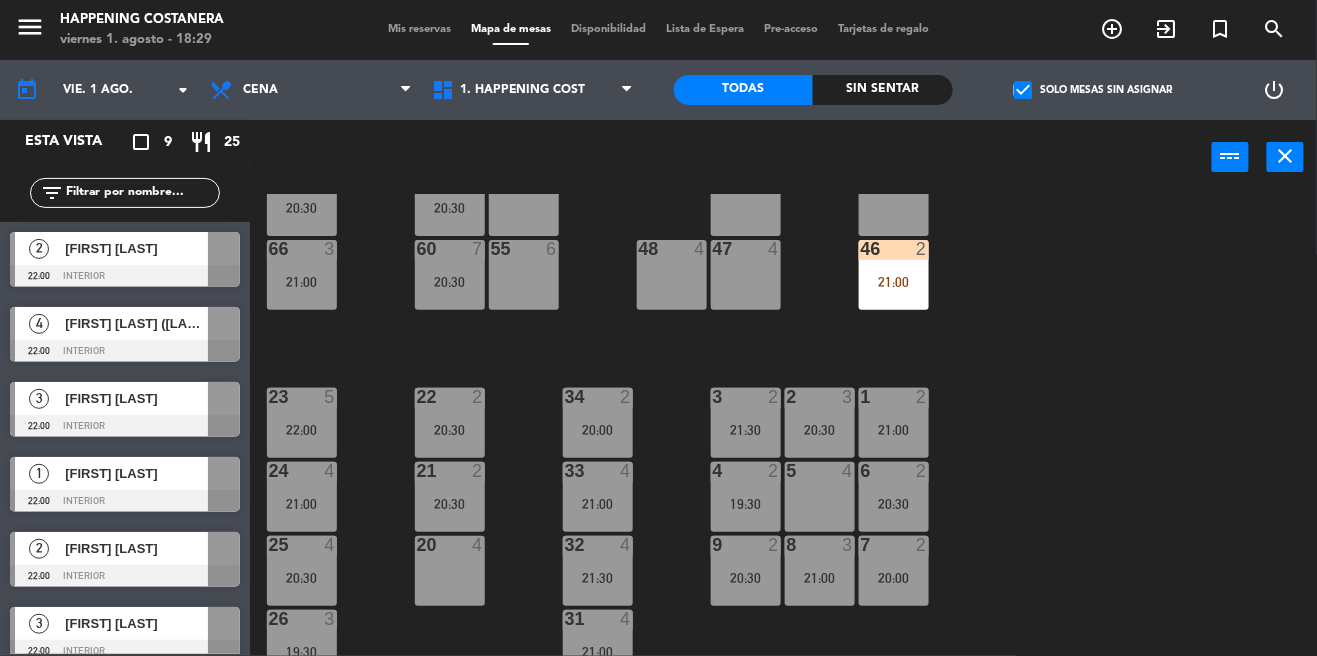 scroll, scrollTop: 596, scrollLeft: 0, axis: vertical 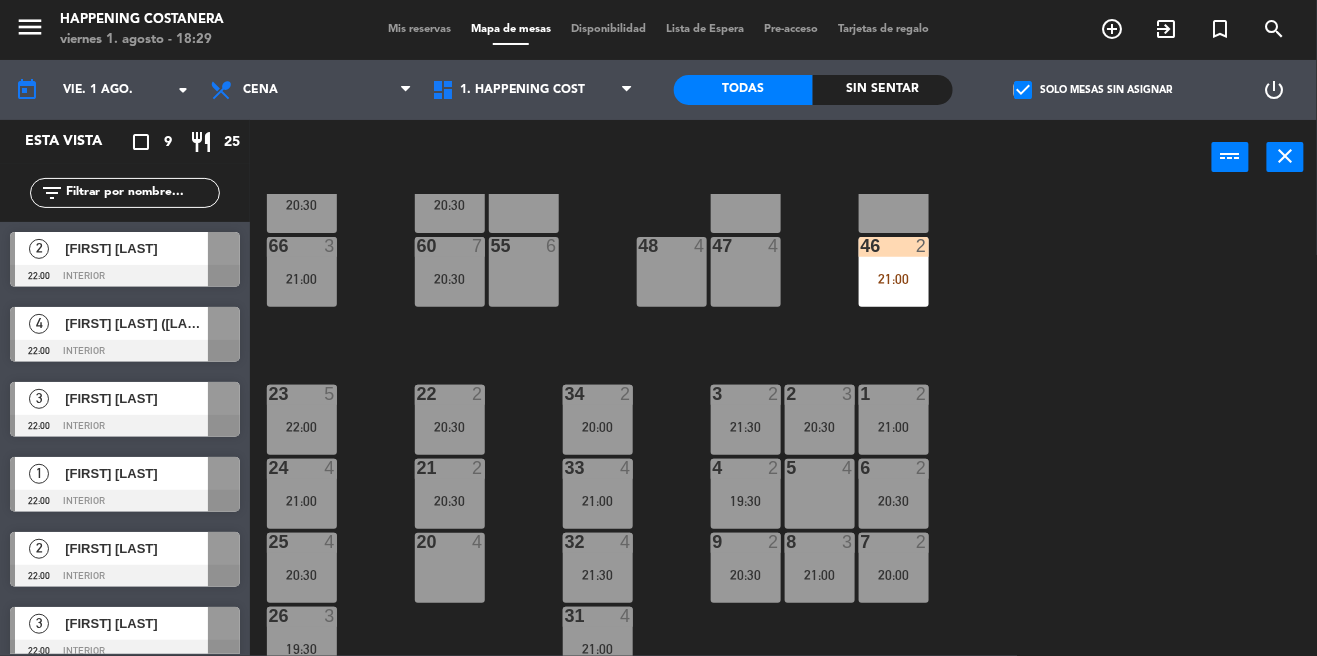 click on "check_box" 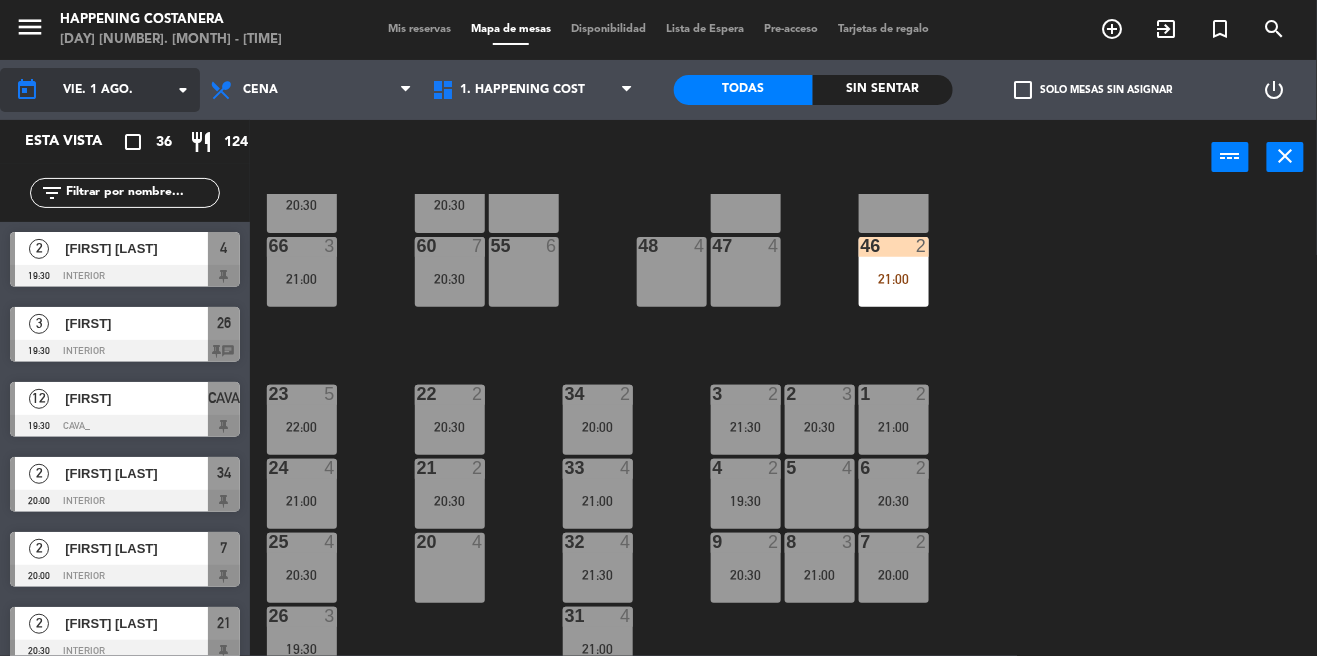click on "vie. 1 ago." 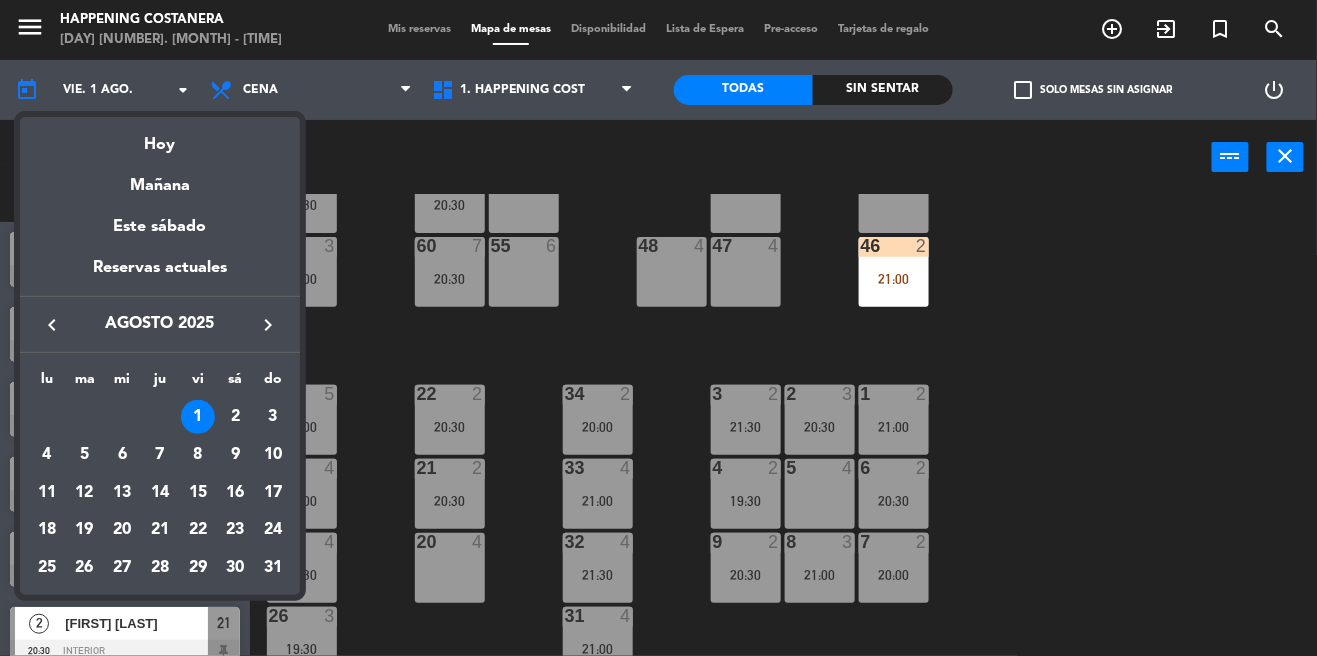 click on "keyboard_arrow_right" at bounding box center [268, 325] 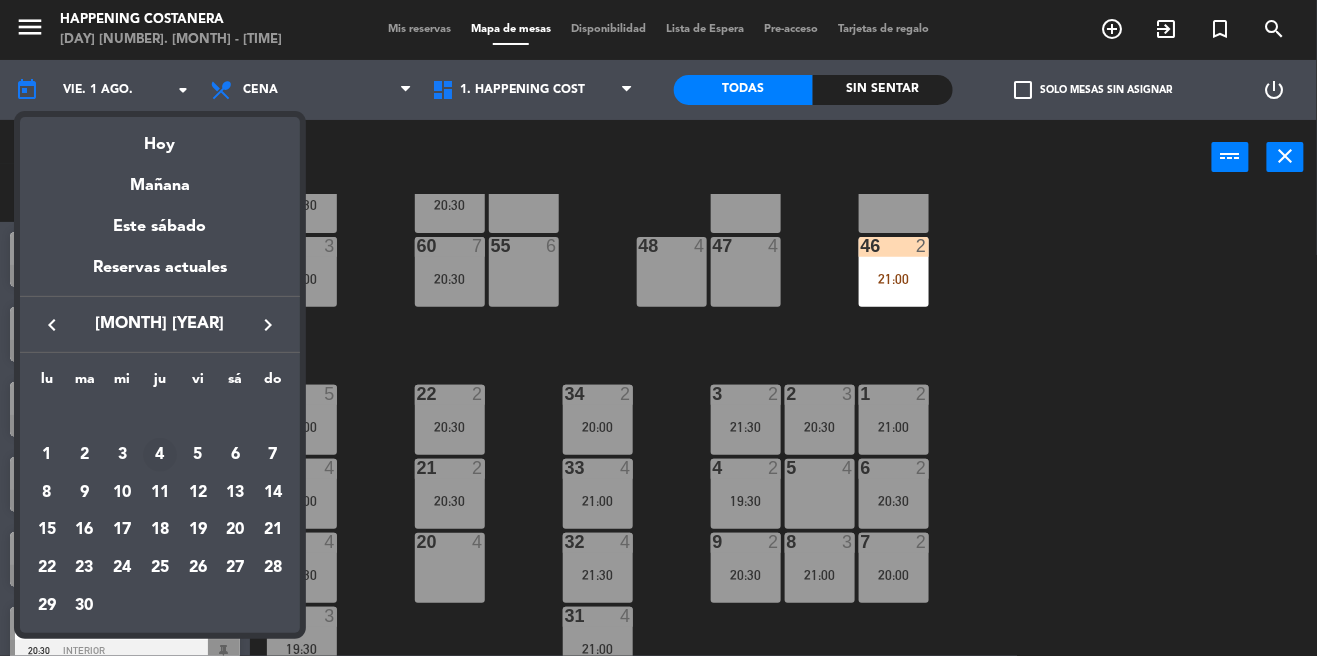 click on "4" at bounding box center [160, 455] 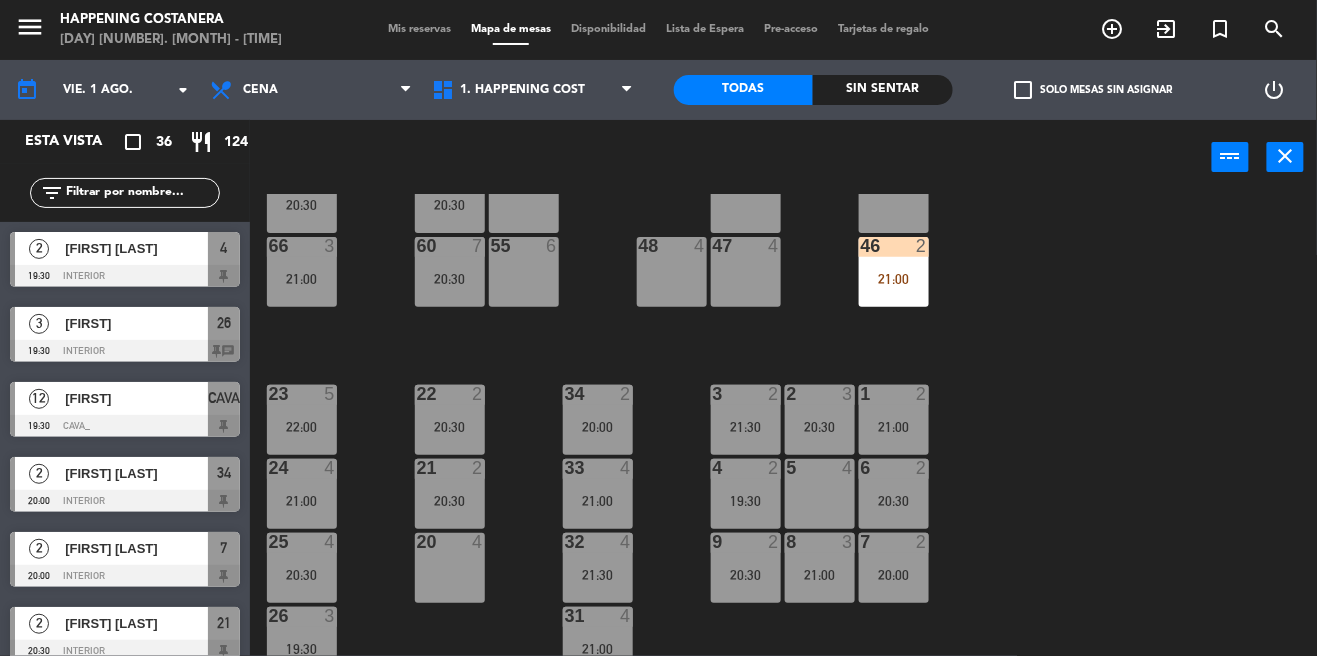 type on "jue. 4 sep." 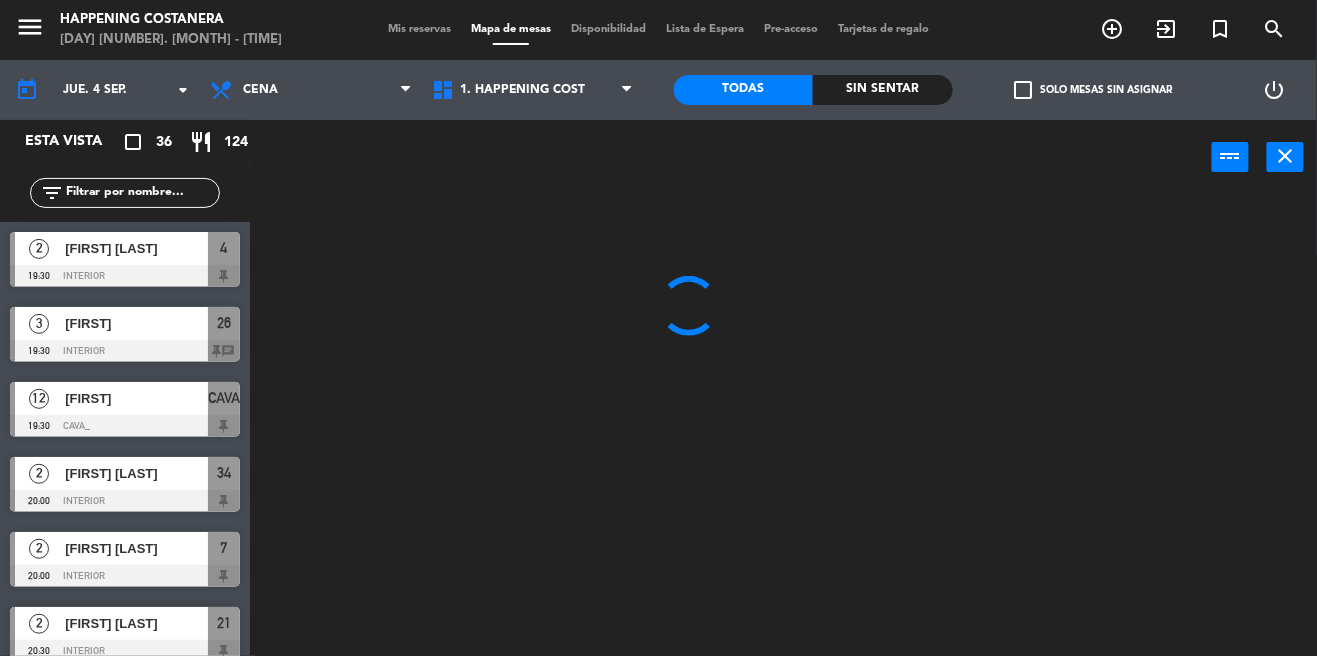 scroll, scrollTop: 0, scrollLeft: 0, axis: both 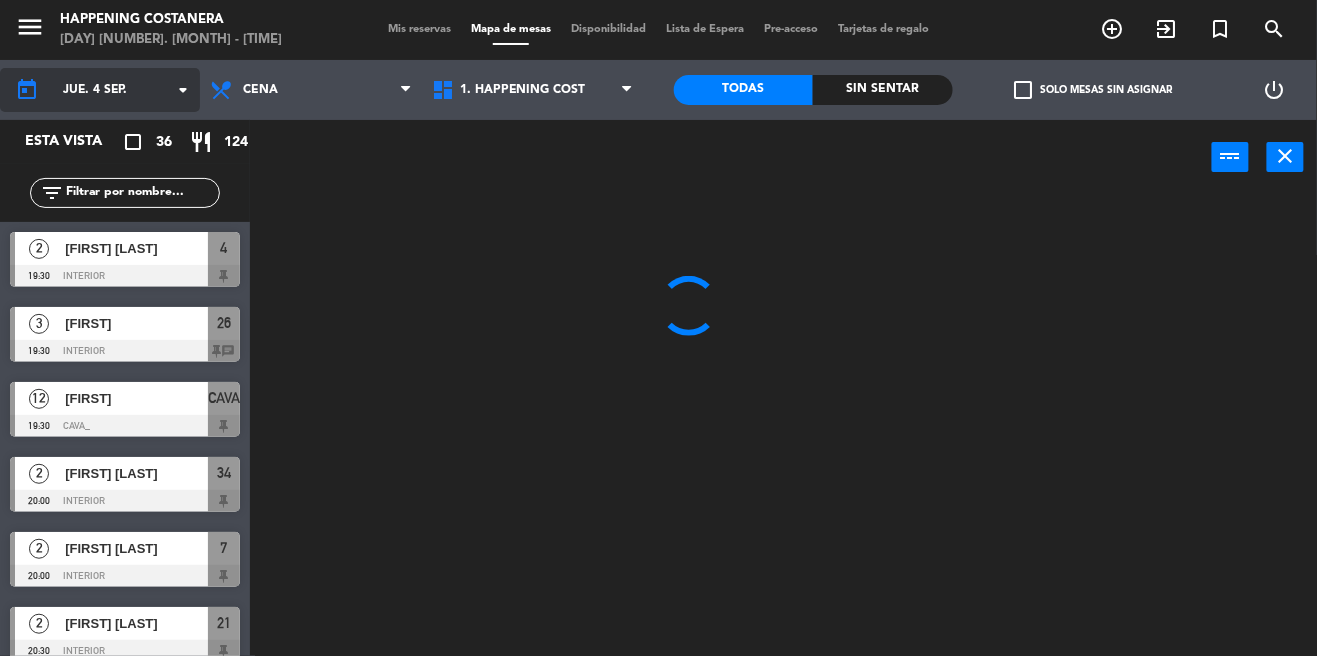 click on "jue. 4 sep." 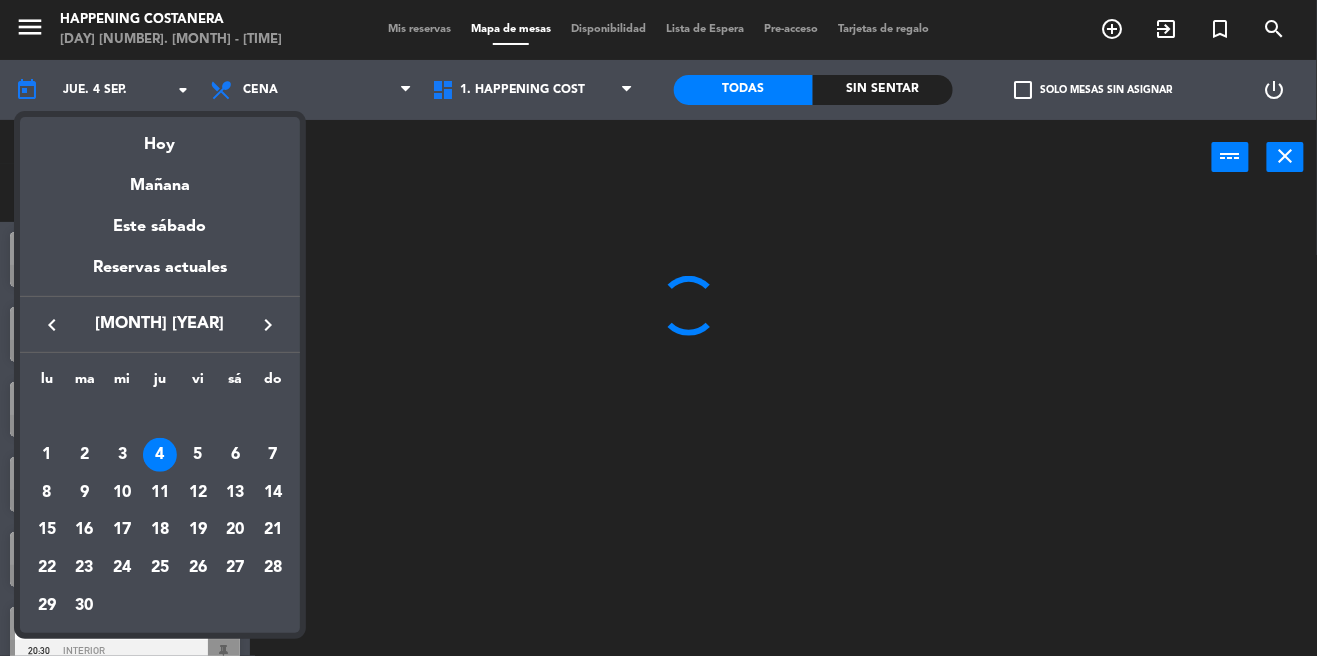 click on "keyboard_arrow_left" at bounding box center (52, 325) 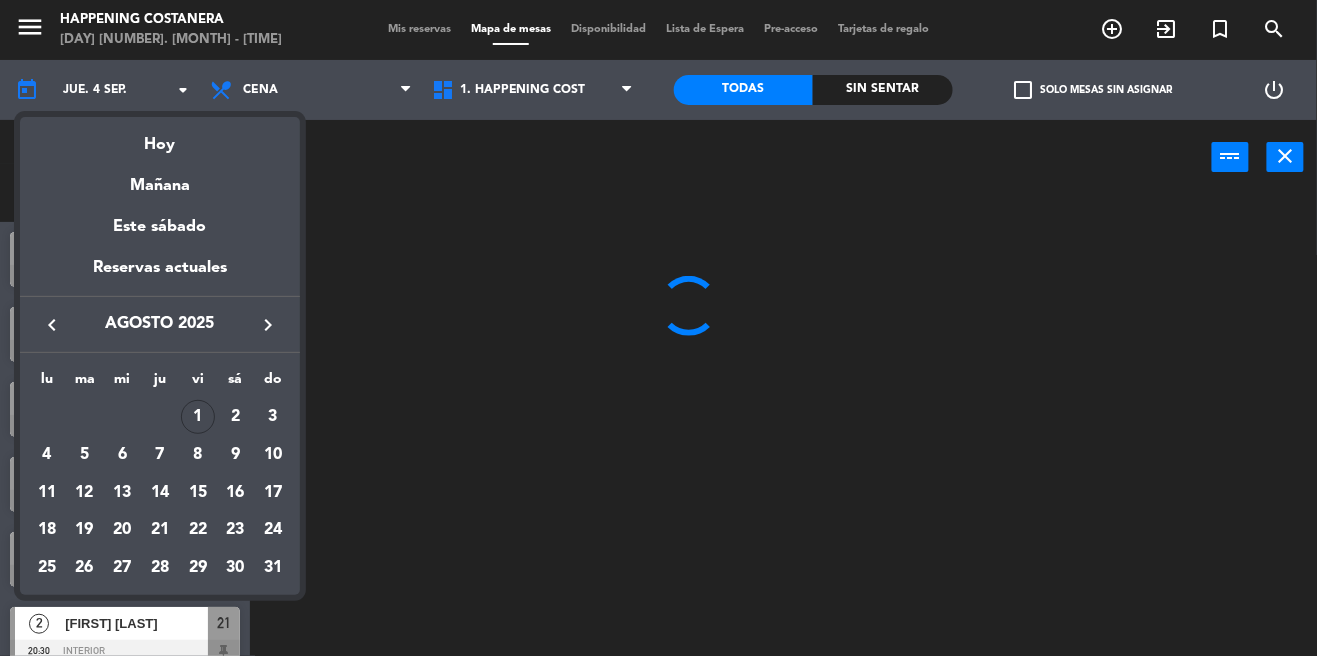 type 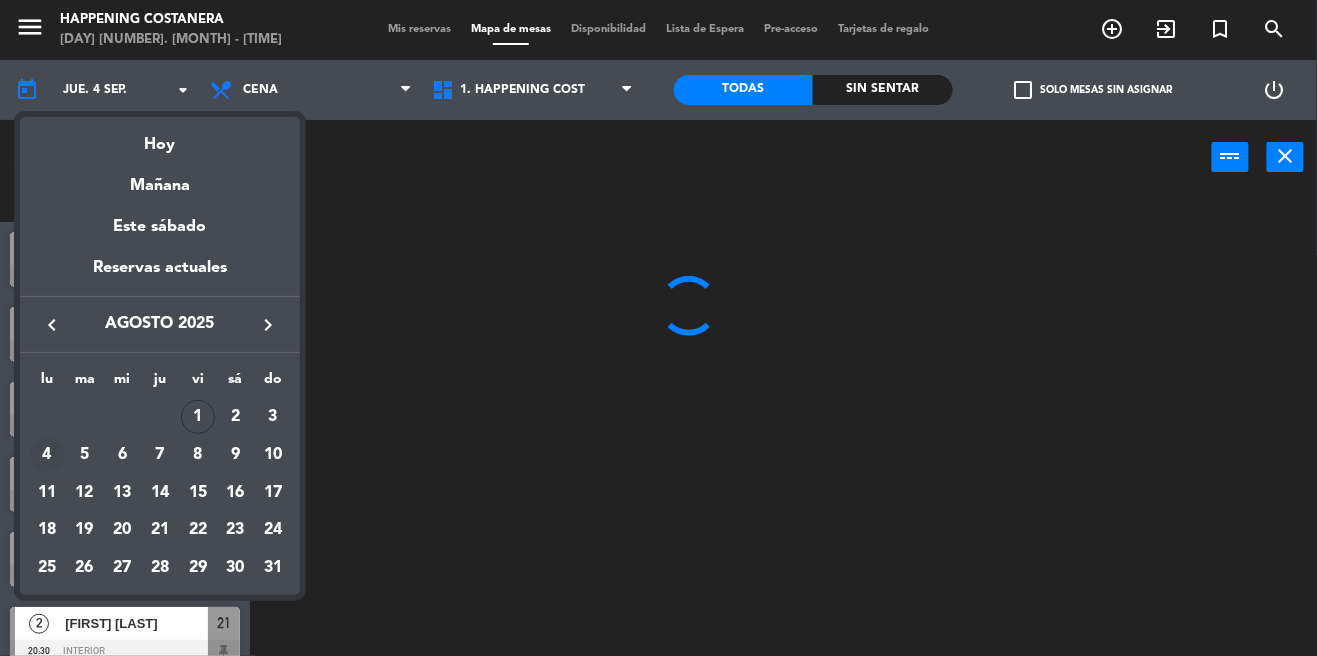 click on "4" at bounding box center [47, 455] 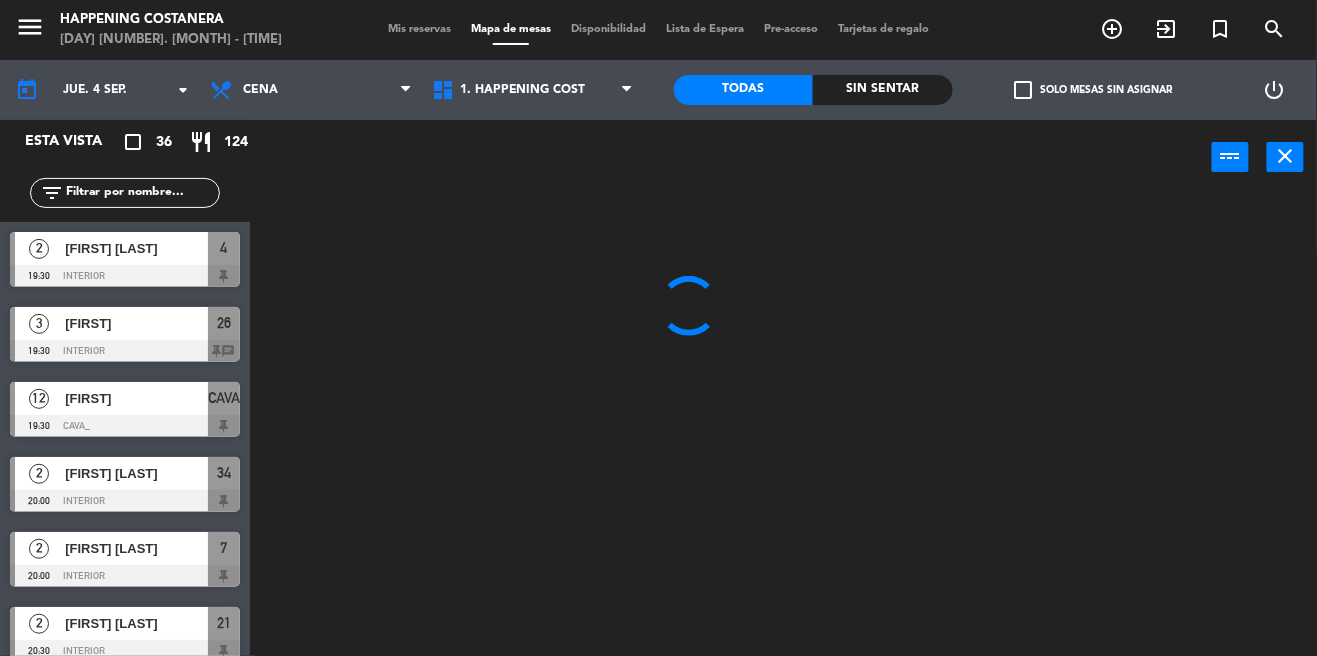 type on "lun. 4 ago." 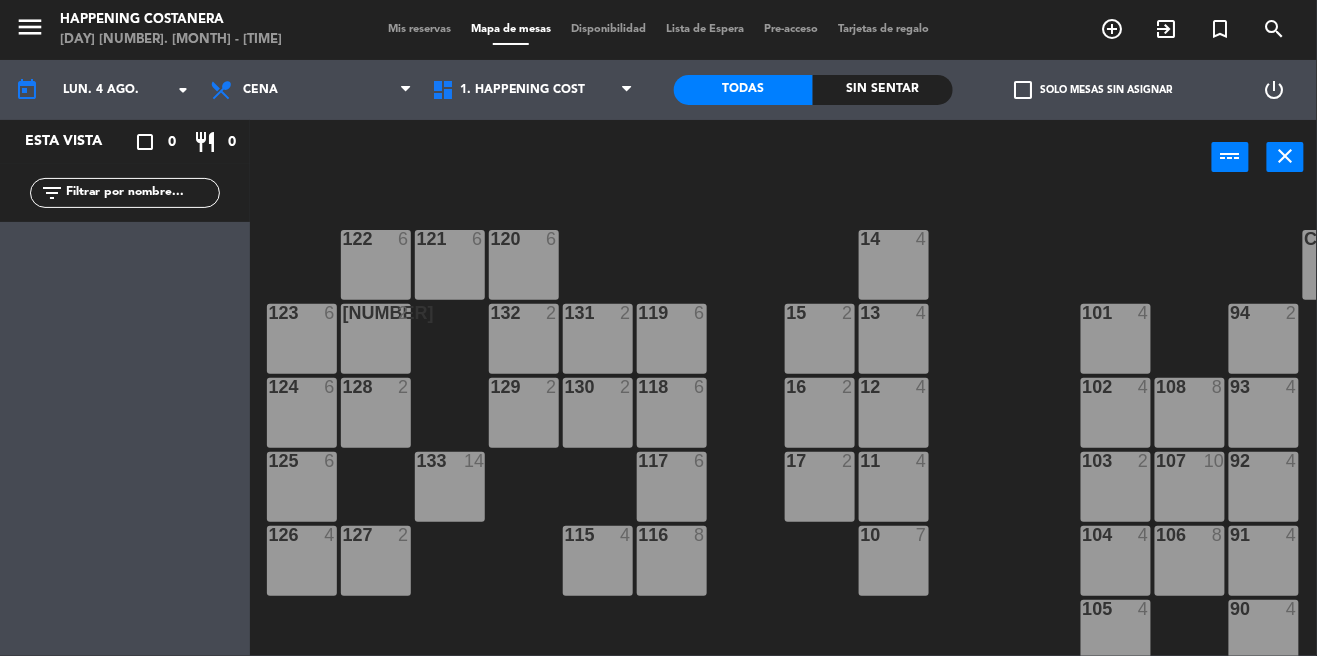 click on "filter_list" 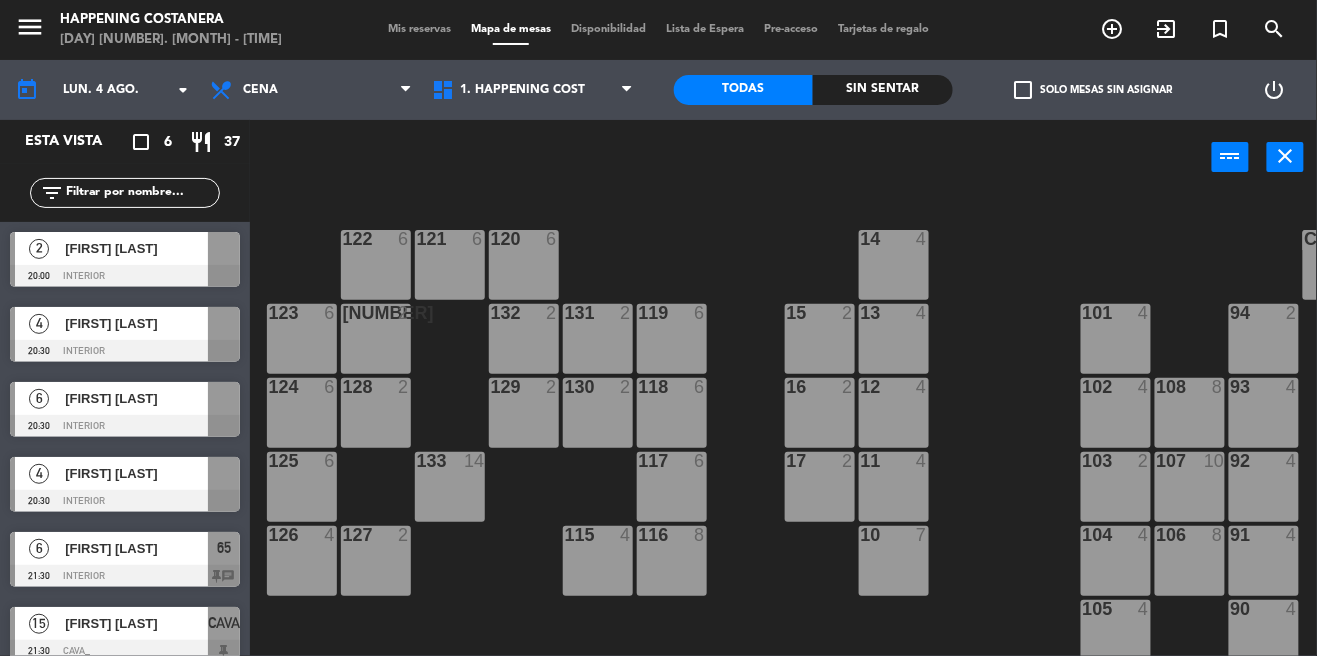 click on "[FIRST] [LAST]" at bounding box center (136, 623) 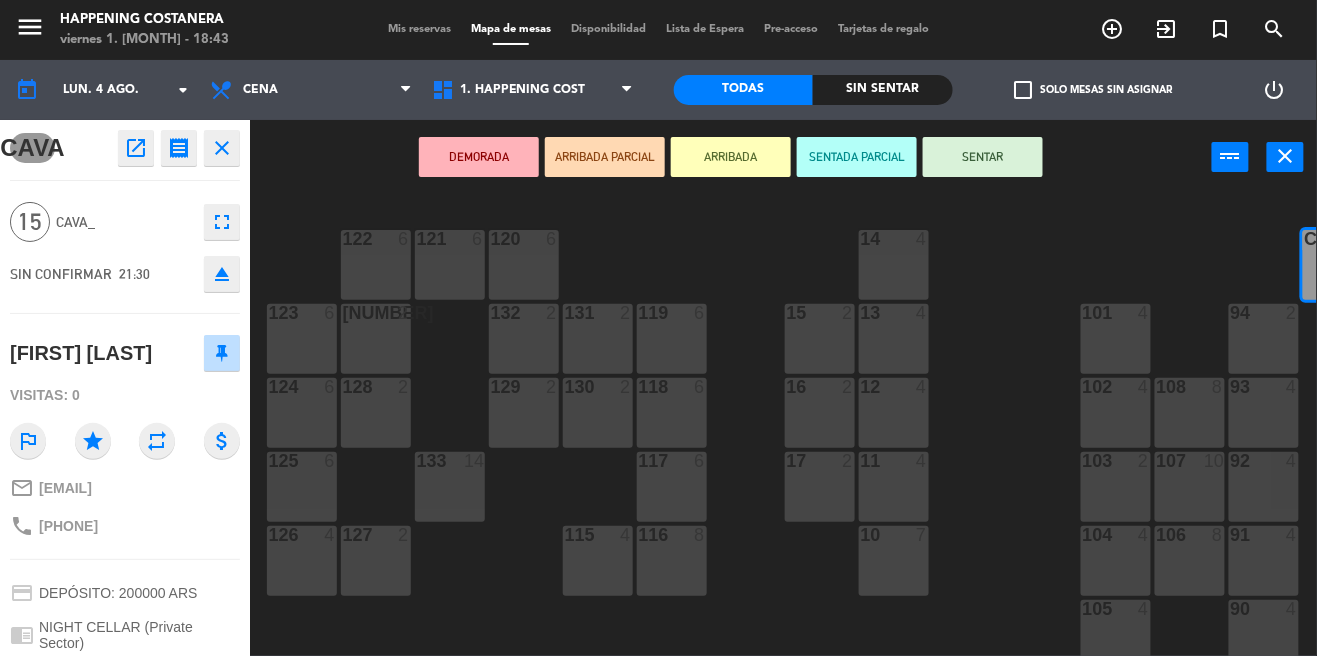 click on "open_in_new" 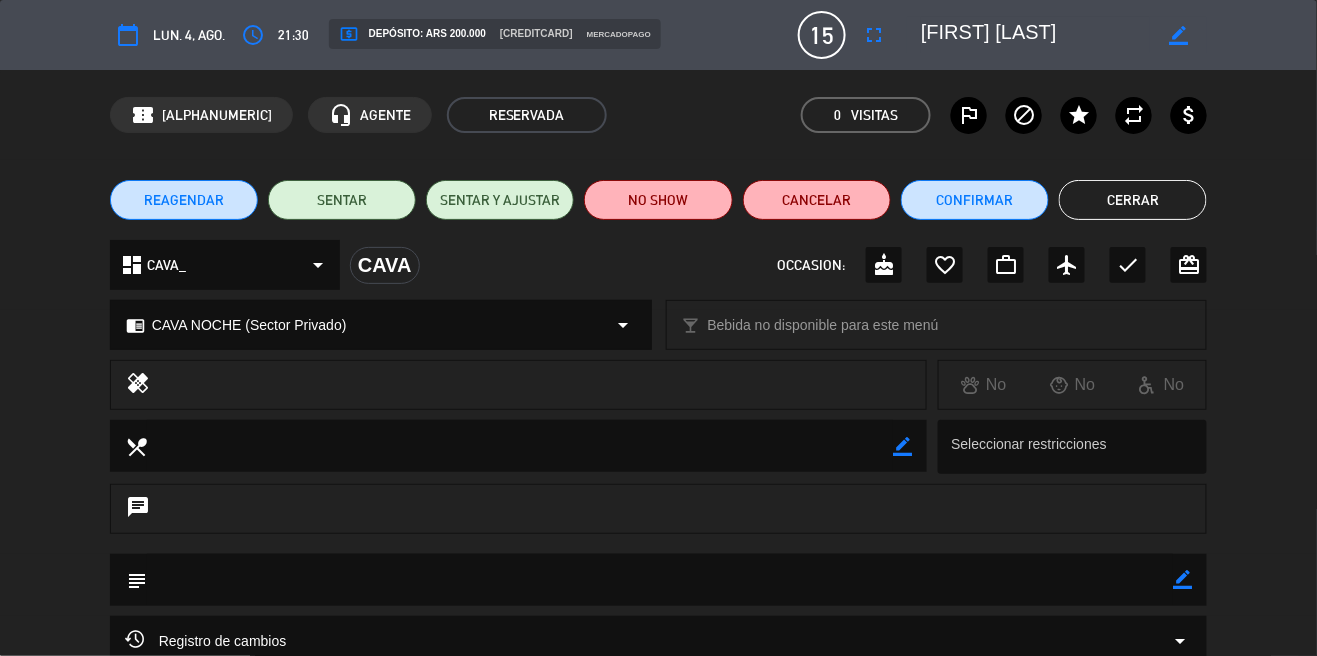 click on "Cerrar" 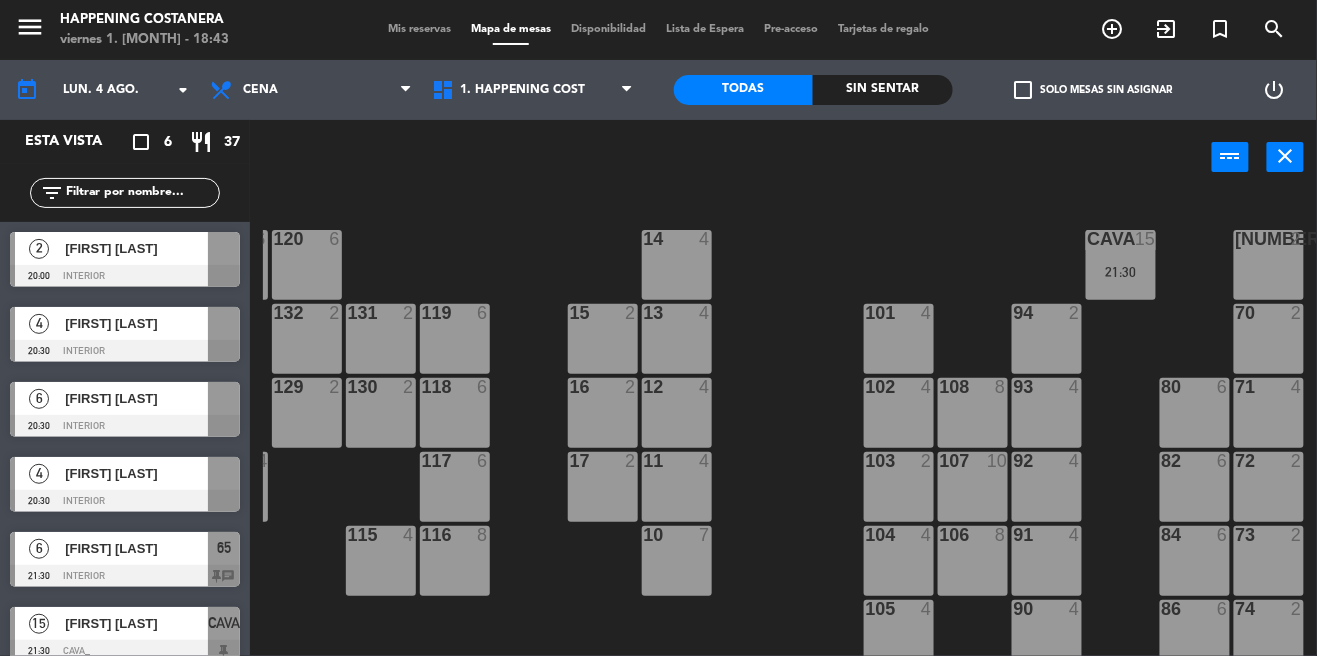 scroll, scrollTop: 2, scrollLeft: 217, axis: both 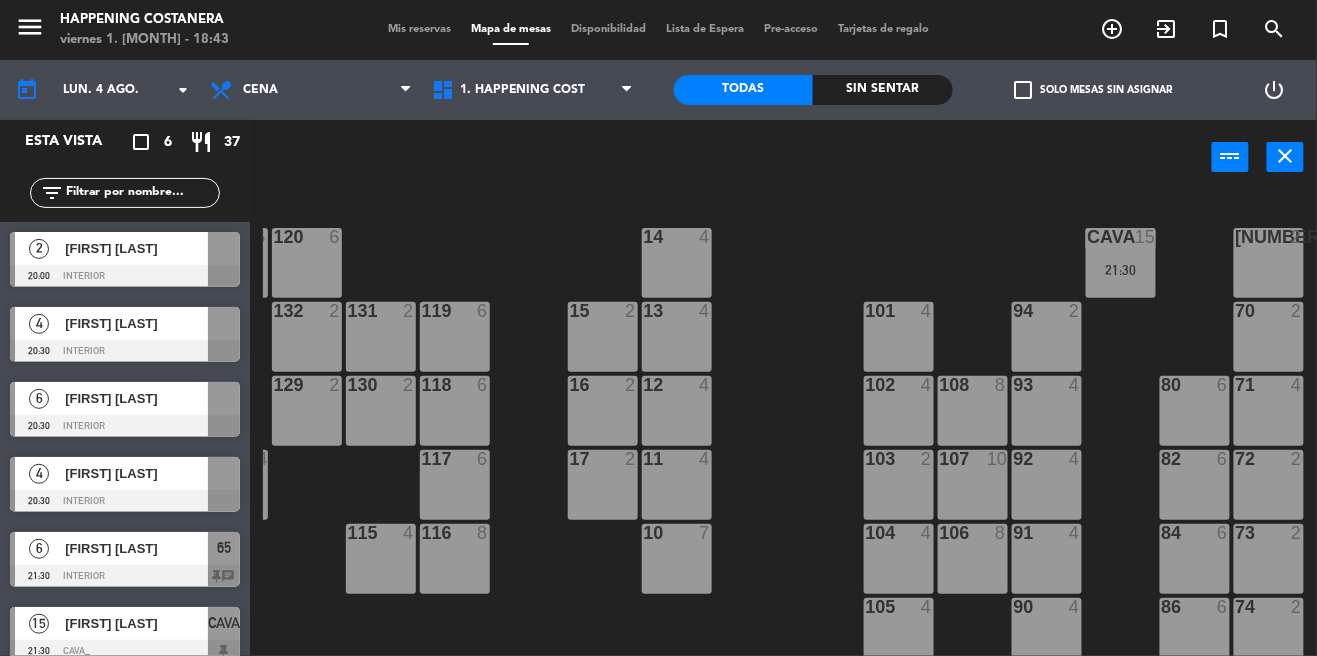 click on "[ITEM] [NUMBER] [TIME]" at bounding box center [1121, 263] 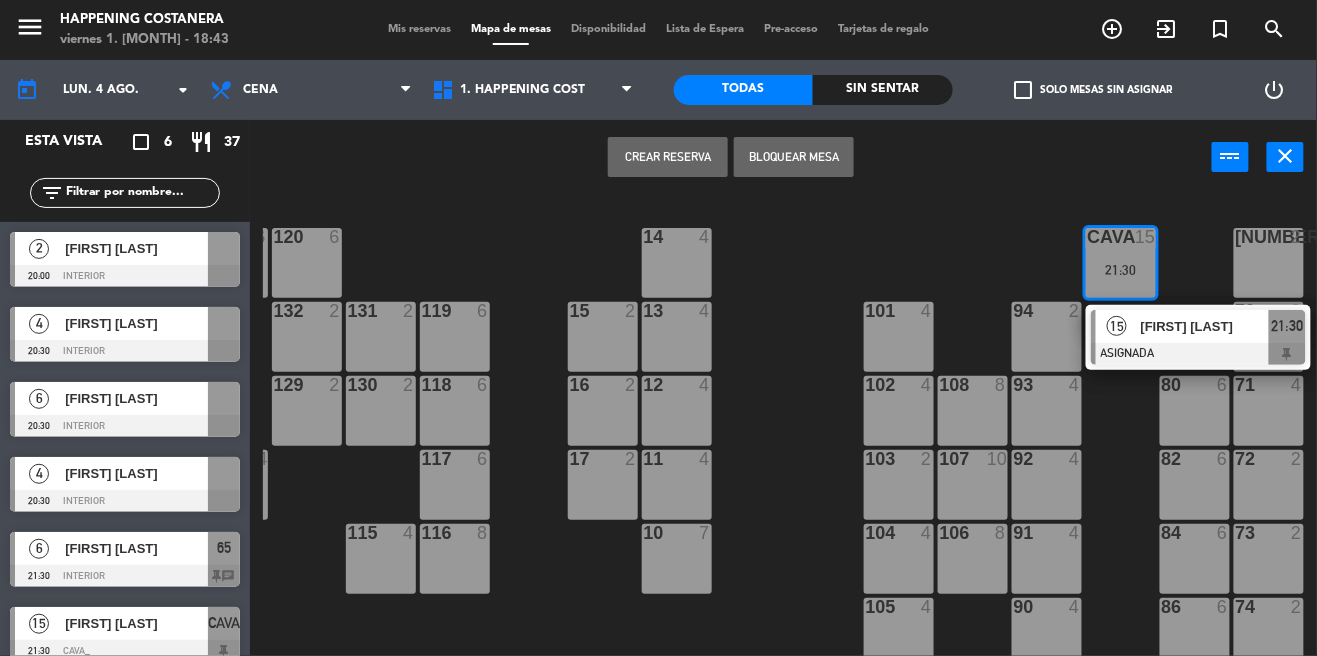 click on "[FIRST] [LAST]" at bounding box center (1204, 326) 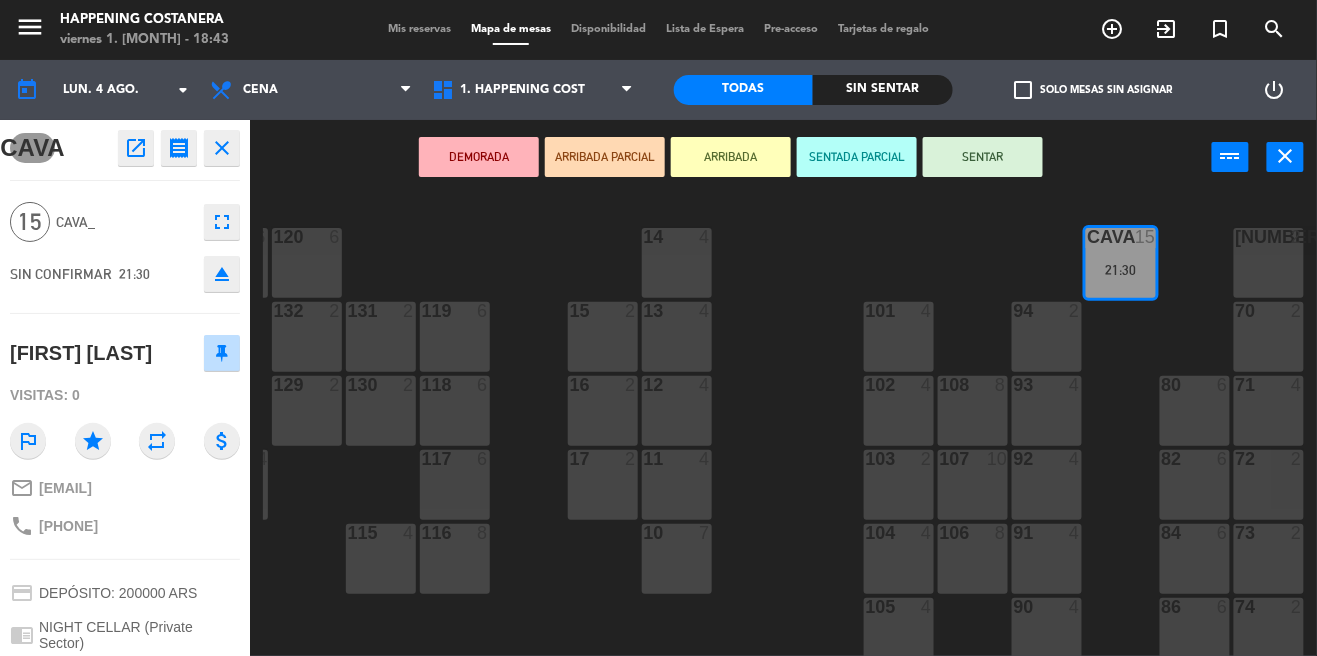 click on "69  2  122  6  121  6  120  6  14  4  CAVA  15   21:30  101  4  94  2  70  2  123  6  131  2  134  2  132  2  13  4  119  6  15  2  102  4  80  6  93  4  108  8  71  4  130  2  124  6  129  2  12  4  118  6  16  2  128  2  103  2  107  10  82  6  72  2  92  4  133  14  125  6  11  4  117  6  17  2  104  4  91  4  84  6  106  8  73  2  126  4  127  2  115  4  10  7  116  8  86  6  90  4  74  2  105  4  50  4  62  2  64  4  43  2  75  4  44  4  65  6   21:30  56  6  45  4  61  8  76  2  49  8  66  4  60  8  46  4  48  4  55  6  47  4  22  4  34  4  3  2  1  2  23  6  2  4  24  4  33  4  21  4  6  2  5  4  4  2  32  4  9  2  7  2  20  4  8  4  25  5  26  4  31  4  27  7  28  4  30  4" 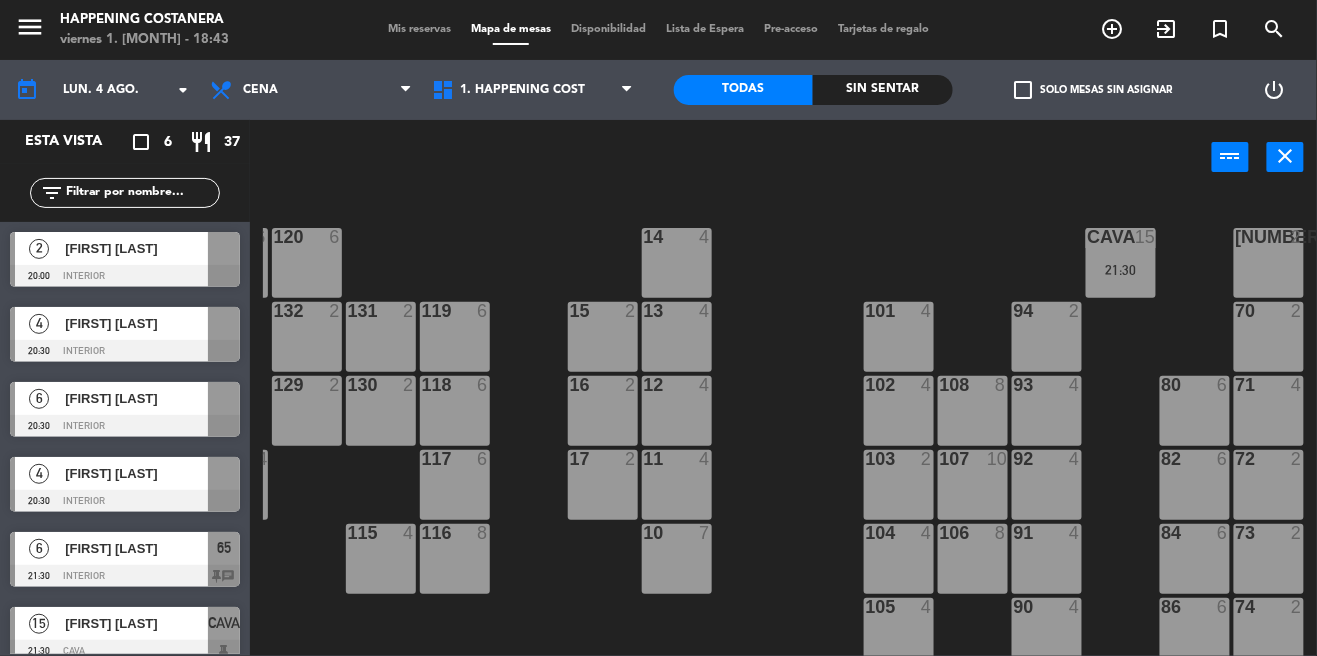 scroll, scrollTop: 17, scrollLeft: 0, axis: vertical 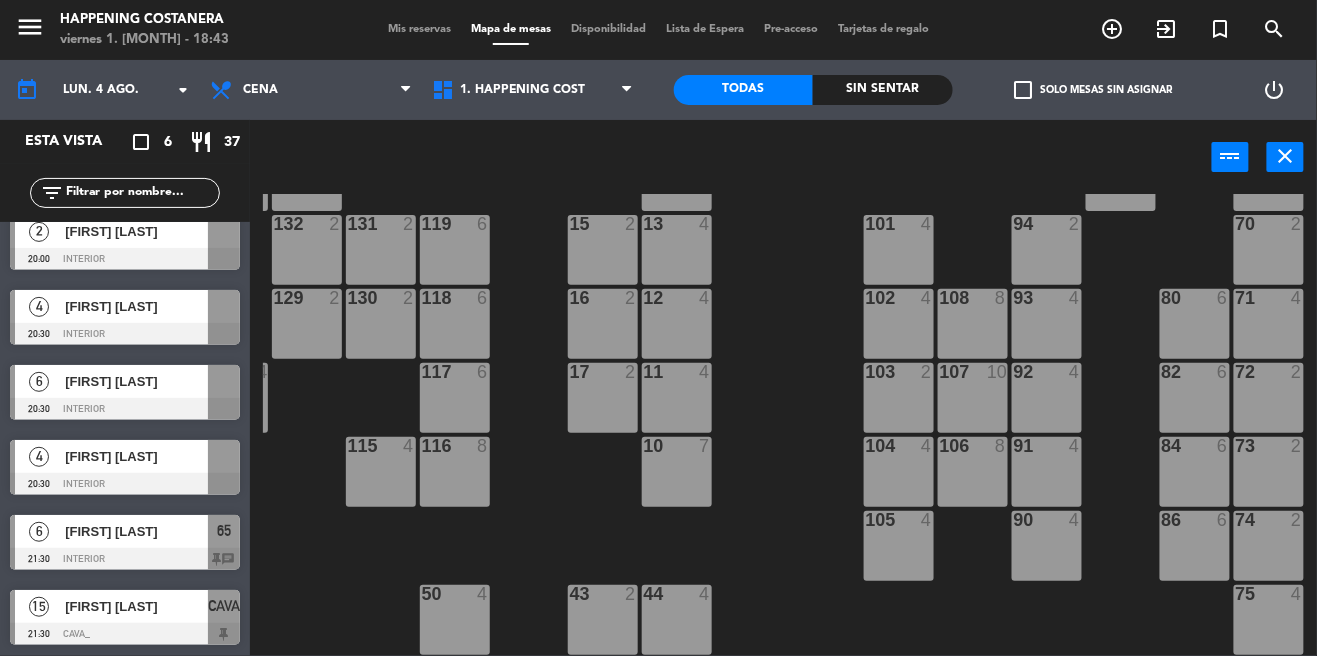 click on "69  2  122  6  121  6  120  6  14  4  CAVA  15   21:30  101  4  94  2  70  2  123  6  131  2  134  2  132  2  13  4  119  6  15  2  102  4  80  6  93  4  108  8  71  4  130  2  124  6  129  2  12  4  118  6  16  2  128  2  103  2  107  10  82  6  72  2  92  4  133  14  125  6  11  4  117  6  17  2  104  4  91  4  84  6  106  8  73  2  126  4  127  2  115  4  10  7  116  8  86  6  90  4  74  2  105  4  50  4  62  2  64  4  43  2  75  4  44  4  65  6   21:30  56  6  45  4  61  8  76  2  49  8  66  4  60  8  46  4  48  4  55  6  47  4  22  4  34  4  3  2  1  2  23  6  2  4  24  4  33  4  21  4  6  2  5  4  4  2  32  4  9  2  7  2  20  4  8  4  25  5  26  4  31  4  27  7  28  4  30  4" 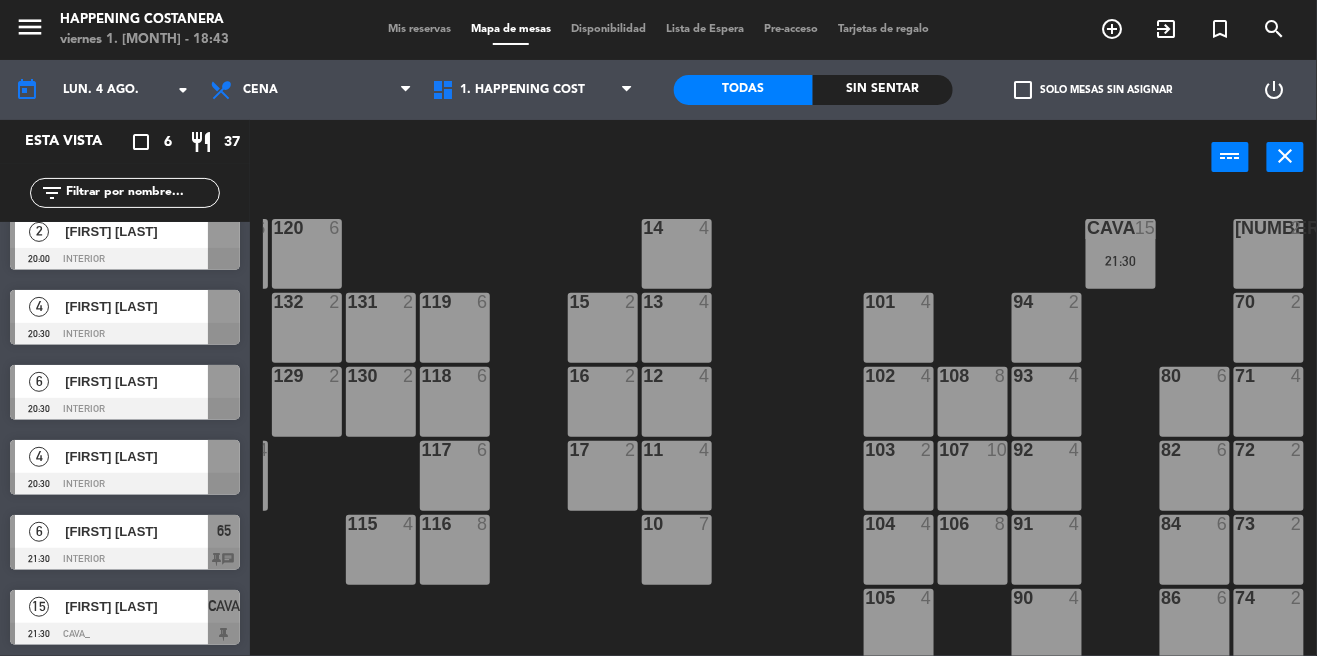 scroll, scrollTop: 0, scrollLeft: 217, axis: horizontal 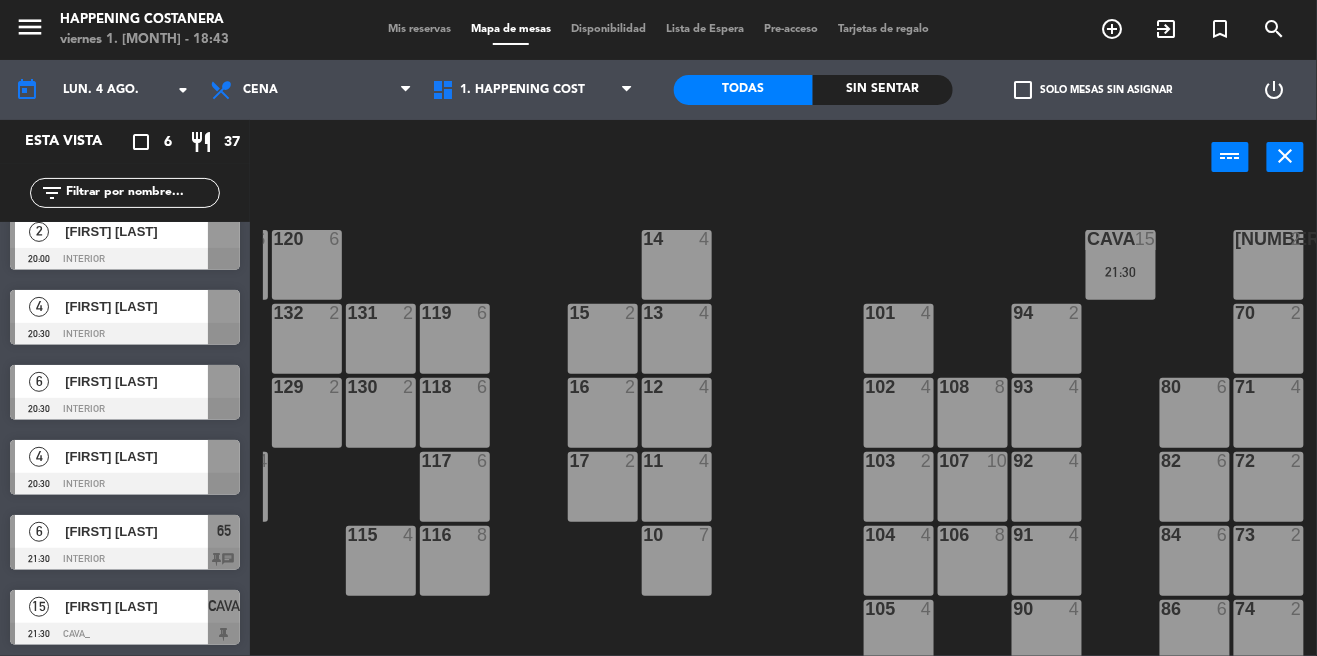 click on "[ITEM] [NUMBER] [TIME]" at bounding box center [1121, 265] 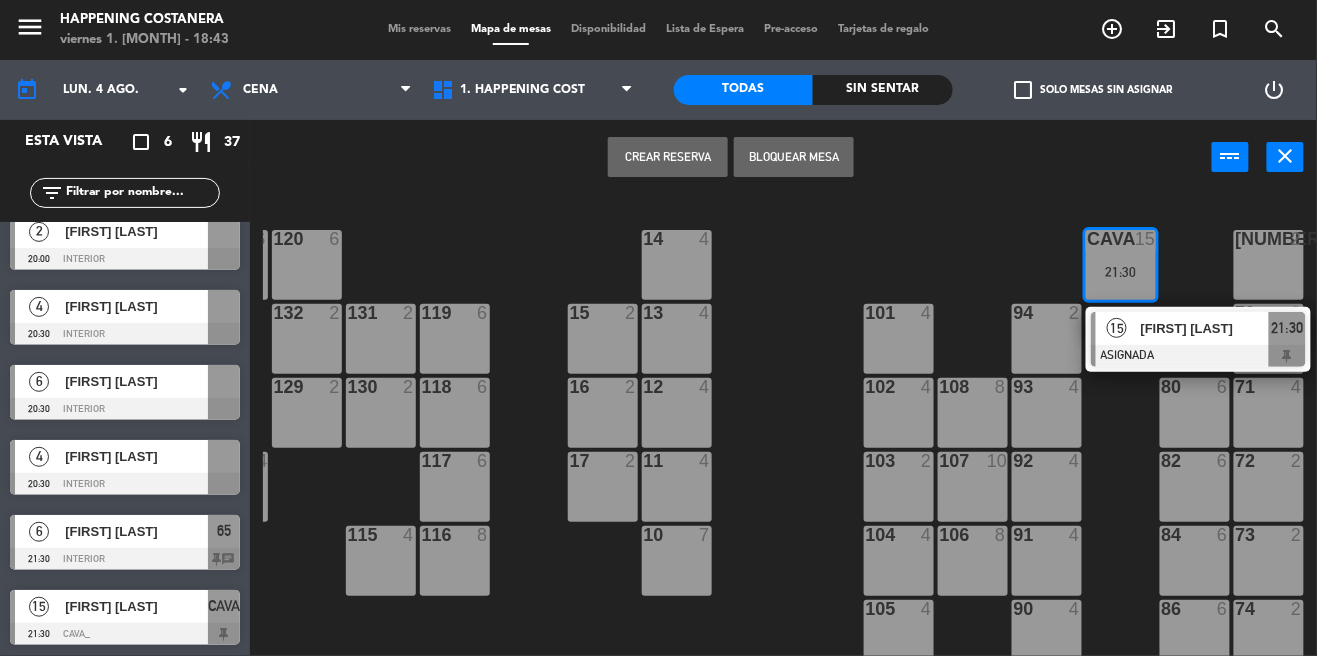 click on "69  2  122  6  121  6  120  6  14  4  CAVA  15   21:30   15   [FIRST] [LAST]    ASIGNADA  21:30 101  4  94  2  70  2  123  6  131  2  134  2  132  2  13  4  119  6  15  2  102  4  80  6  93  4  108  8  71  4  130  2  124  6  129  2  12  4  118  6  16  2  128  2  103  2  107  10  82  6  72  2  92  4  133  14  125  6  11  4  117  6  17  2  104  4  91  4  84  6  106  8  73  2  126  4  127  2  115  4  10  7  116  8  86  6  90  4  74  2  105  4  50  4  62  2  64  4  43  2  75  4  44  4  65  6   21:30  56  6  45  4  61  8  76  2  49  8  66  4  60  8  46  4  48  4  55  6  47  4  22  4  34  4  3  2  1  2  23  6  2  4  24  4  33  4  21  4  6  2  5  4  4  2  32  4  9  2  7  2  20  4  8  4  25  5  26  4  31  4  27  7  28  4  30  4" 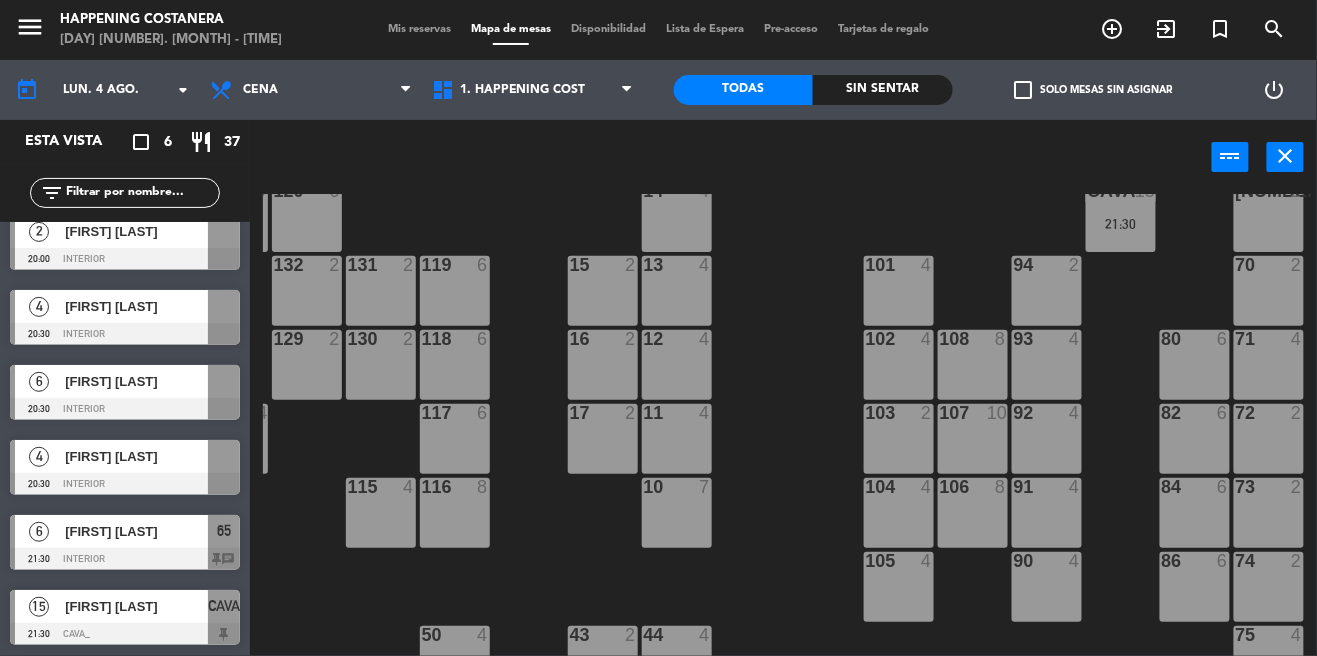 scroll, scrollTop: 32, scrollLeft: 217, axis: both 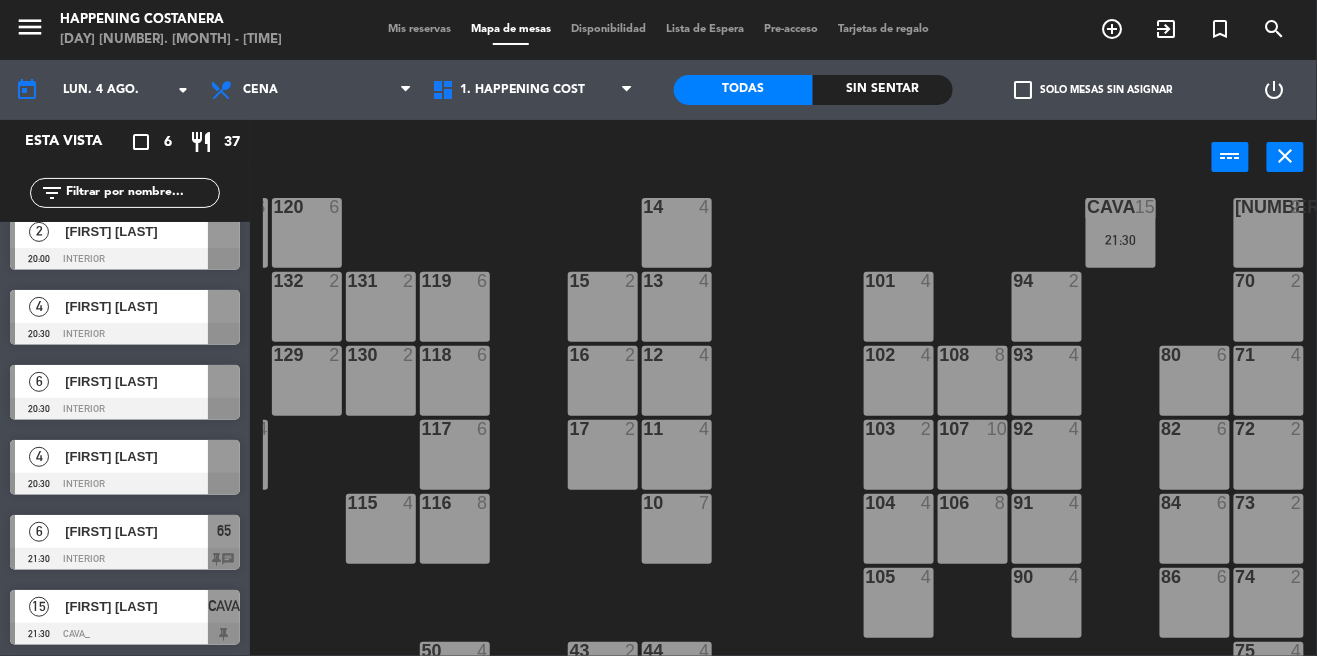 click on "21:30" at bounding box center [1121, 240] 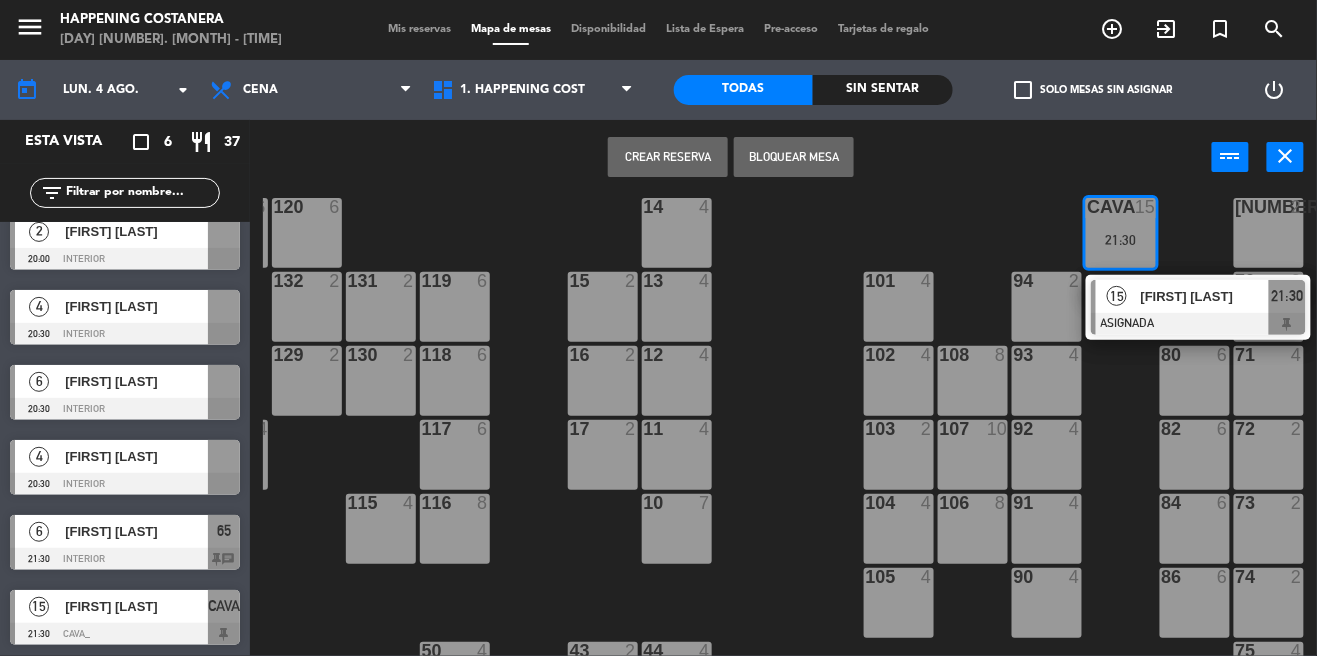 click on "[FIRST] [LAST]" at bounding box center [1204, 296] 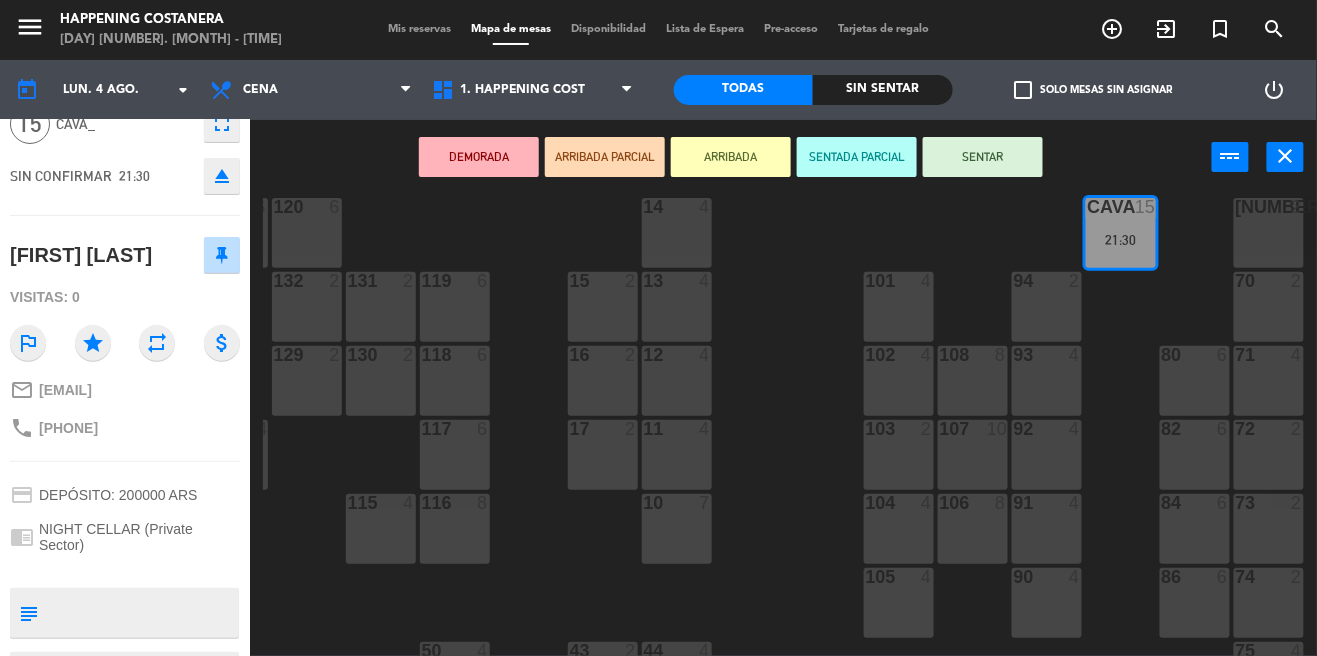 scroll, scrollTop: 0, scrollLeft: 0, axis: both 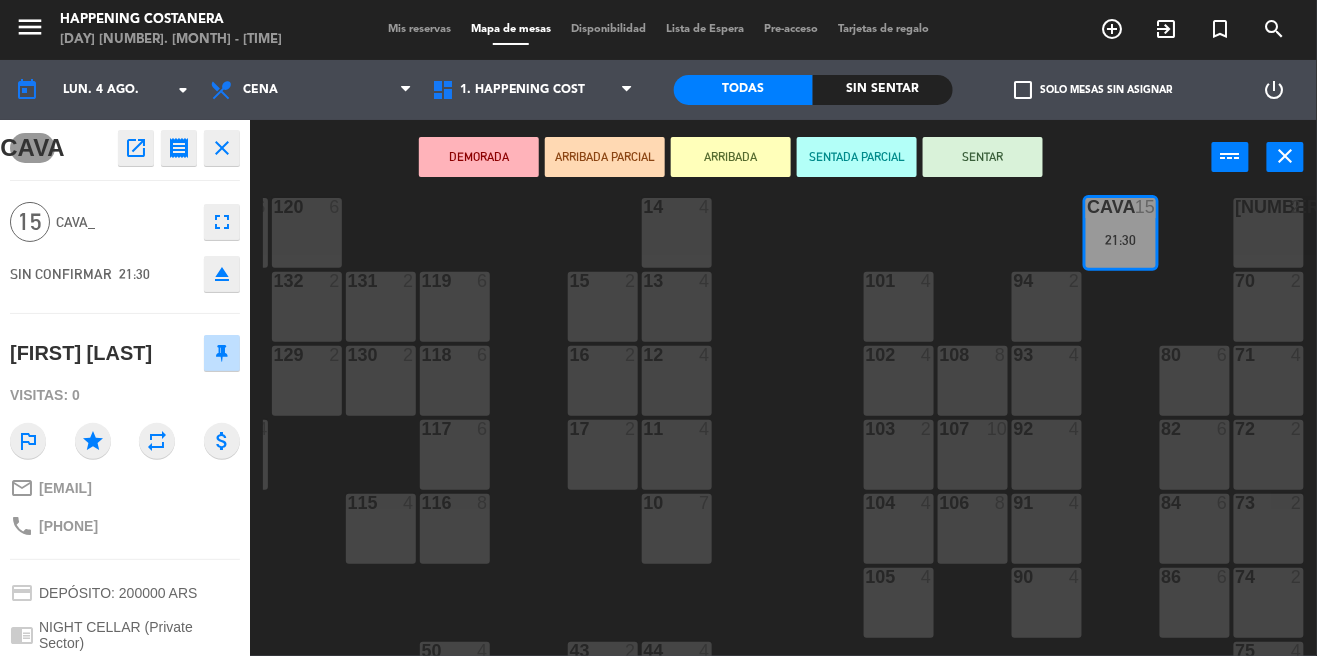 click on "69  2  122  6  121  6  120  6  14  4  CAVA  15   21:30  101  4  94  2  70  2  123  6  131  2  134  2  132  2  13  4  119  6  15  2  102  4  80  6  93  4  108  8  71  4  130  2  124  6  129  2  12  4  118  6  16  2  128  2  103  2  107  10  82  6  72  2  92  4  133  14  125  6  11  4  117  6  17  2  104  4  91  4  84  6  106  8  73  2  126  4  127  2  115  4  10  7  116  8  86  6  90  4  74  2  105  4  50  4  62  2  64  4  43  2  75  4  44  4  65  6   21:30  56  6  45  4  61  8  76  2  49  8  66  4  60  8  46  4  48  4  55  6  47  4  22  4  34  4  3  2  1  2  23  6  2  4  24  4  33  4  21  4  6  2  5  4  4  2  32  4  9  2  7  2  20  4  8  4  25  5  26  4  31  4  27  7  28  4  30  4" 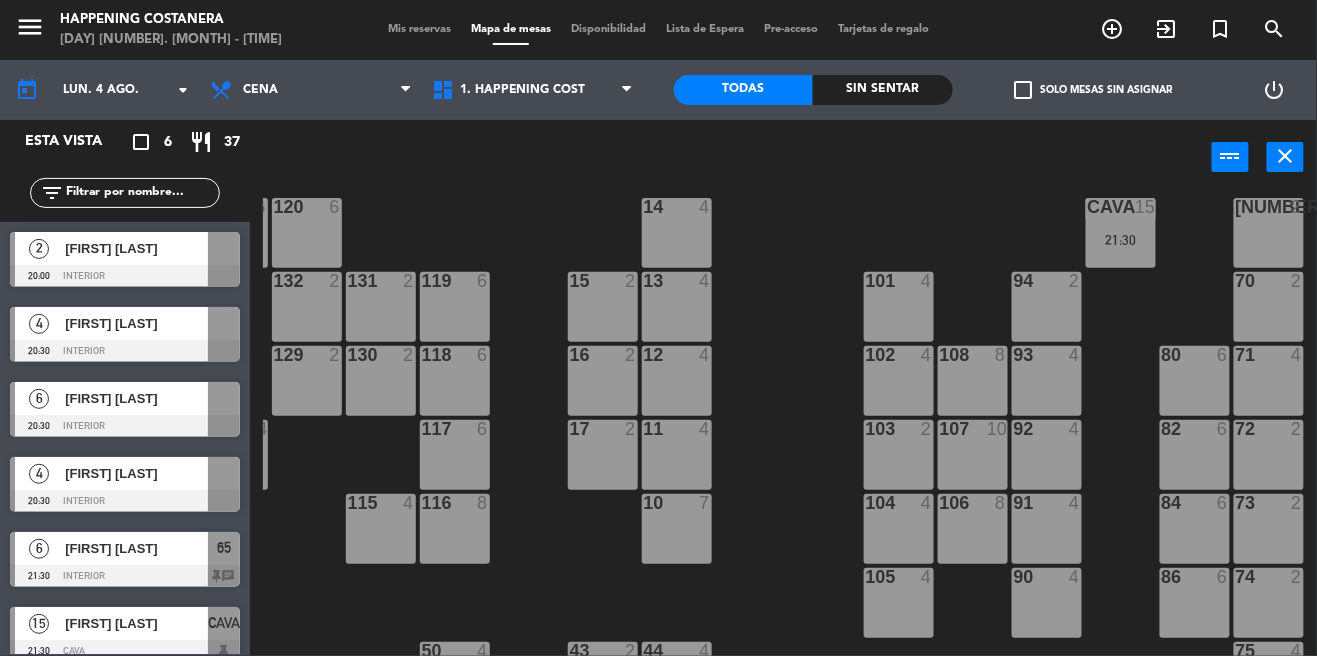 scroll, scrollTop: 17, scrollLeft: 0, axis: vertical 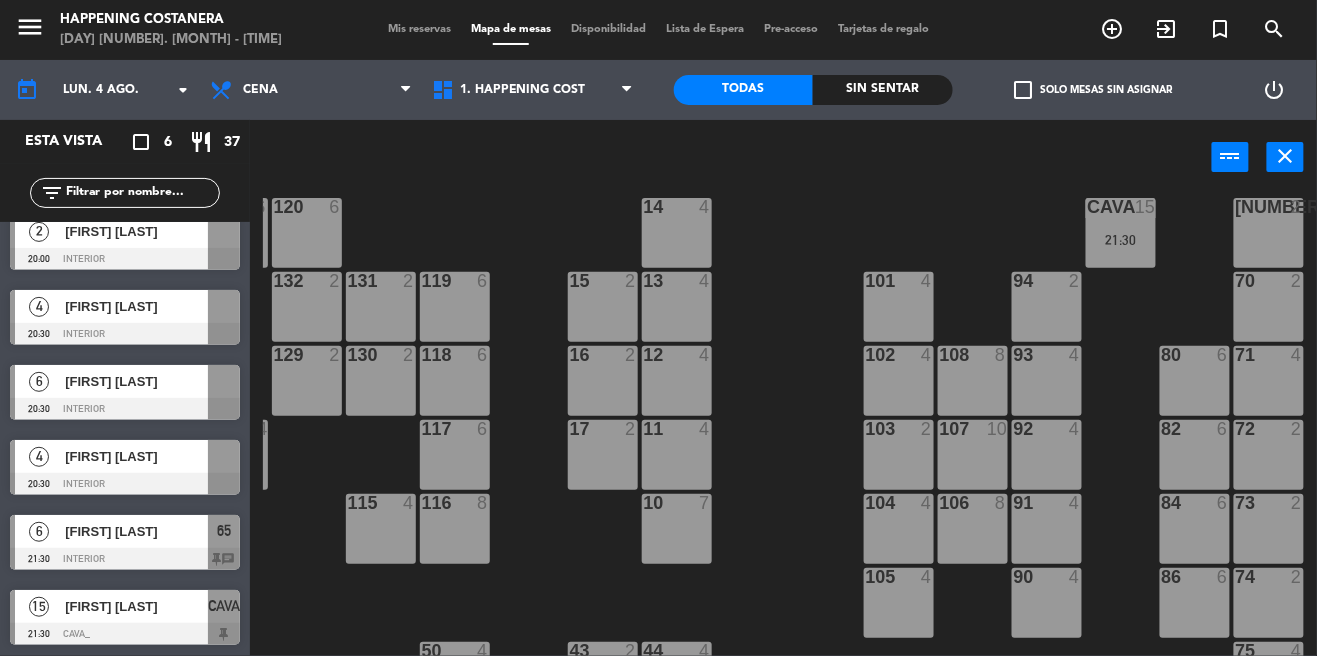 click on "[ITEM] [NUMBER] [TIME]" at bounding box center (1121, 233) 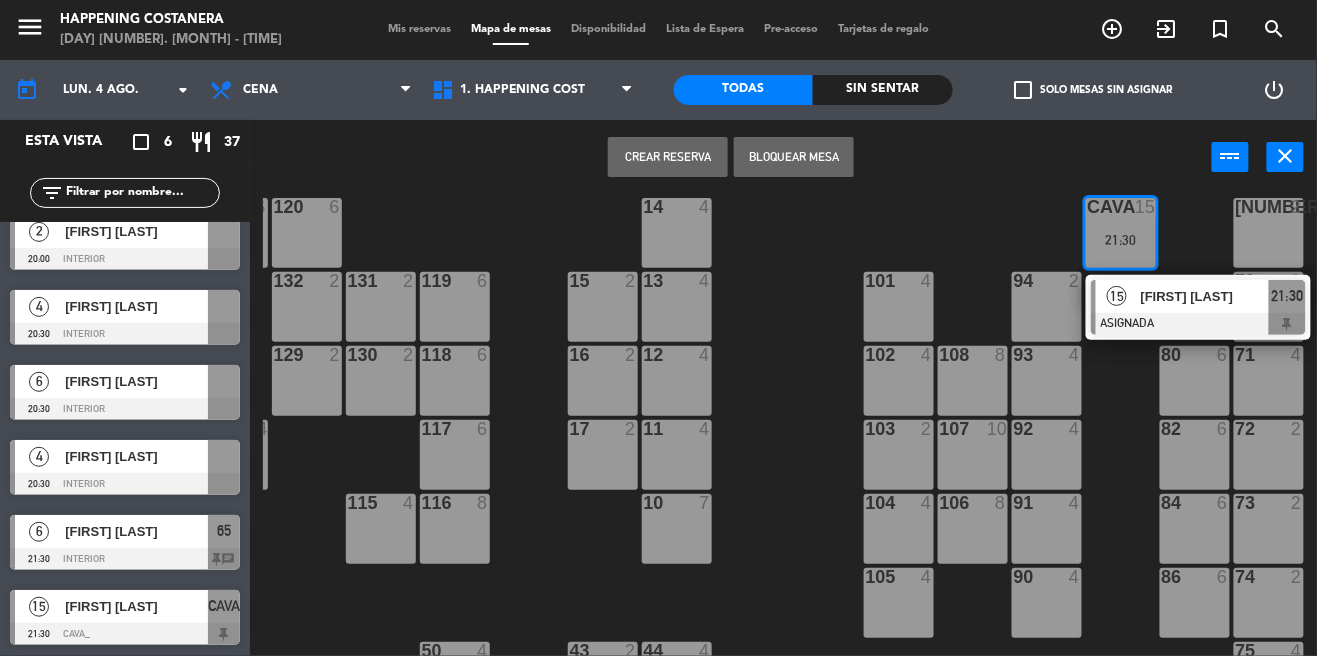 click on "69  2  122  6  121  6  120  6  14  4  CAVA  15   21:30   15   [FIRST] [LAST]    ASIGNADA  21:30 101  4  94  2  70  2  123  6  131  2  134  2  132  2  13  4  119  6  15  2  102  4  80  6  93  4  108  8  71  4  130  2  124  6  129  2  12  4  118  6  16  2  128  2  103  2  107  10  82  6  72  2  92  4  133  14  125  6  11  4  117  6  17  2  104  4  91  4  84  6  106  8  73  2  126  4  127  2  115  4  10  7  116  8  86  6  90  4  74  2  105  4  50  4  62  2  64  4  43  2  75  4  44  4  65  6   21:30  56  6  45  4  61  8  76  2  49  8  66  4  60  8  46  4  48  4  55  6  47  4  22  4  34  4  3  2  1  2  23  6  2  4  24  4  33  4  21  4  6  2  5  4  4  2  32  4  9  2  7  2  20  4  8  4  25  5  26  4  31  4  27  7  28  4  30  4" 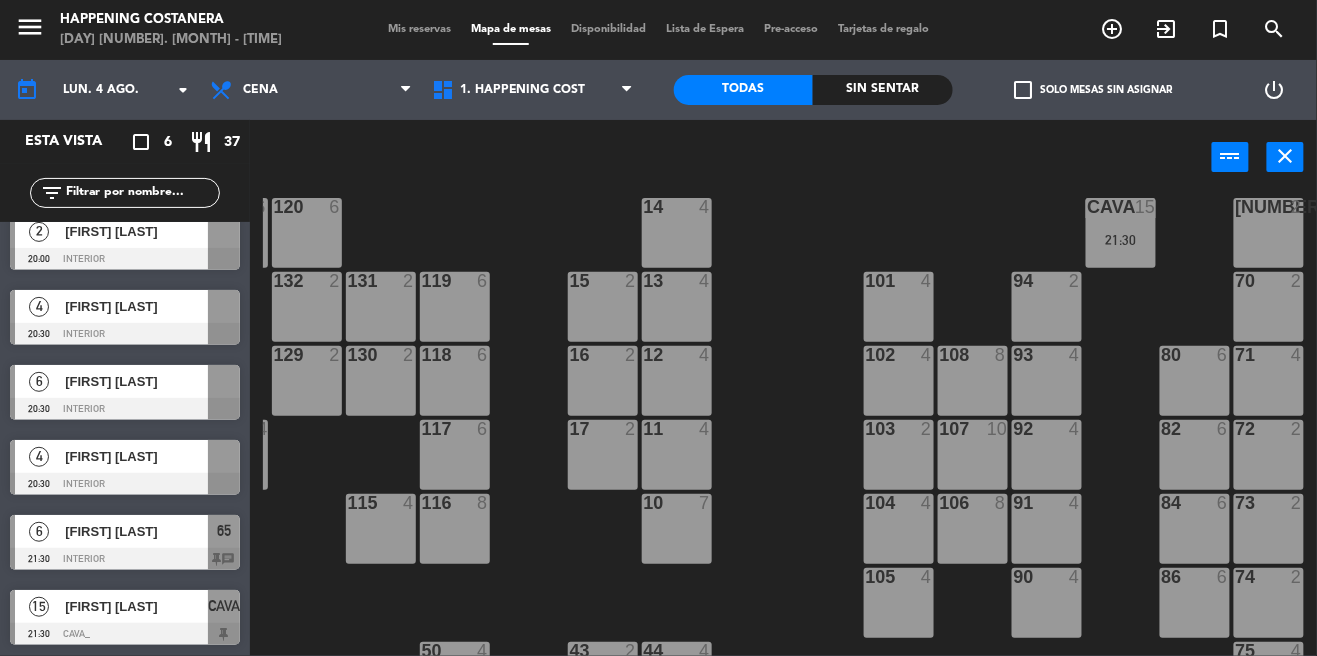 click on "[ITEM] [NUMBER] [TIME]" at bounding box center [1121, 233] 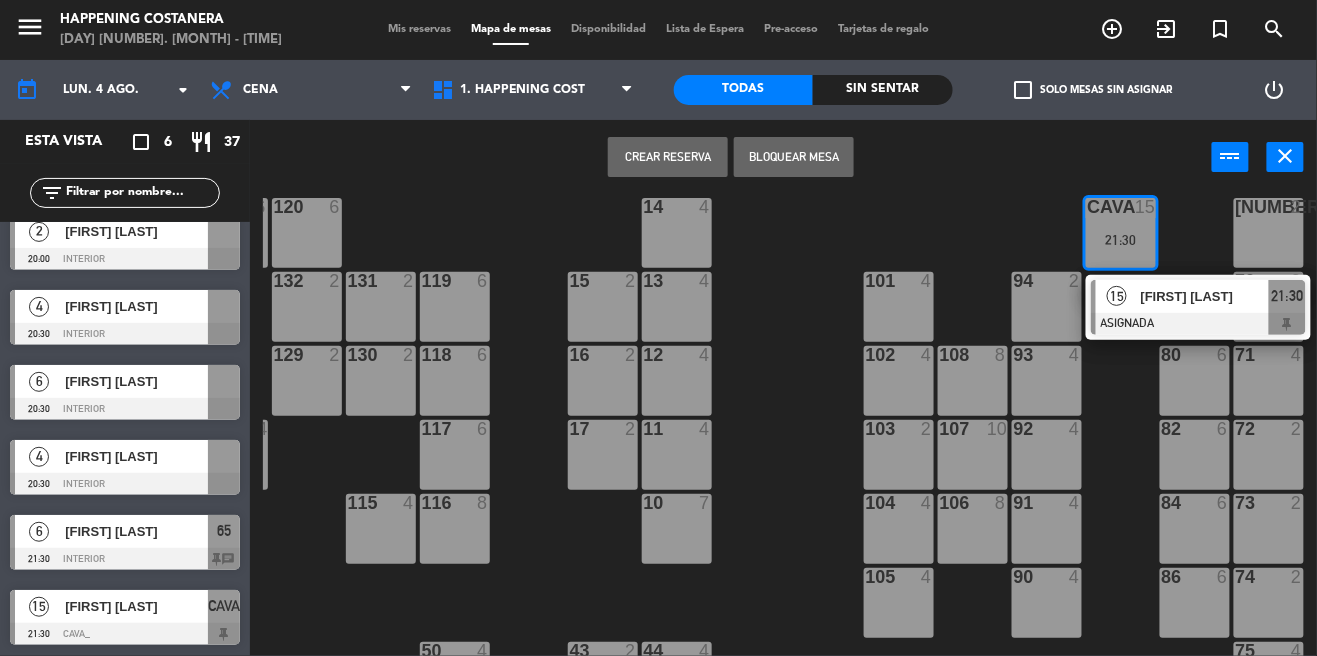 click on "94  2" at bounding box center (1047, 307) 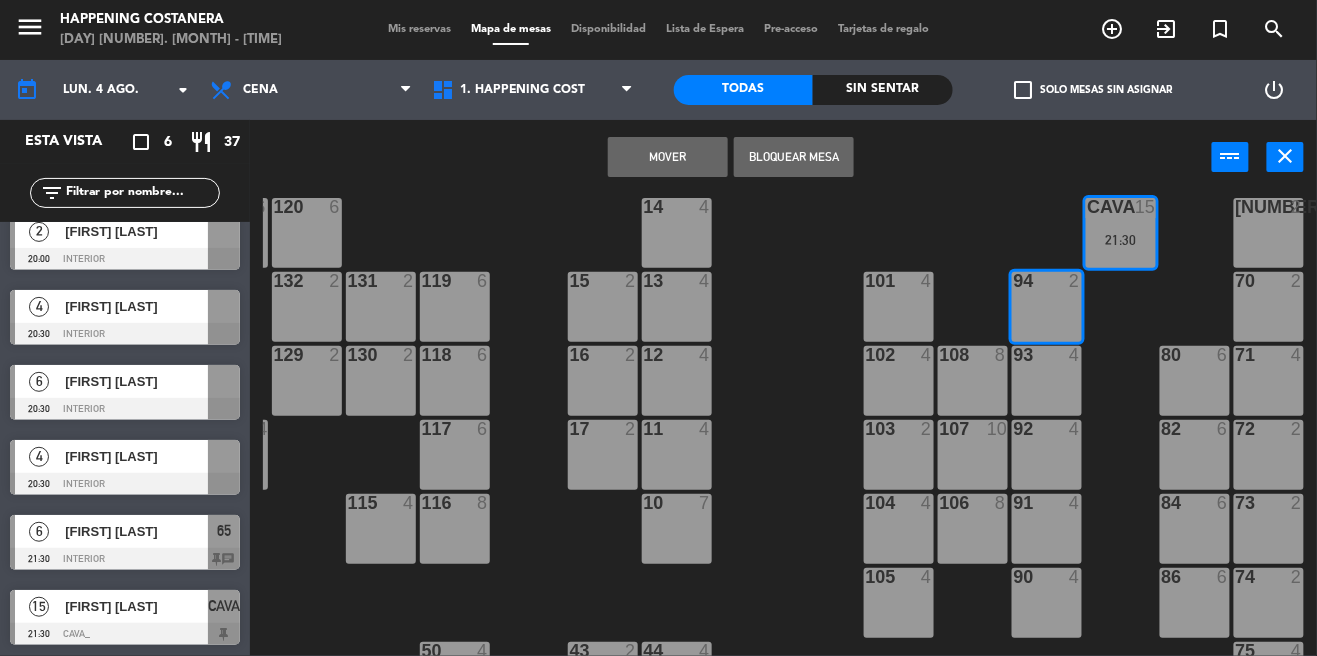 click on "69  2  122  6  121  6  120  6  14  4  CAVA  15   21:30  101  4  94  2  70  2  123  6  131  2  134  2  132  2  13  4  119  6  15  2  102  4  80  6  93  4  108  8  71  4  130  2  124  6  129  2  12  4  118  6  16  2  128  2  103  2  107  10  82  6  72  2  92  4  133  14  125  6  11  4  117  6  17  2  104  4  91  4  84  6  106  8  73  2  126  4  127  2  115  4  10  7  116  8  86  6  90  4  74  2  105  4  50  4  62  2  64  4  43  2  75  4  44  4  65  6   21:30  56  6  45  4  61  8  76  2  49  8  66  4  60  8  46  4  48  4  55  6  47  4  22  4  34  4  3  2  1  2  23  6  2  4  24  4  33  4  21  4  6  2  5  4  4  2  32  4  9  2  7  2  20  4  8  4  25  5  26  4  31  4  27  7  28  4  30  4" 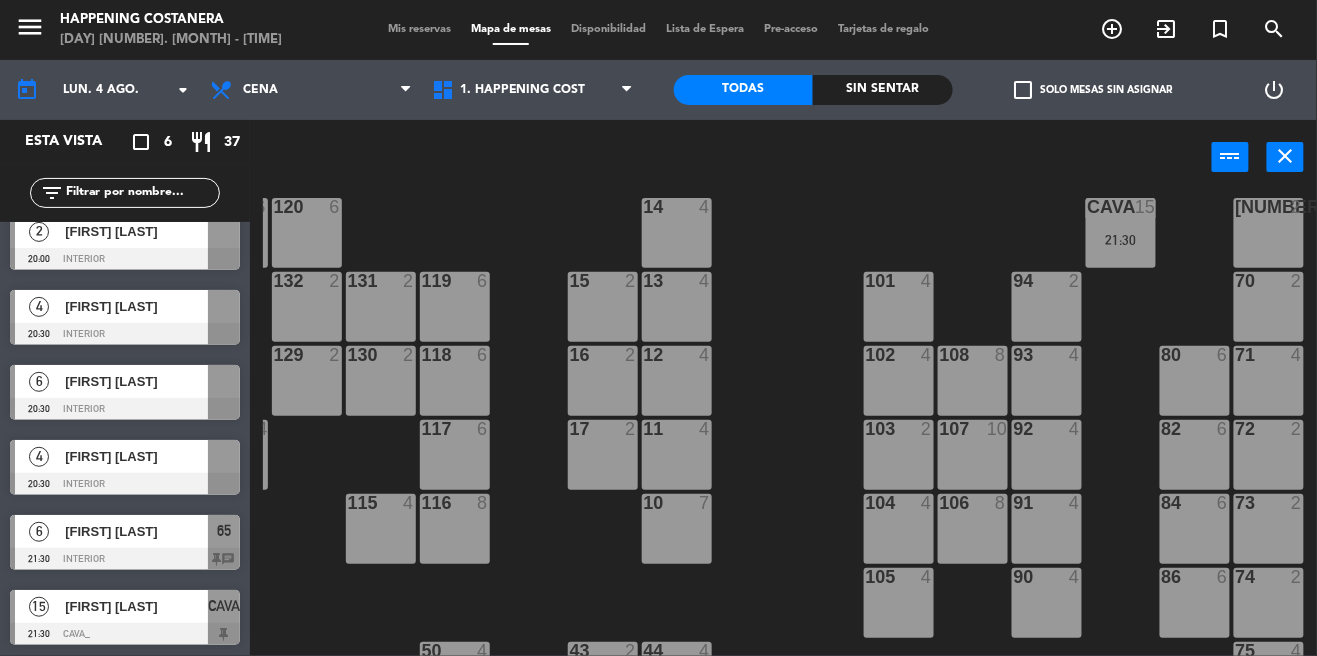click on "[ITEM] [NUMBER] [TIME]" at bounding box center (1121, 233) 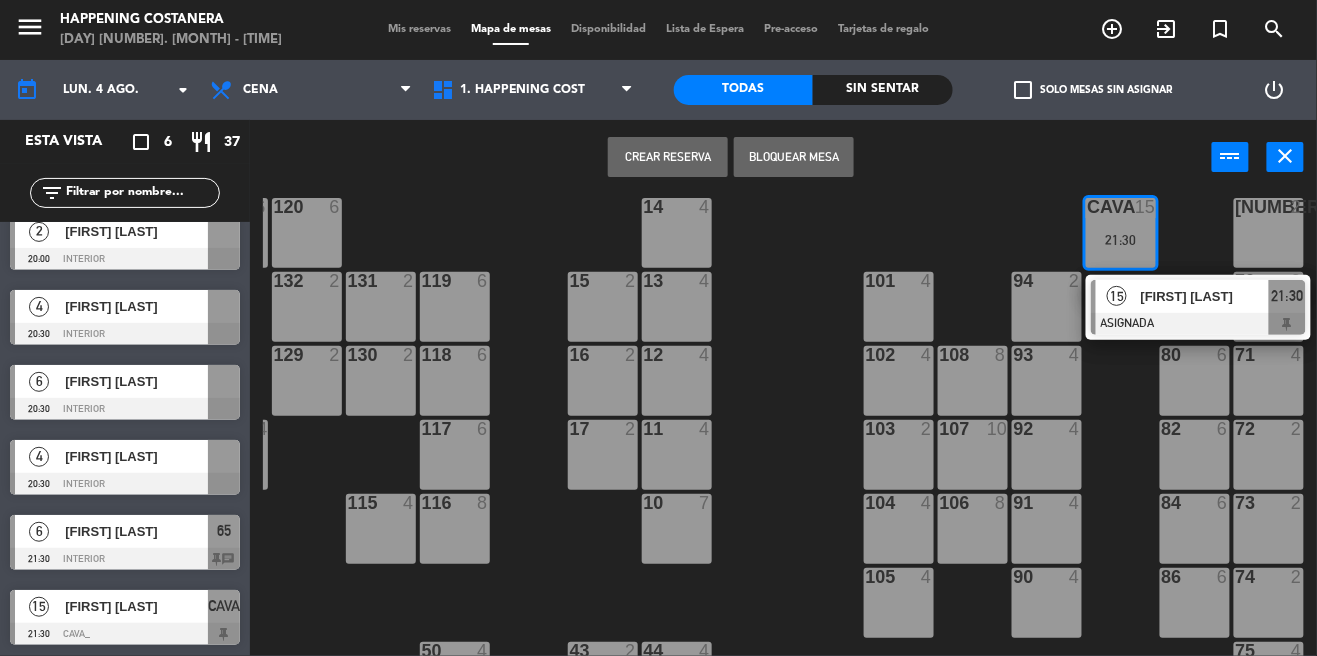 click on "[FIRST] [LAST]" at bounding box center [1204, 296] 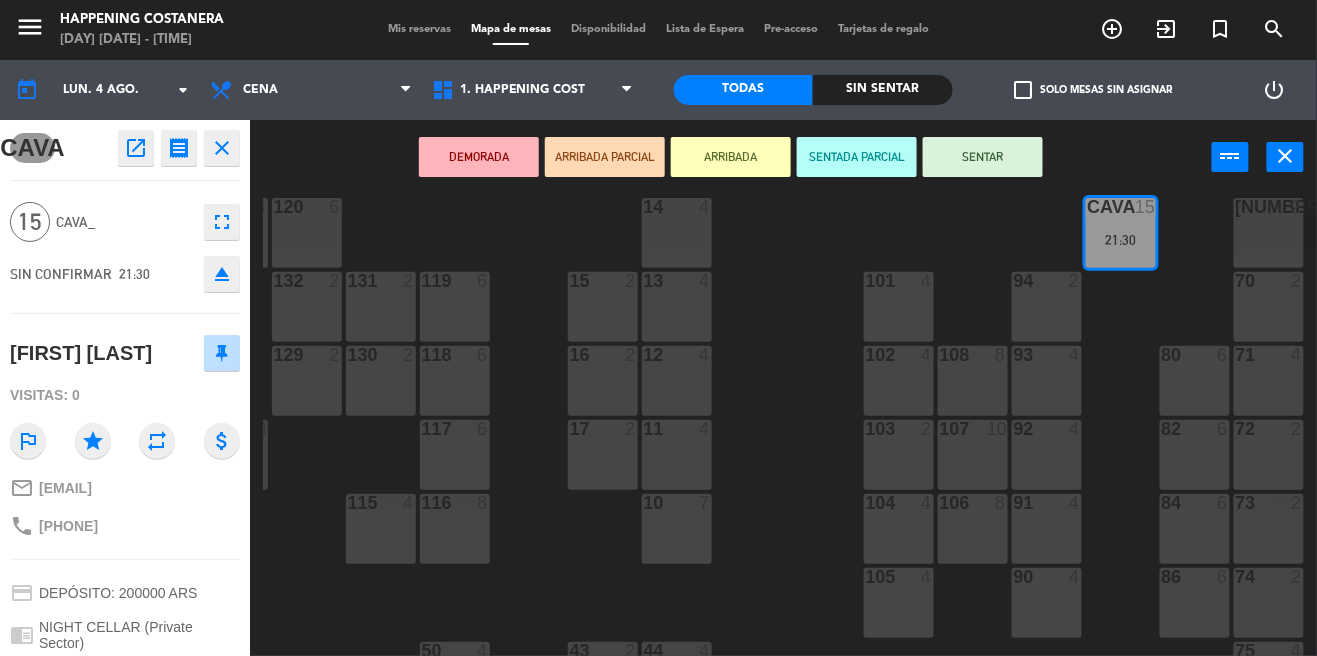 click on "21:30" at bounding box center (1121, 240) 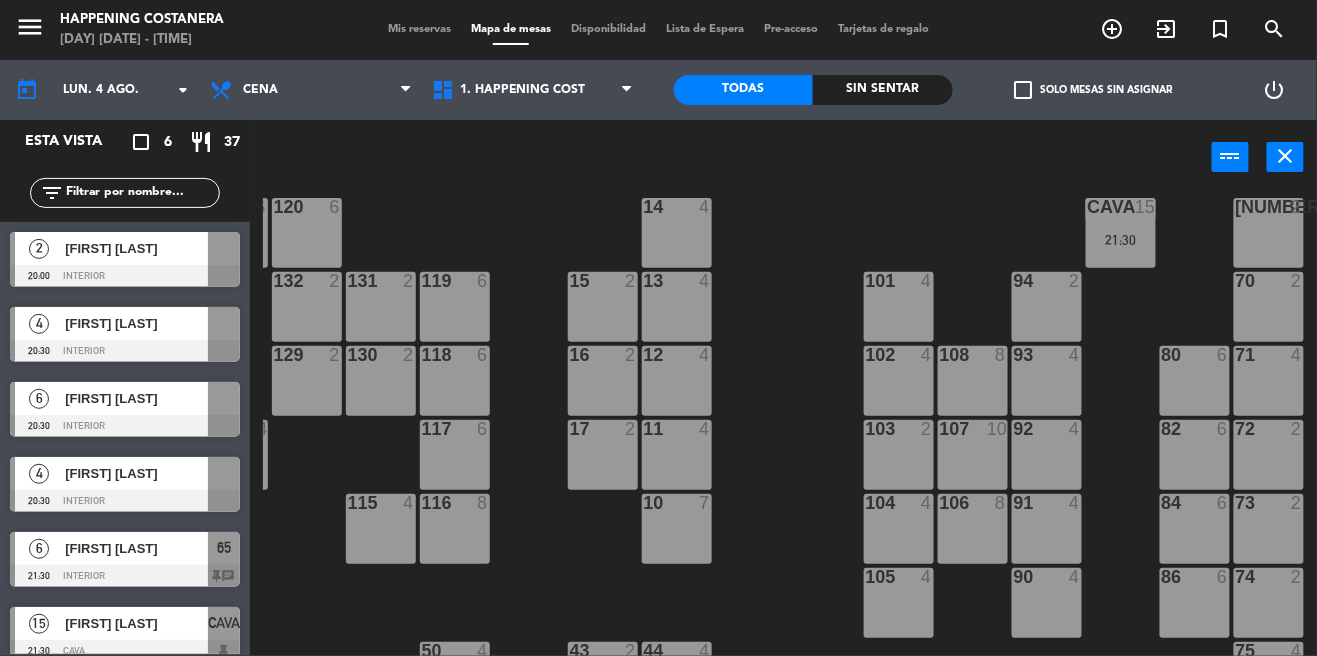 click on "[ITEM] [NUMBER] [TIME]" at bounding box center [1121, 233] 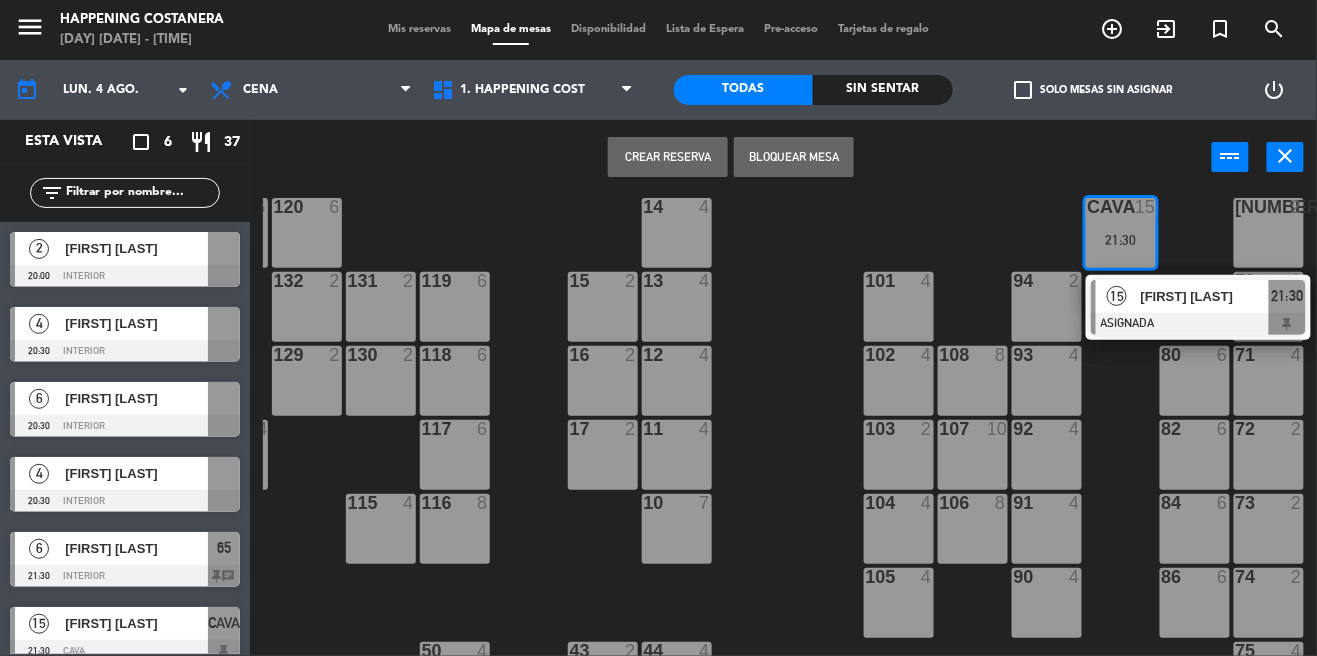 click at bounding box center (1198, 324) 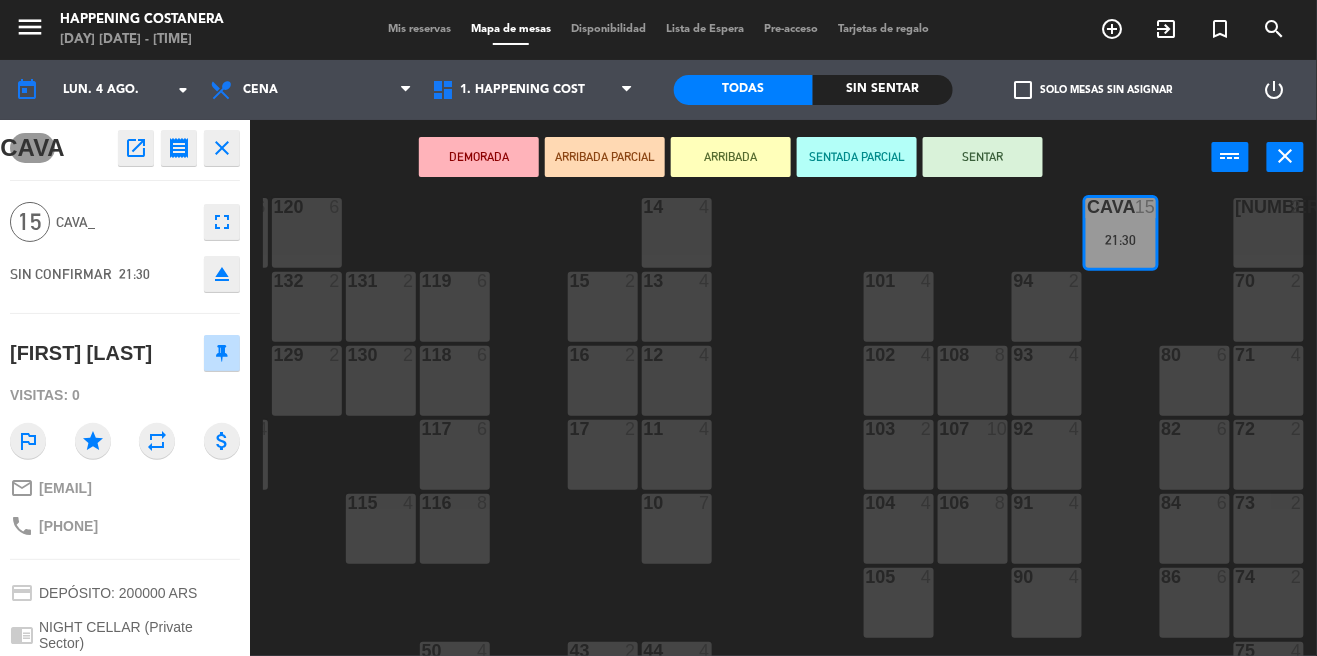 click on "fullscreen" 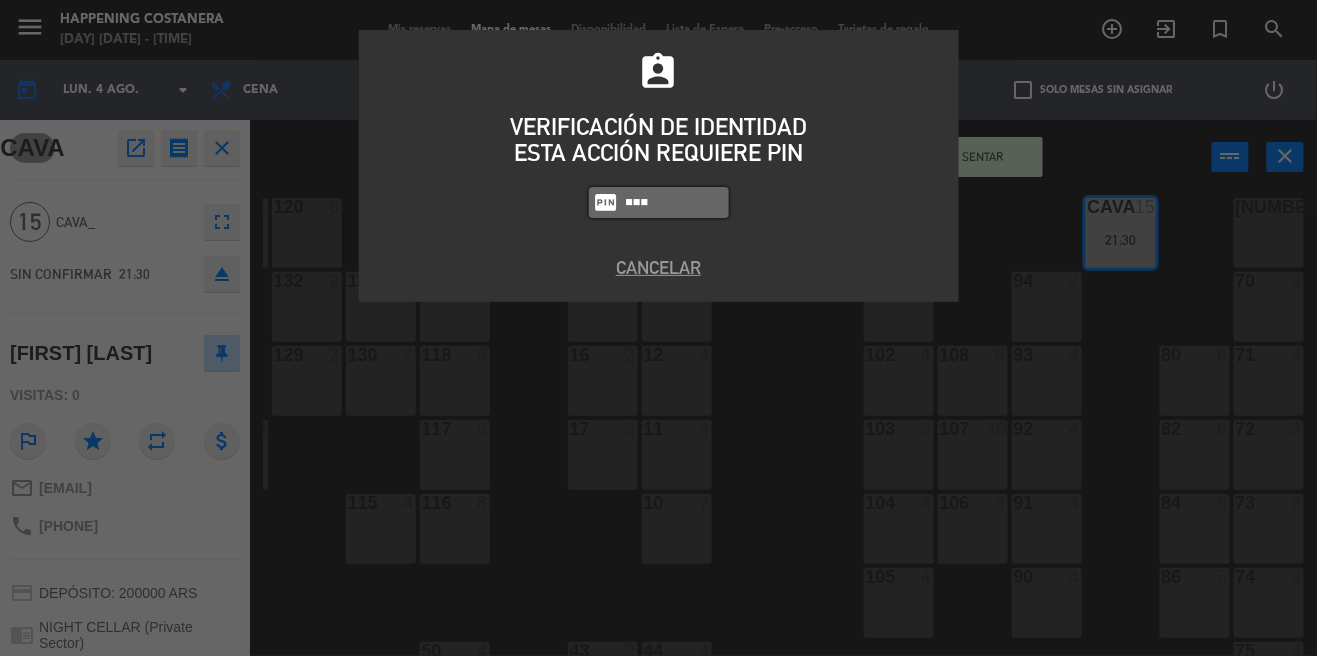 type on "5447" 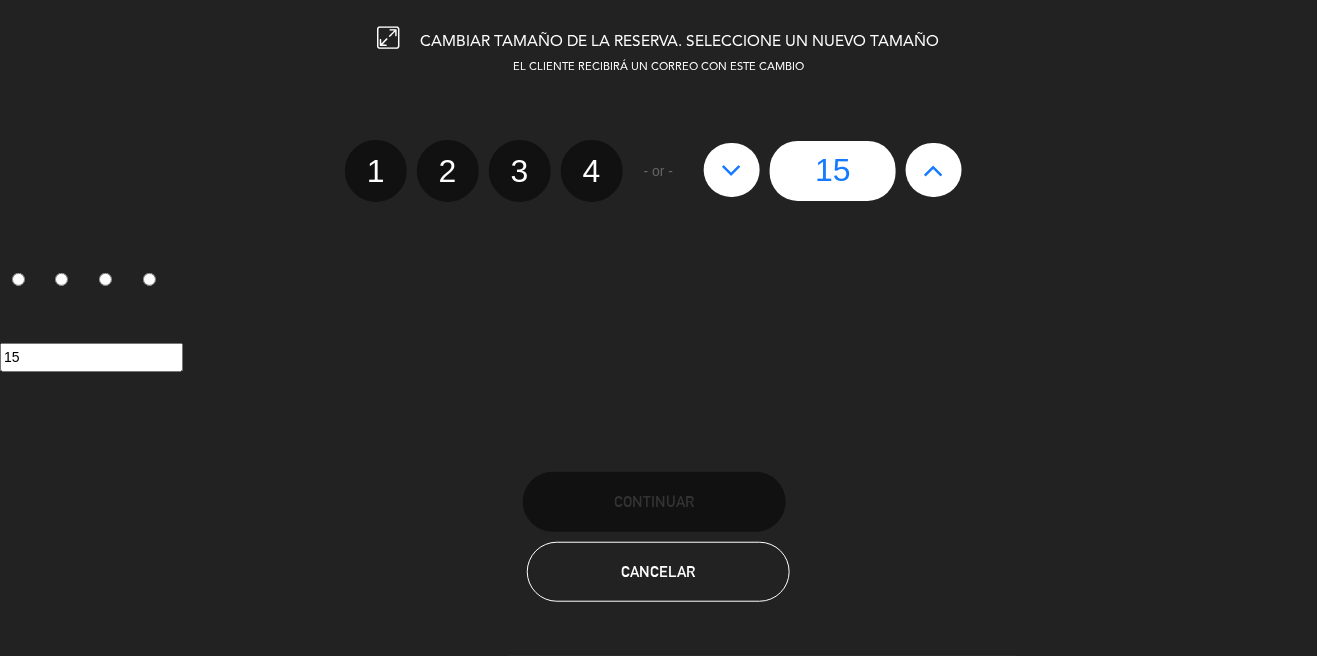 click 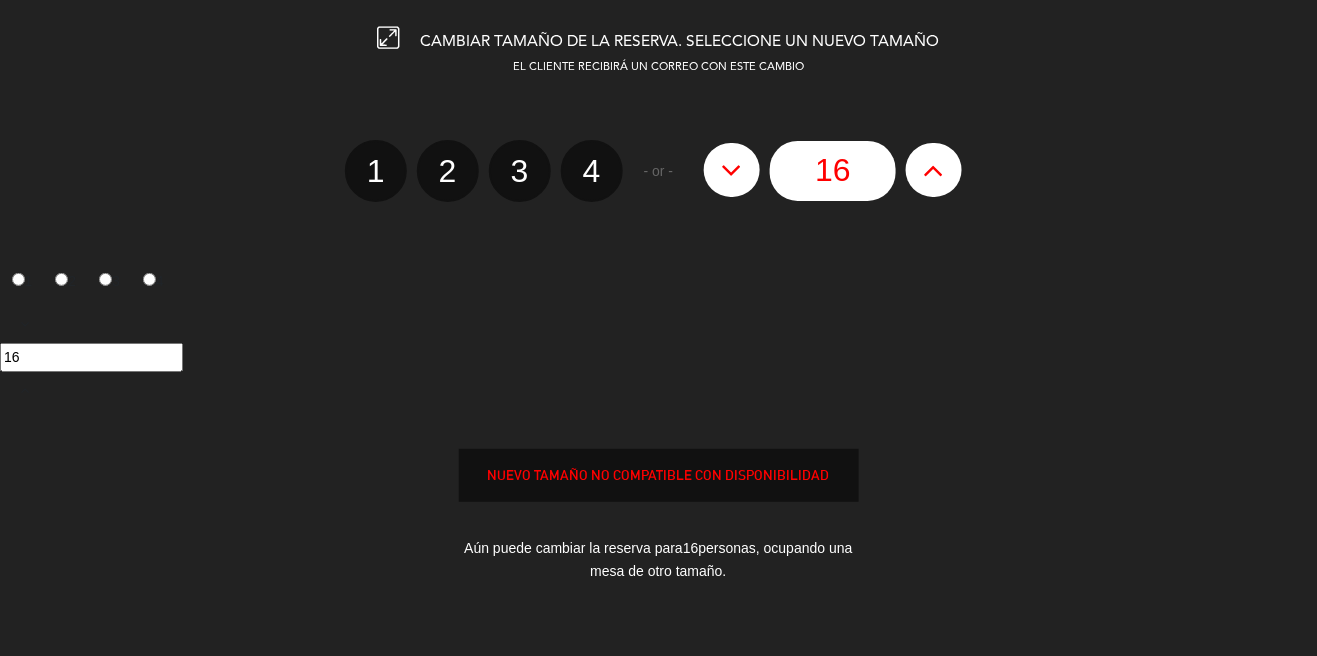 click 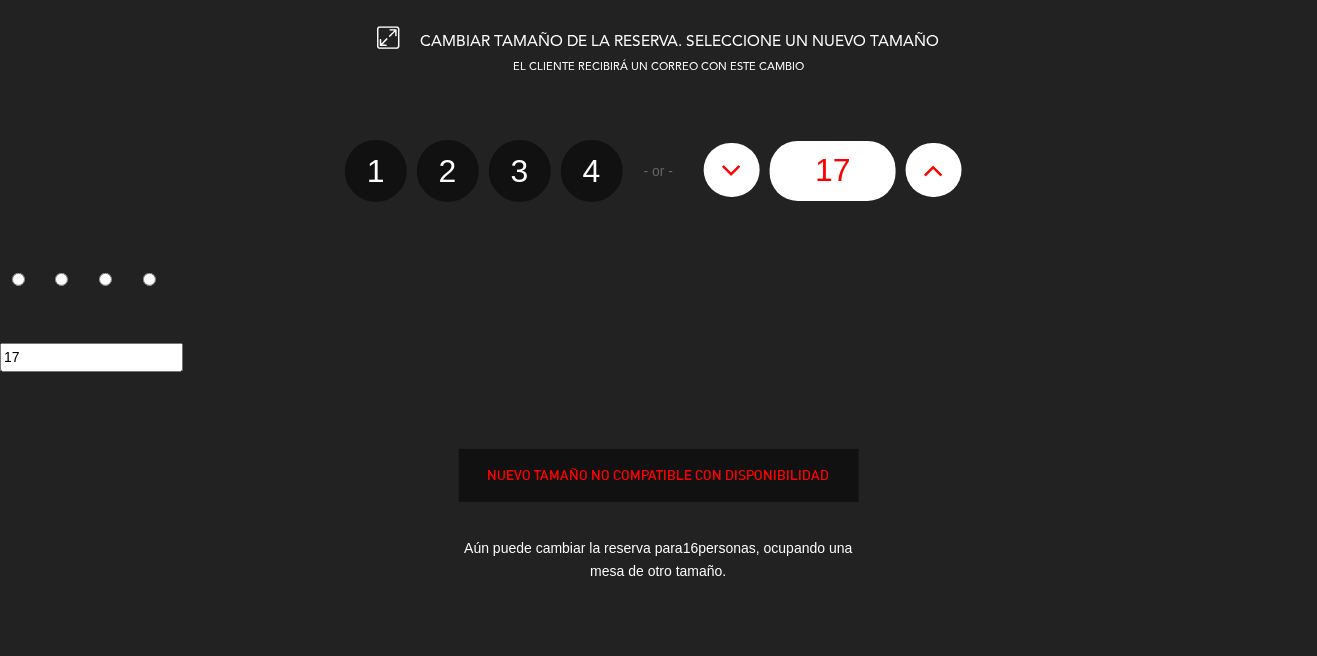 click 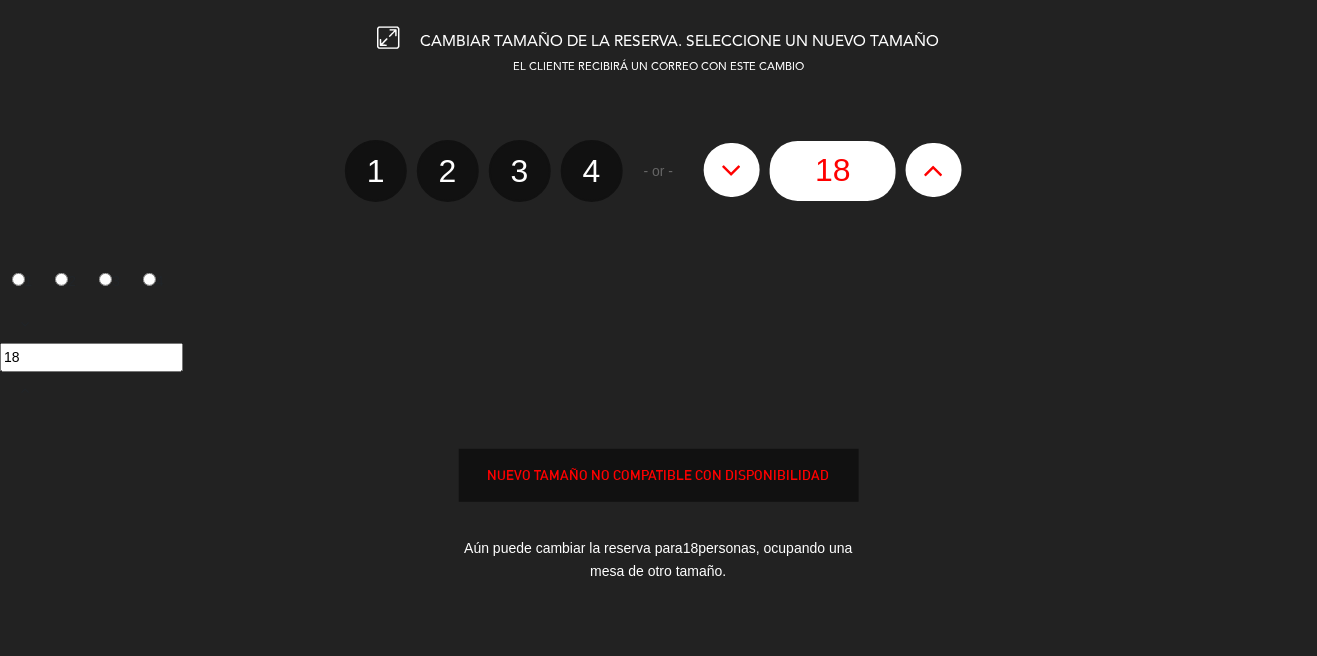 click 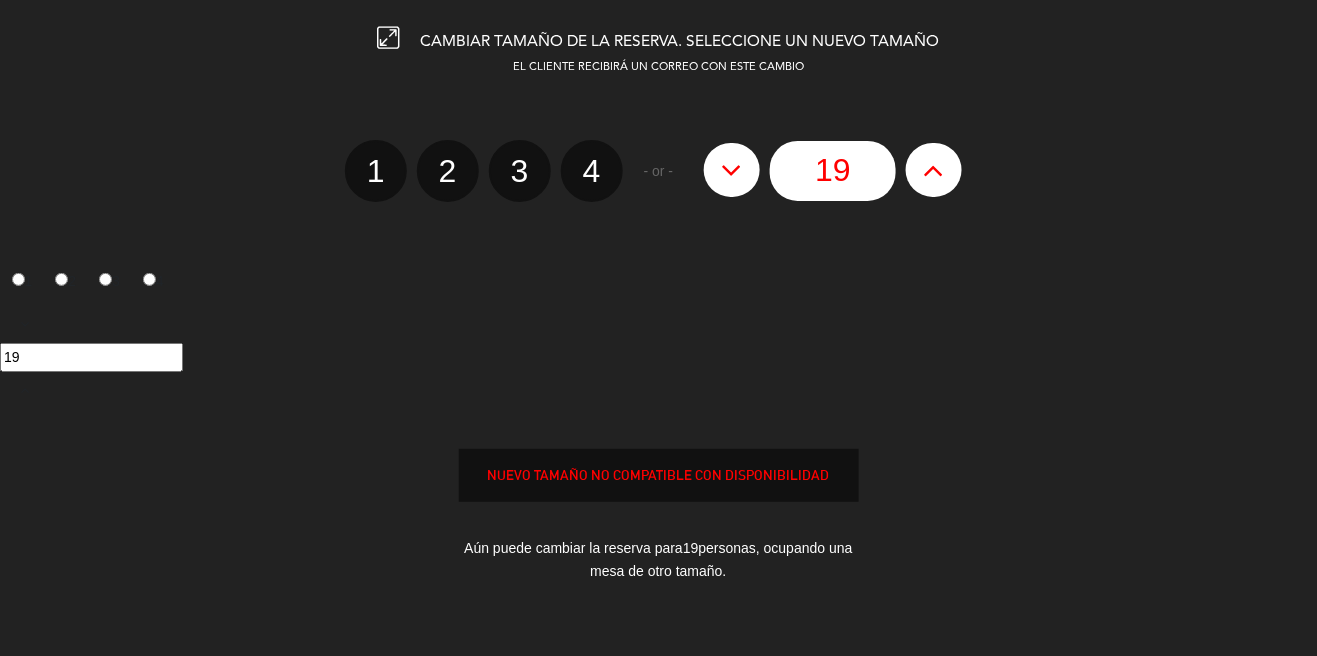 click 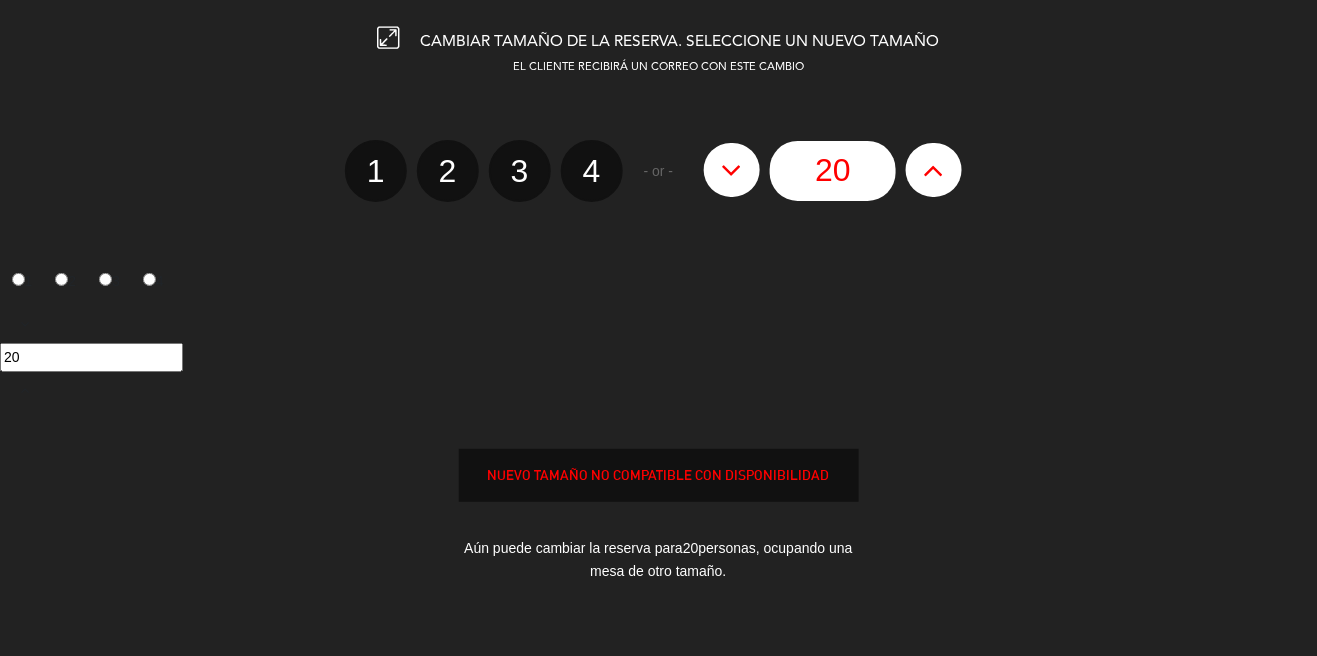 click 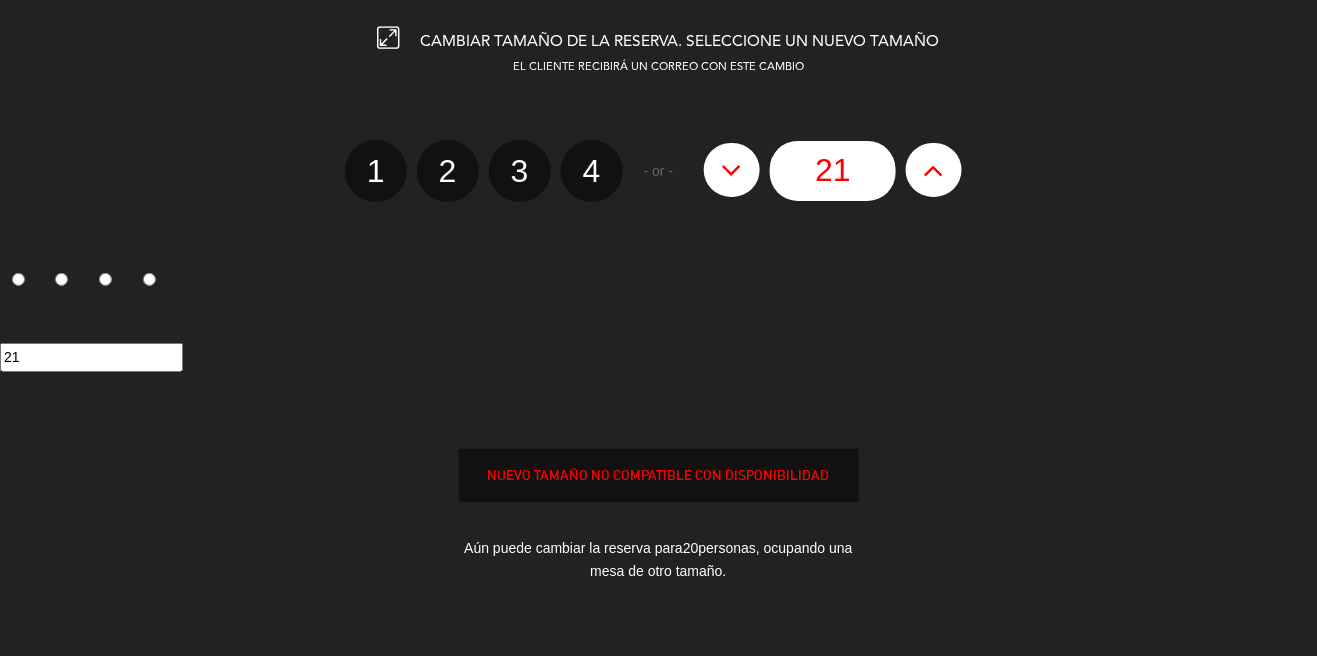 click 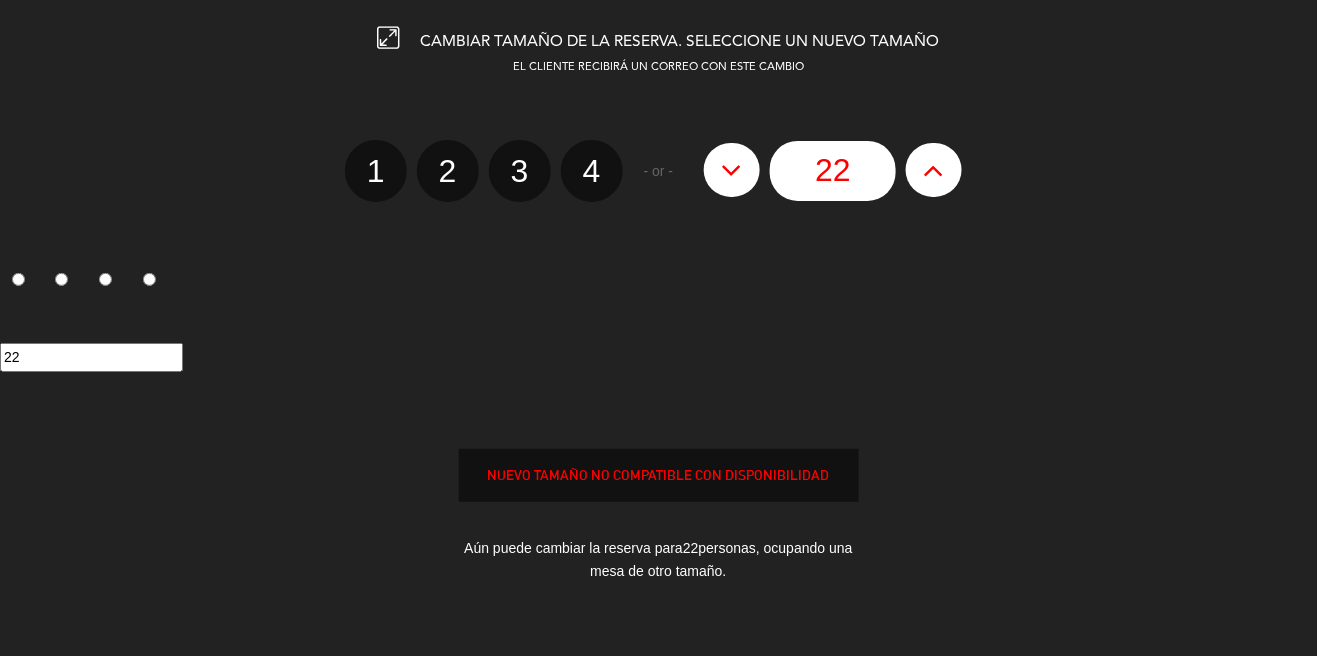 click on "22" 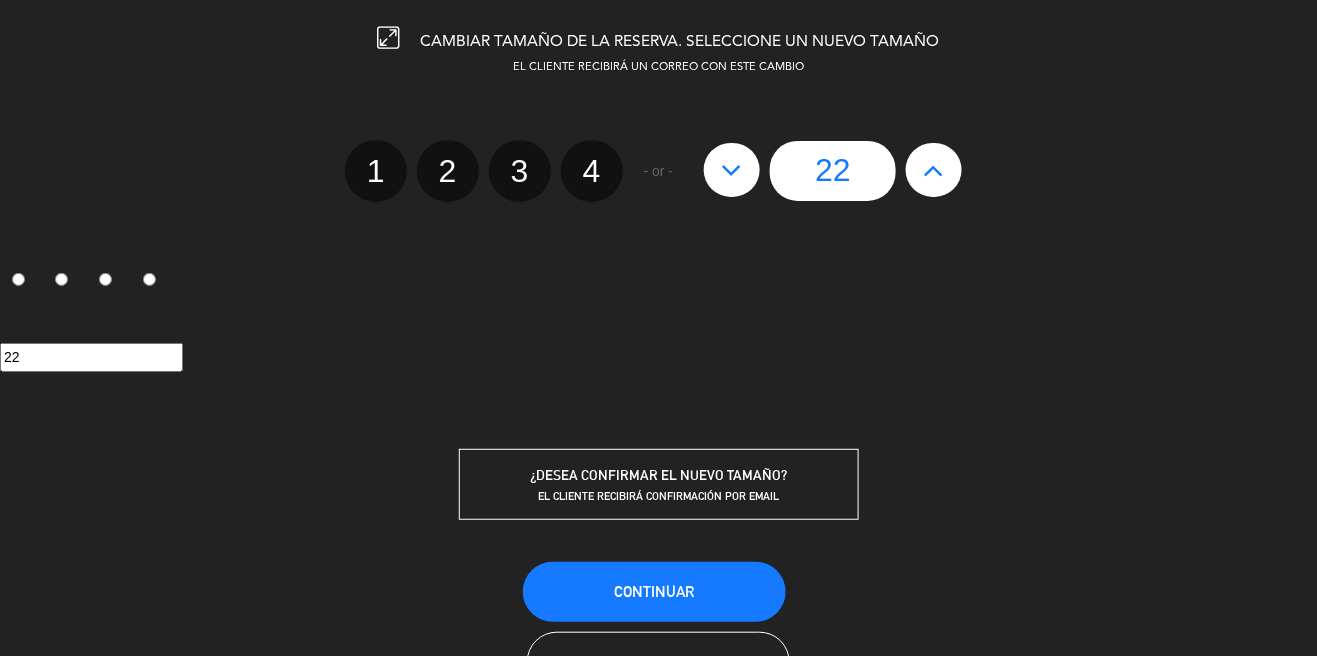 click 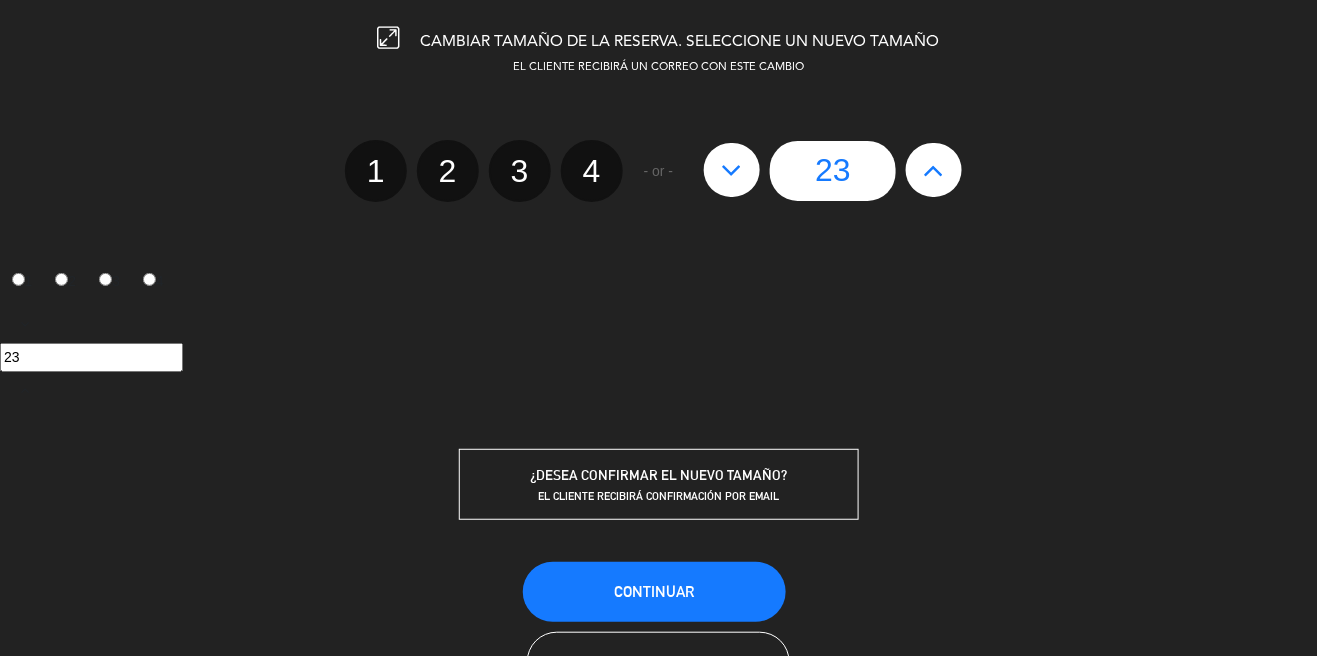 click on "23" 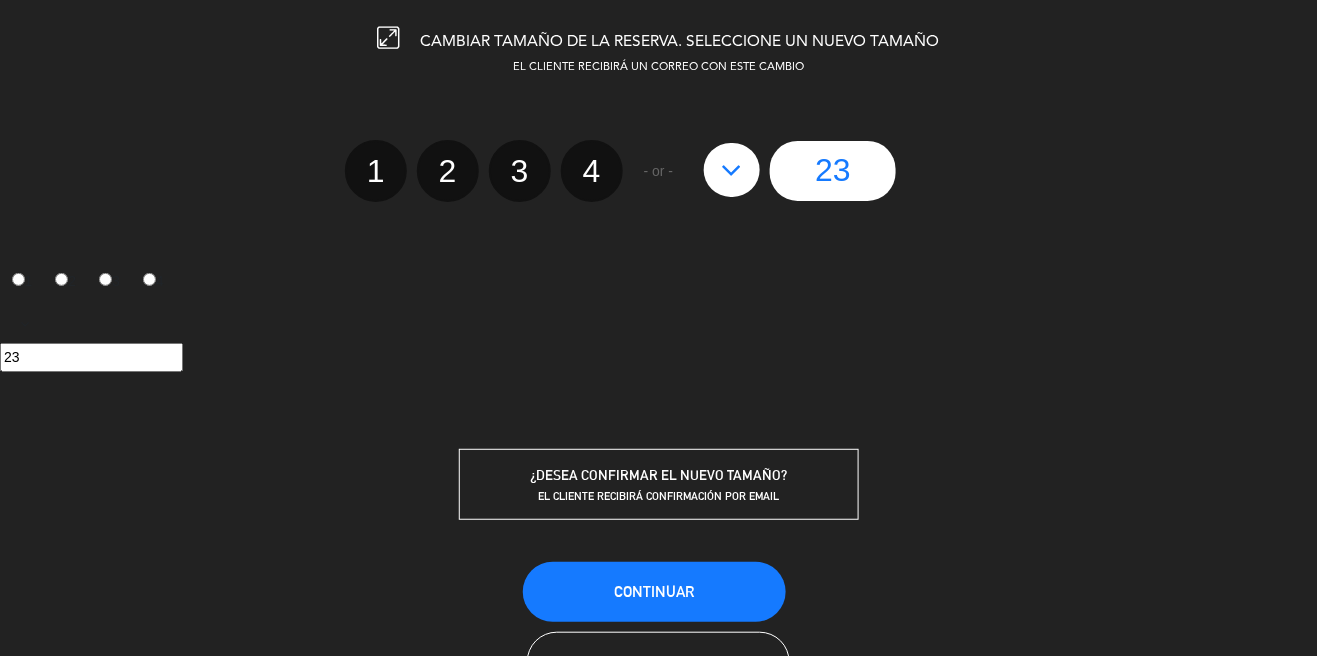 click on "23" 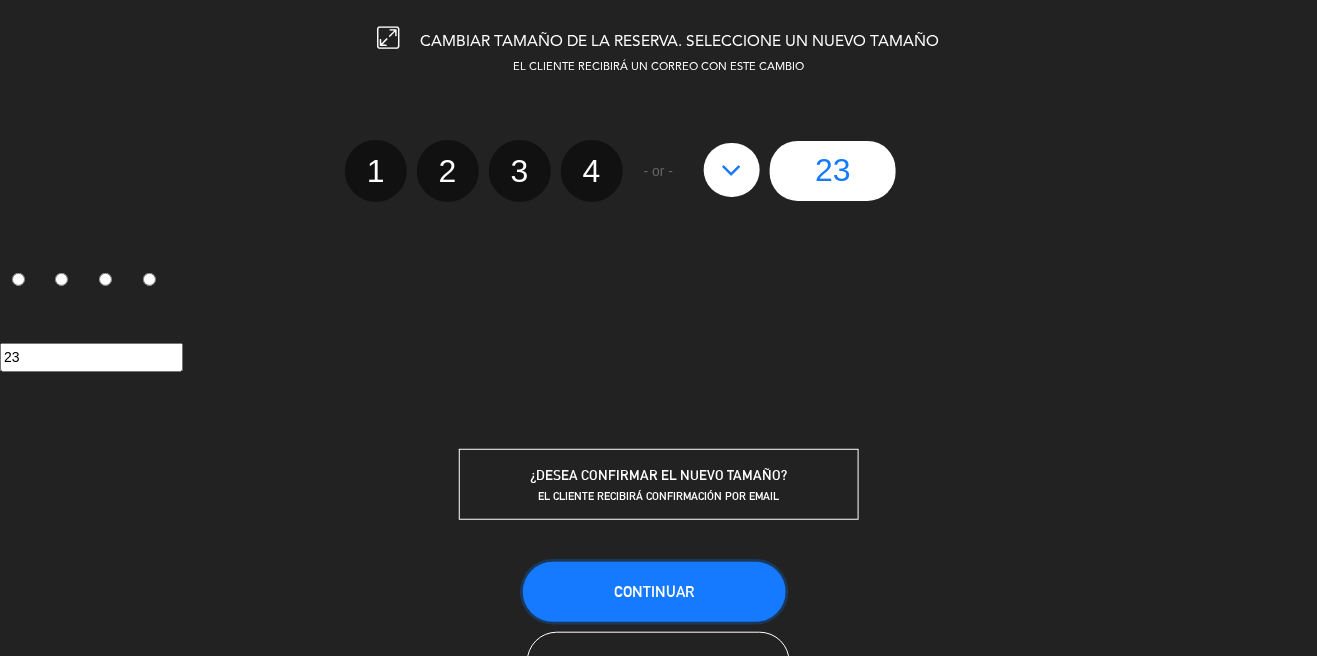 click on "Continuar" at bounding box center (654, 592) 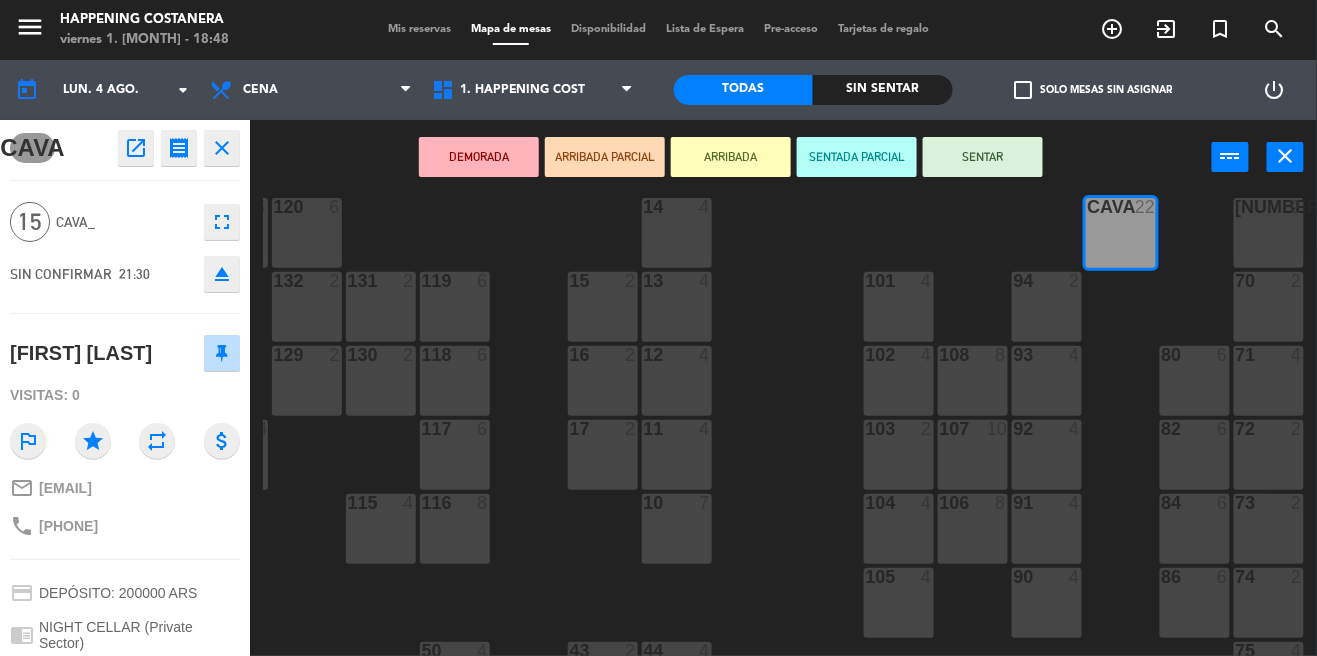 click on "[NUMBER] [FIRST] [LAST]" 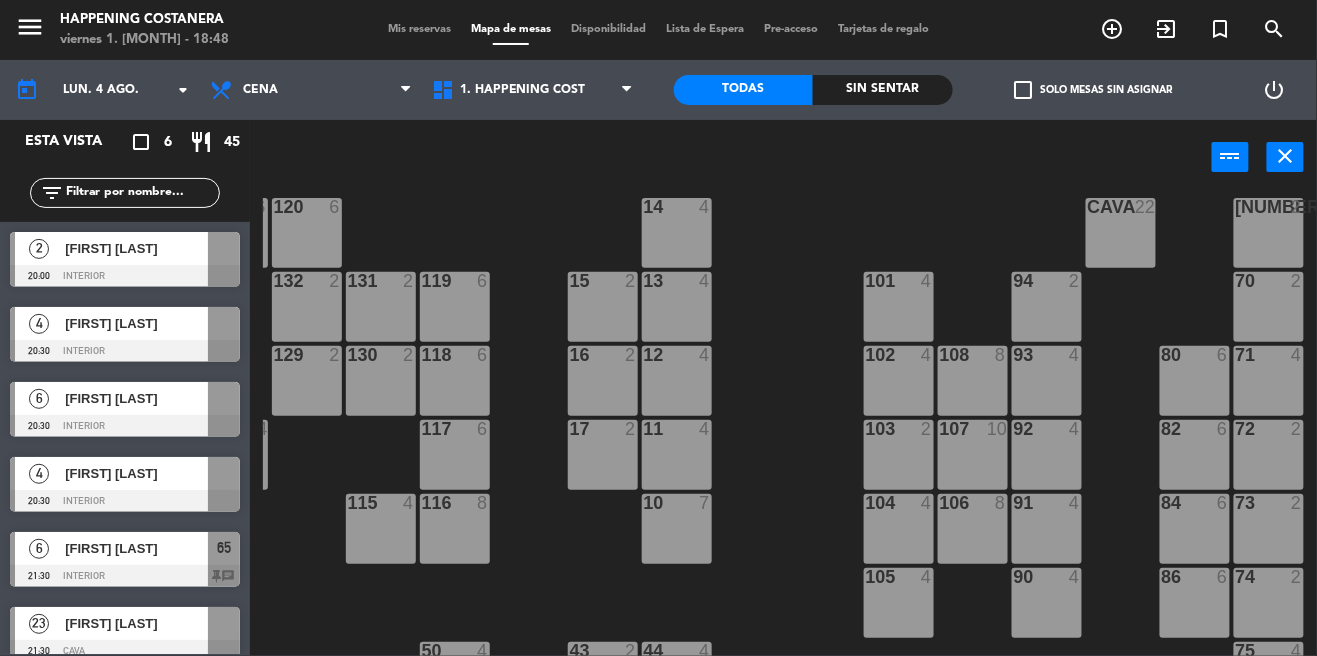scroll, scrollTop: 17, scrollLeft: 0, axis: vertical 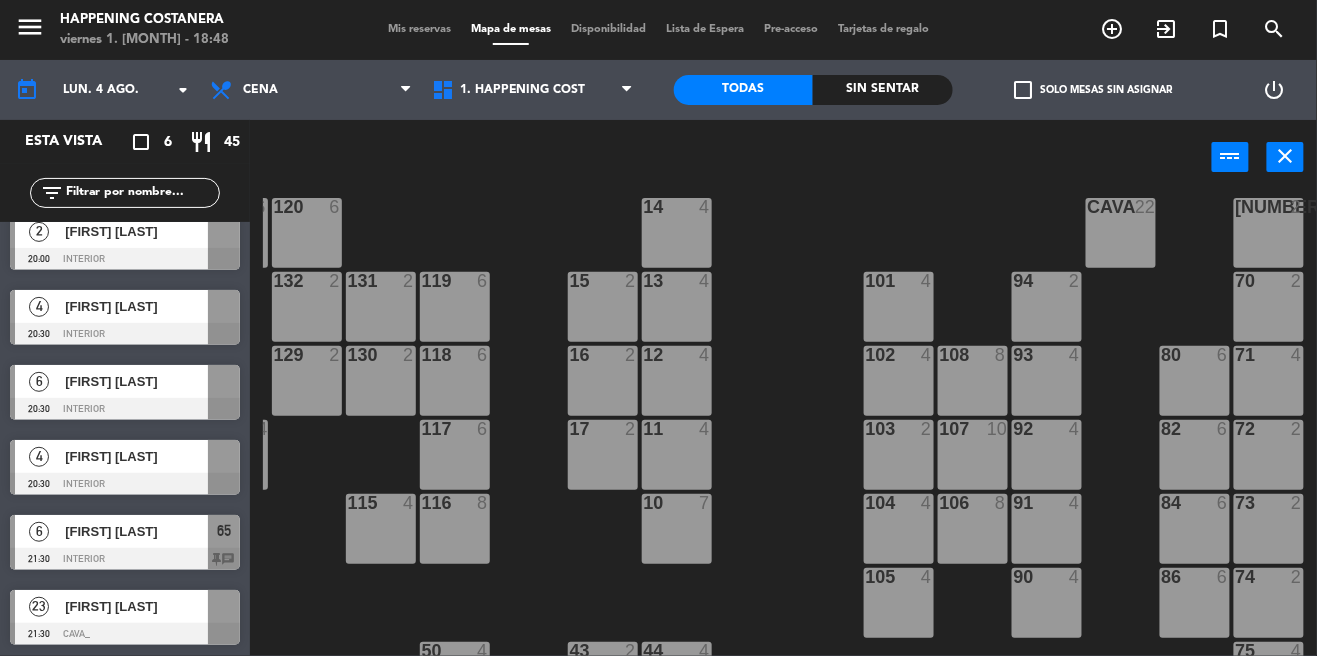 click 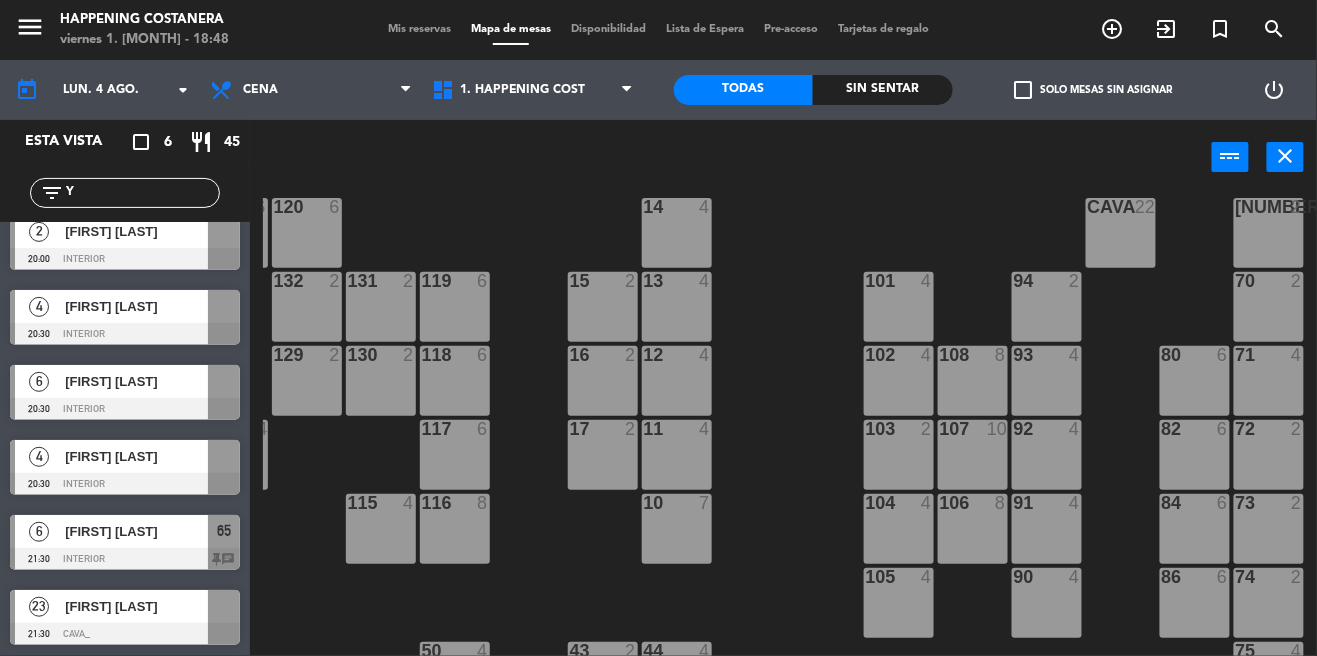 scroll, scrollTop: 0, scrollLeft: 0, axis: both 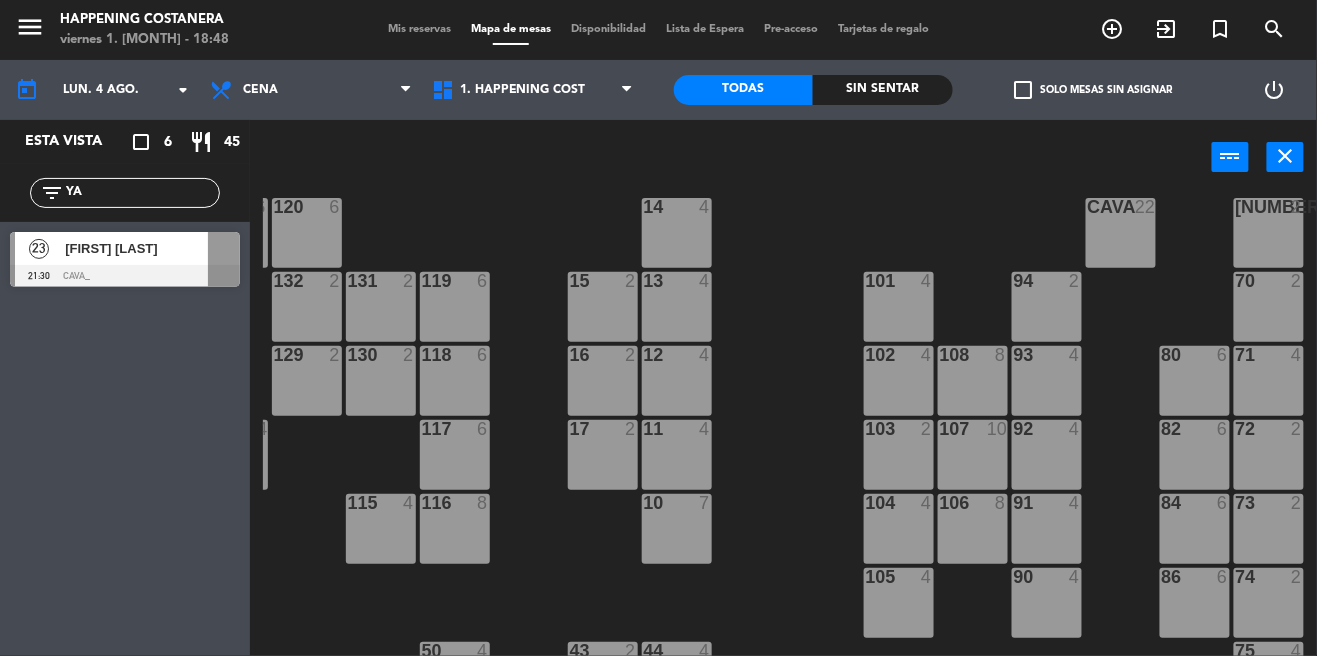 type on "YA" 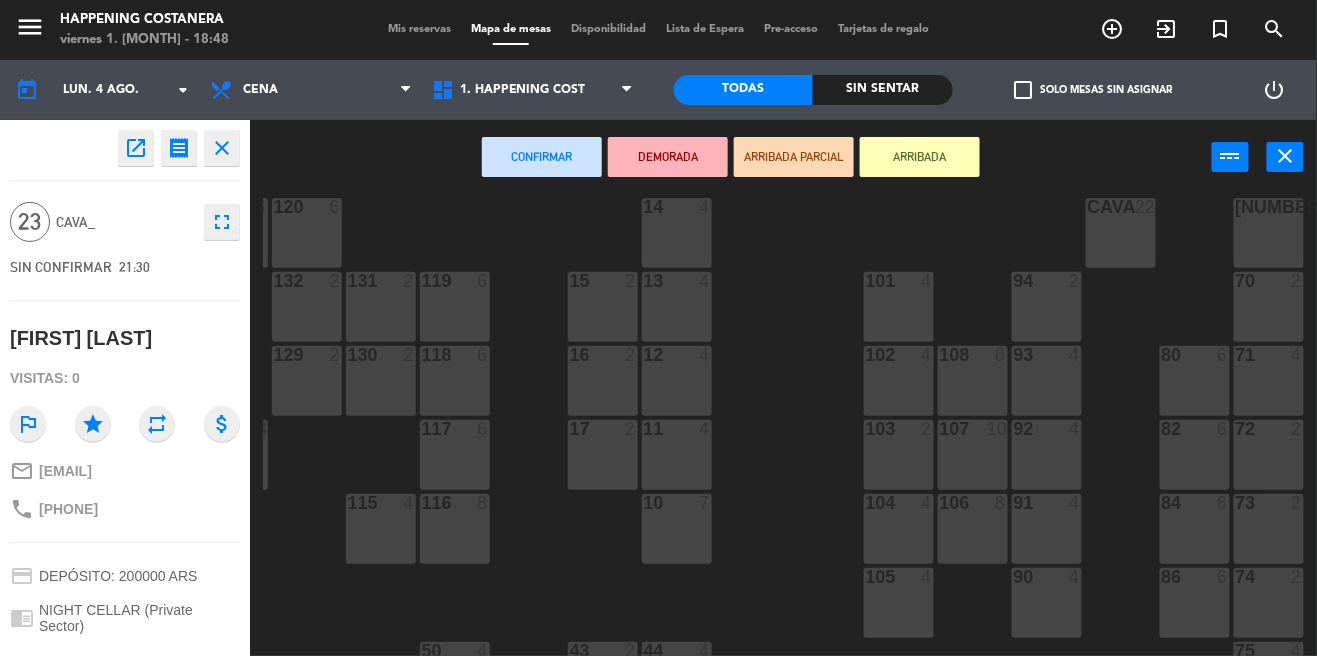 click on "CAVA  22" at bounding box center [1121, 233] 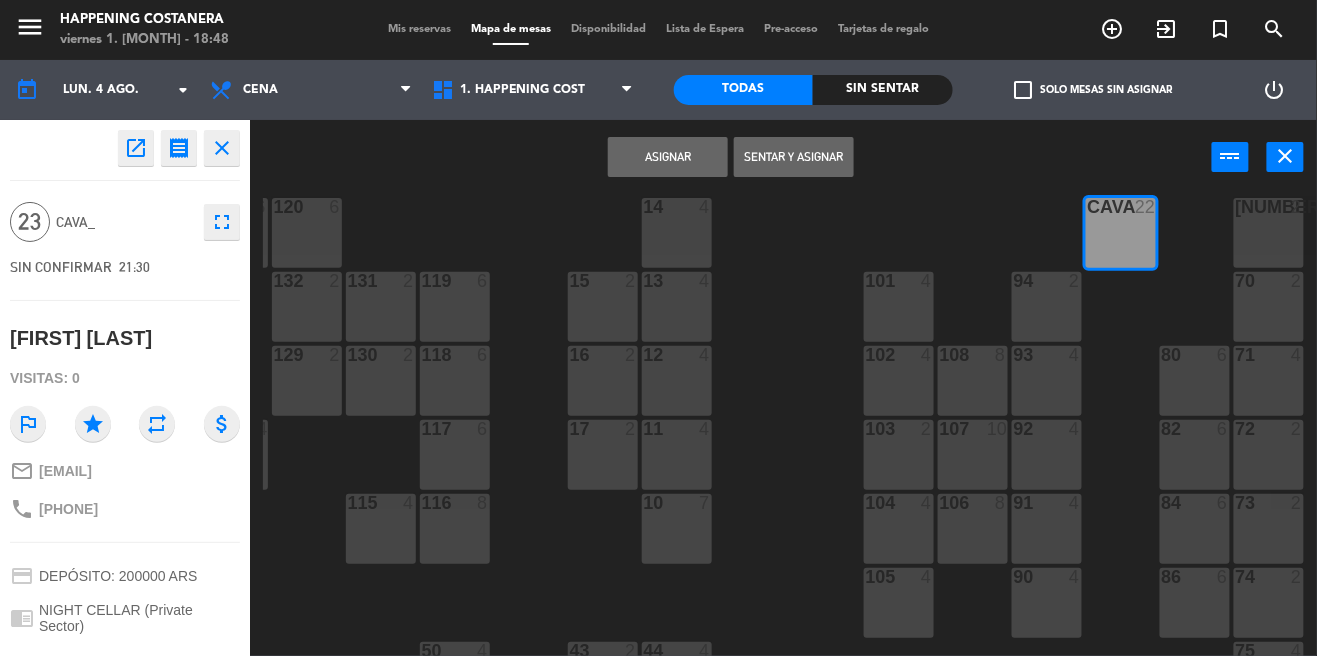 click on "Asignar" at bounding box center (668, 157) 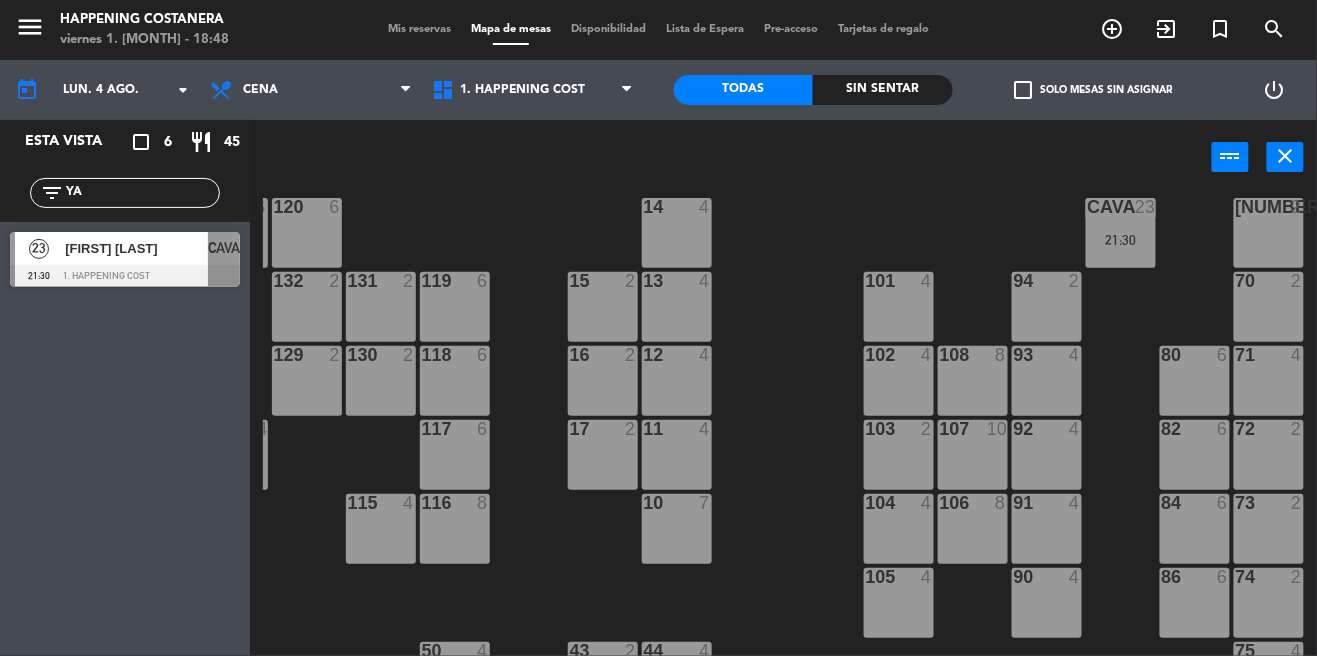click on "CAVA [NUMBER] [TIME]" at bounding box center [1121, 233] 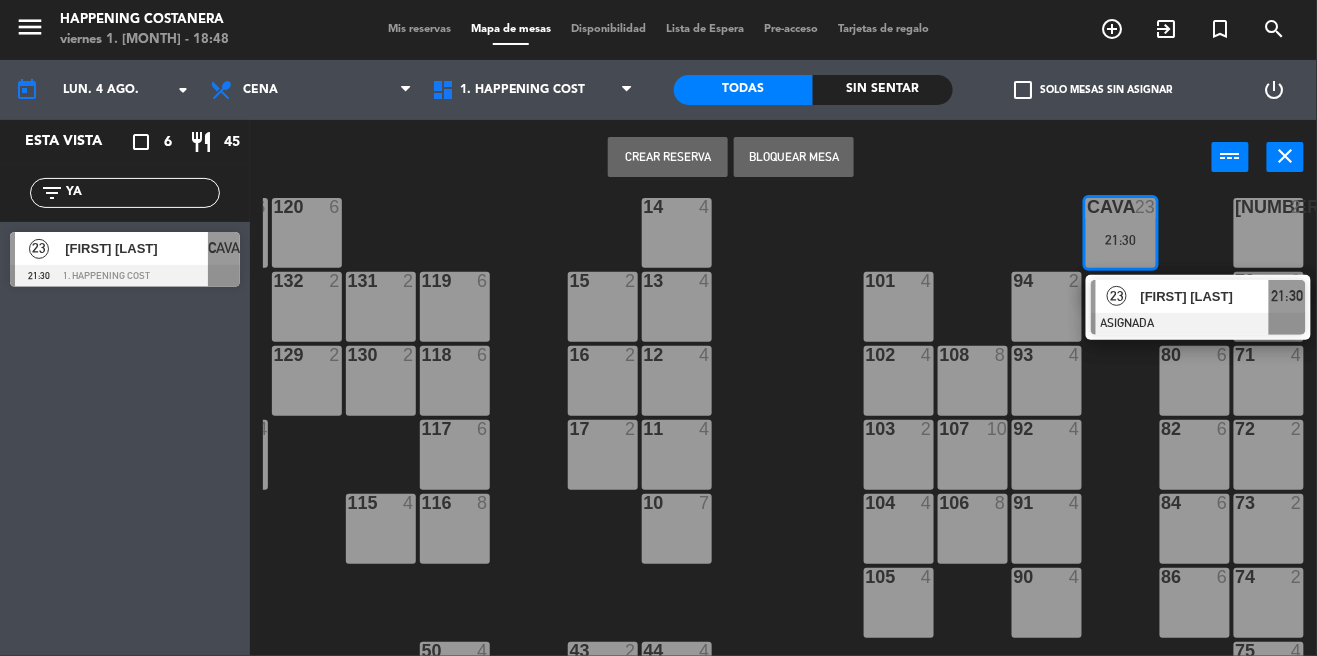 click on "[FIRST] [LAST]" at bounding box center [1205, 296] 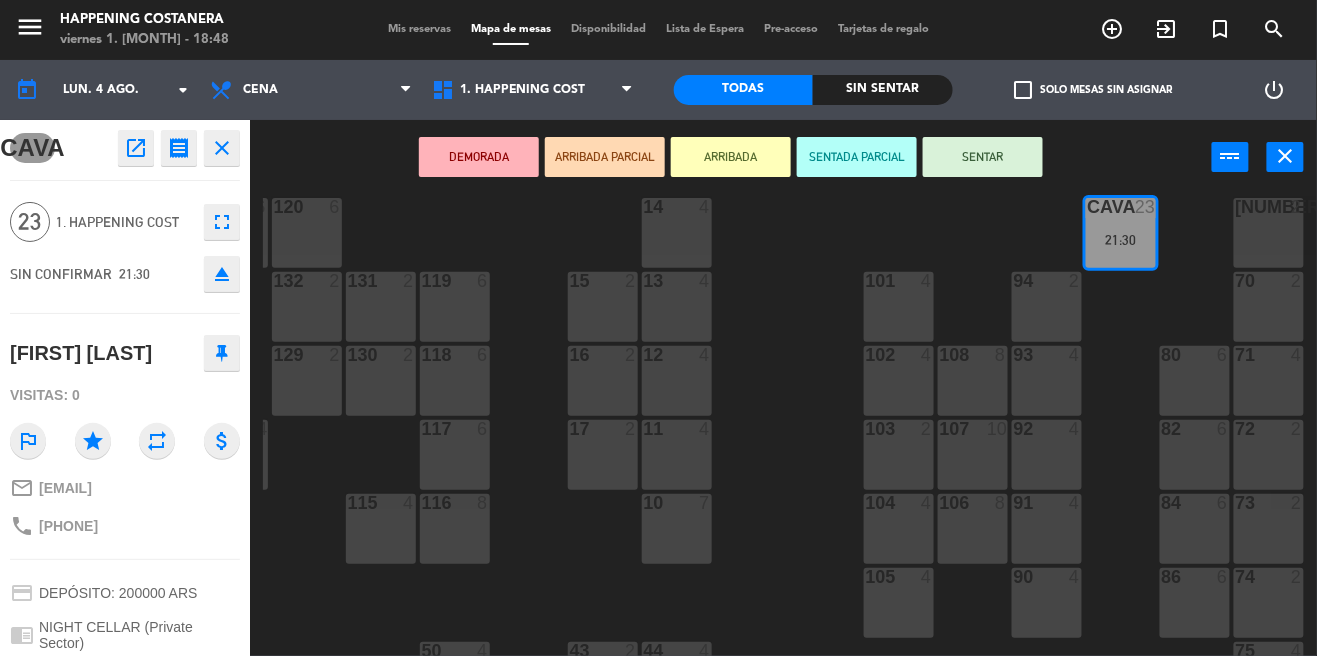 click on "69  2  122  6  121  6  120  6  14  4  CAVA  23   21:30  101  4  94  2  70  2  123  6  131  2  134  2  132  2  13  4  119  6  15  2  102  4  80  6  93  4  108  8  71  4  130  2  124  6  129  2  12  4  118  6  16  2  128  2  103  2  107  10  82  6  72  2  92  4  133  14  125  6  11  4  117  6  17  2  104  4  91  4  84  6  106  8  73  2  126  4  127  2  115  4  10  7  116  8  86  6  90  4  74  2  105  4  50  4  62  2  64  4  43  2  75  4  44  4  65  6   21:30  56  6  45  4  61  8  76  2  49  8  66  4  60  8  46  4  48  4  55  6  47  4  22  4  34  4  3  2  1  2  23  6  2  4  24  4  33  4  21  4  6  2  5  4  4  2  32  4  9  2  7  2  20  4  8  4  25  5  26  4  31  4  27  7  28  4  30  4" 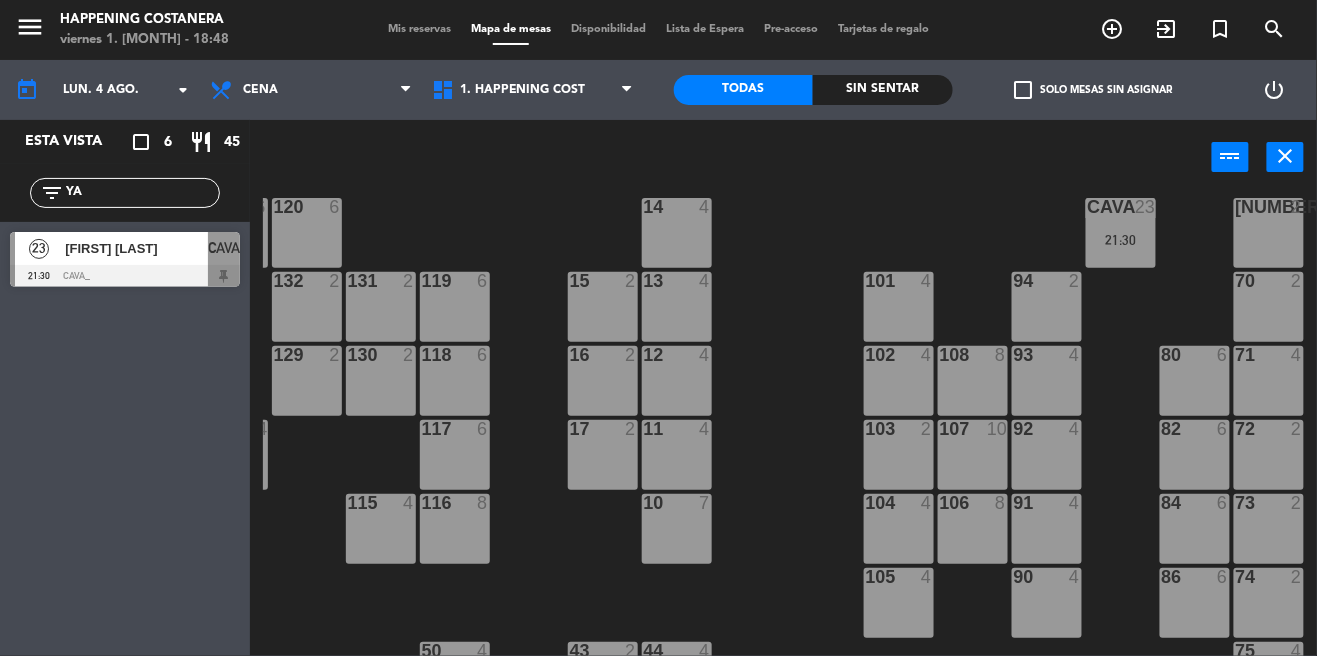 click on "69  2  122  6  121  6  120  6  14  4  CAVA  23   21:30  101  4  94  2  70  2  123  6  131  2  134  2  132  2  13  4  119  6  15  2  102  4  80  6  93  4  108  8  71  4  130  2  124  6  129  2  12  4  118  6  16  2  128  2  103  2  107  10  82  6  72  2  92  4  133  14  125  6  11  4  117  6  17  2  104  4  91  4  84  6  106  8  73  2  126  4  127  2  115  4  10  7  116  8  86  6  90  4  74  2  105  4  50  4  62  2  64  4  43  2  75  4  44  4  65  6   21:30  56  6  45  4  61  8  76  2  49  8  66  4  60  8  46  4  48  4  55  6  47  4  22  4  34  4  3  2  1  2  23  6  2  4  24  4  33  4  21  4  6  2  5  4  4  2  32  4  9  2  7  2  20  4  8  4  25  5  26  4  31  4  27  7  28  4  30  4" 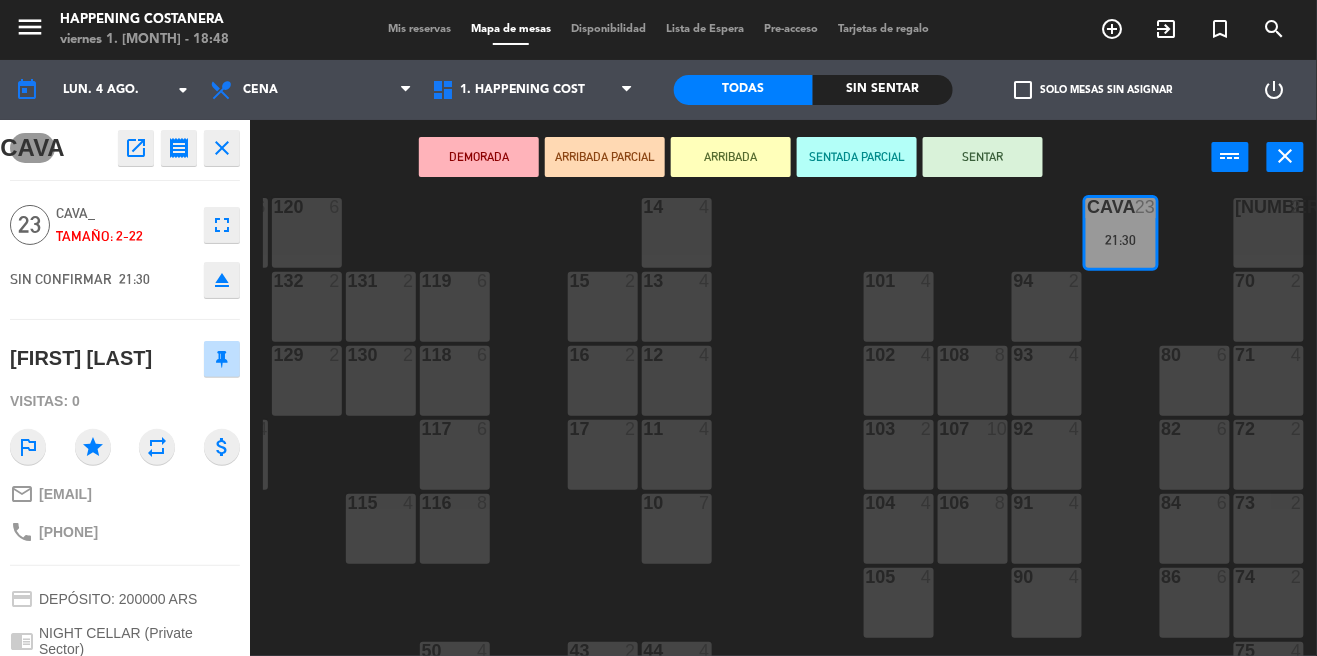 click on "open_in_new" 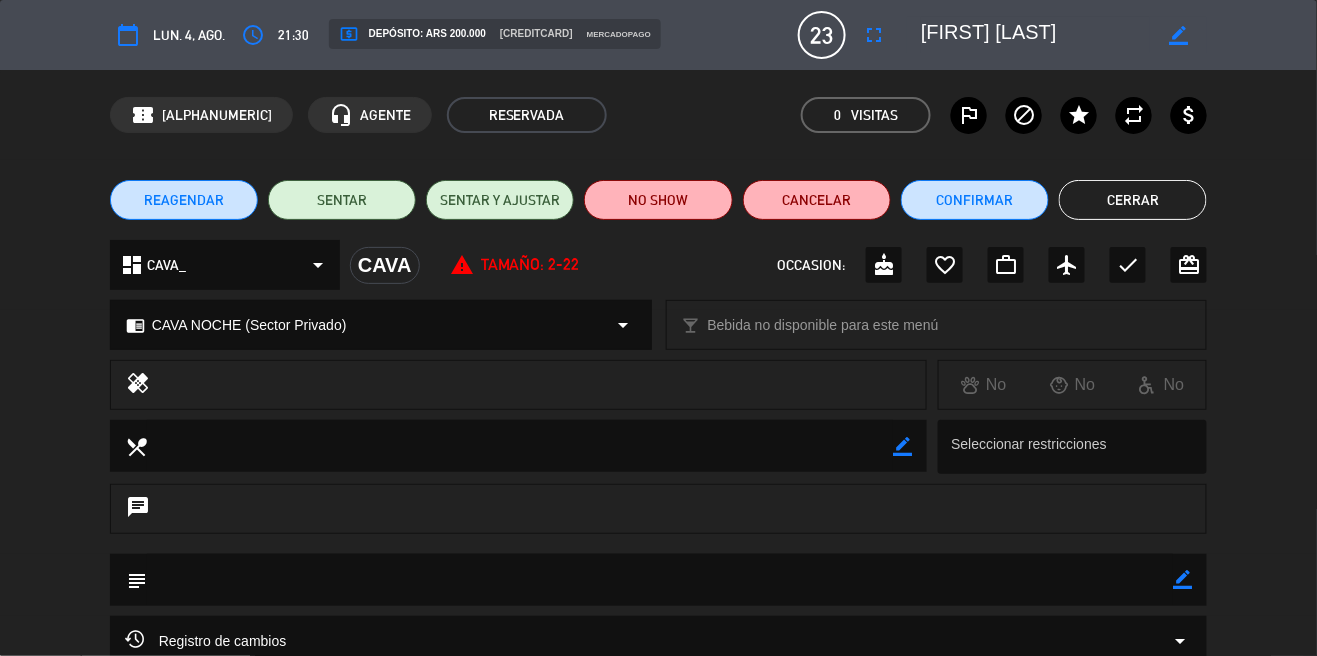 scroll, scrollTop: 1, scrollLeft: 0, axis: vertical 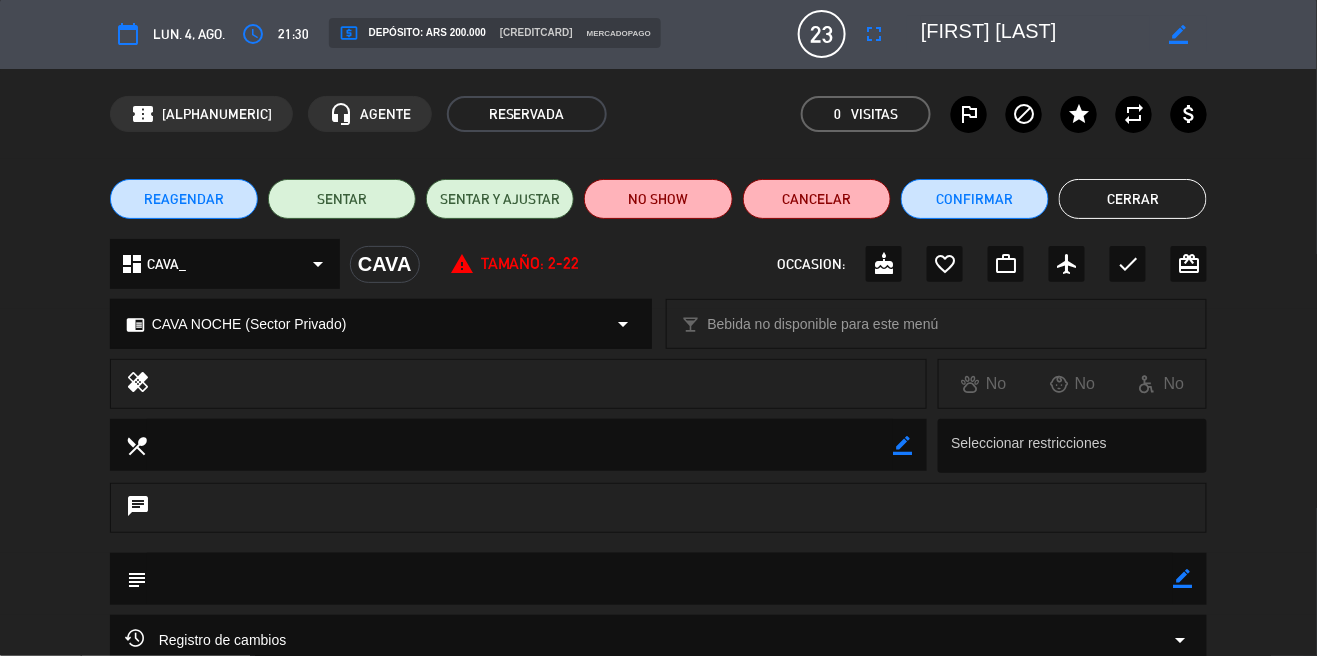 click on "Cerrar" 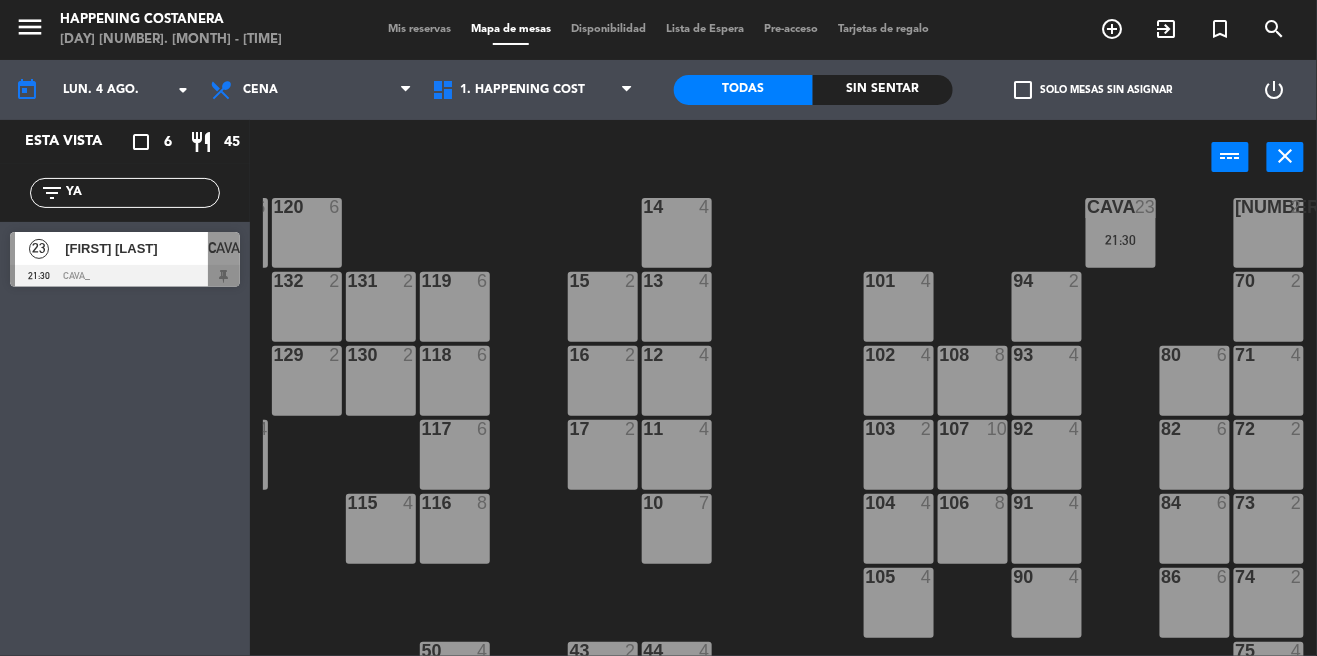 click on "[NUMBER]" at bounding box center (1047, 381) 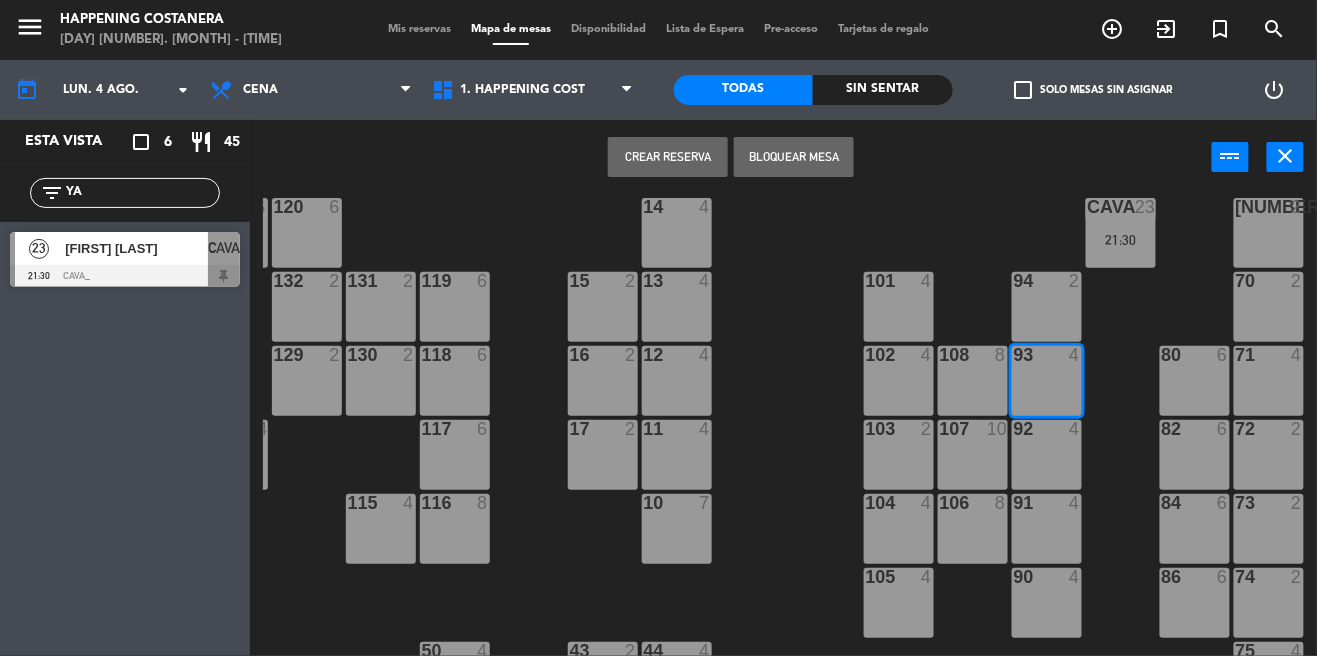 click on "Crear Reserva" at bounding box center [668, 157] 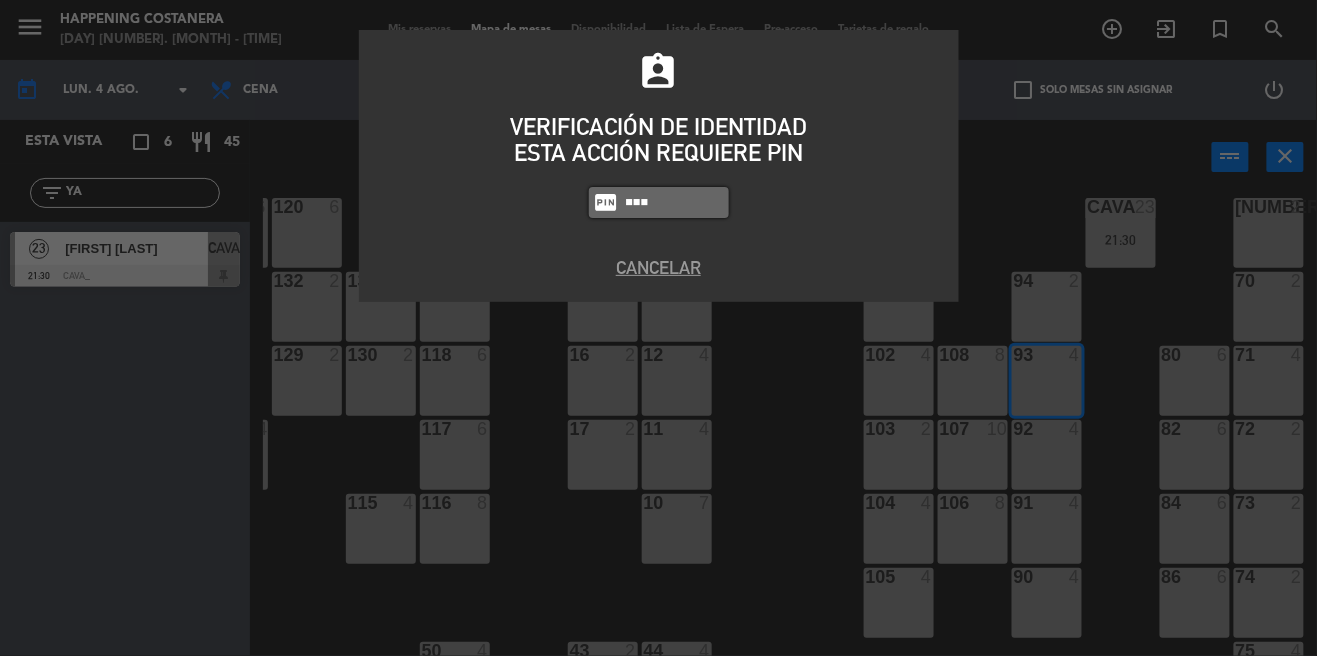 type on "5447" 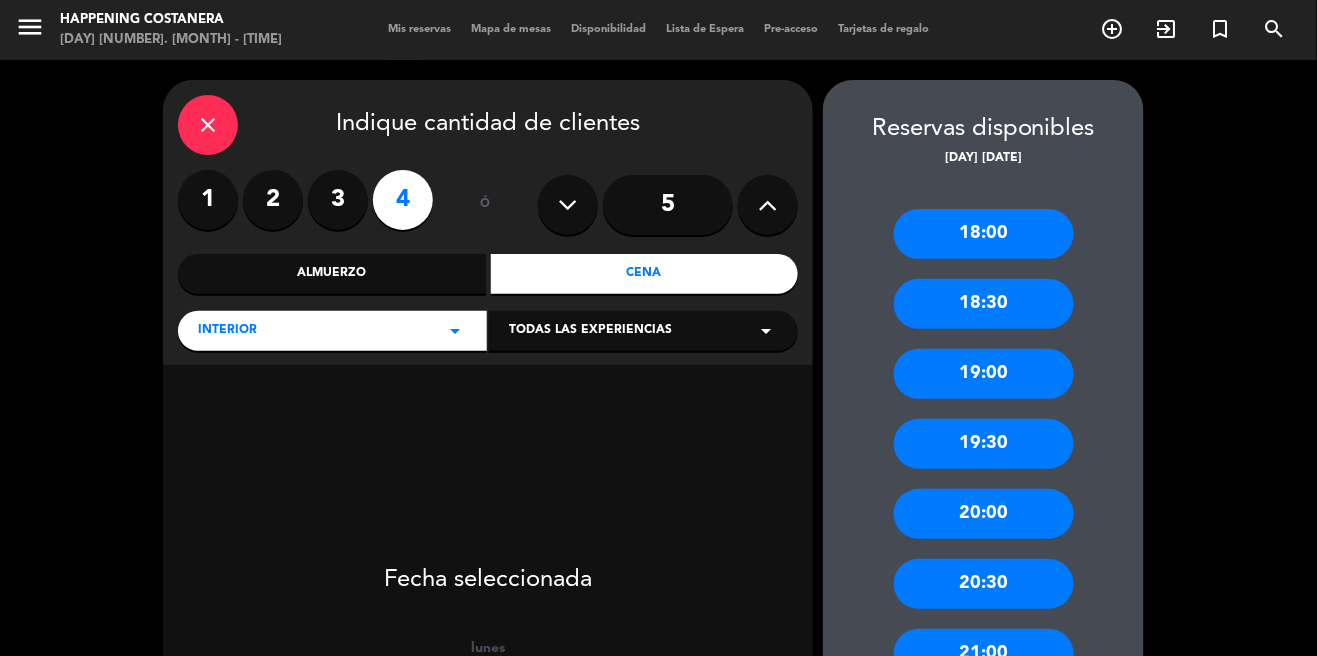 click on "close   Indique cantidad de clientes" at bounding box center (488, 125) 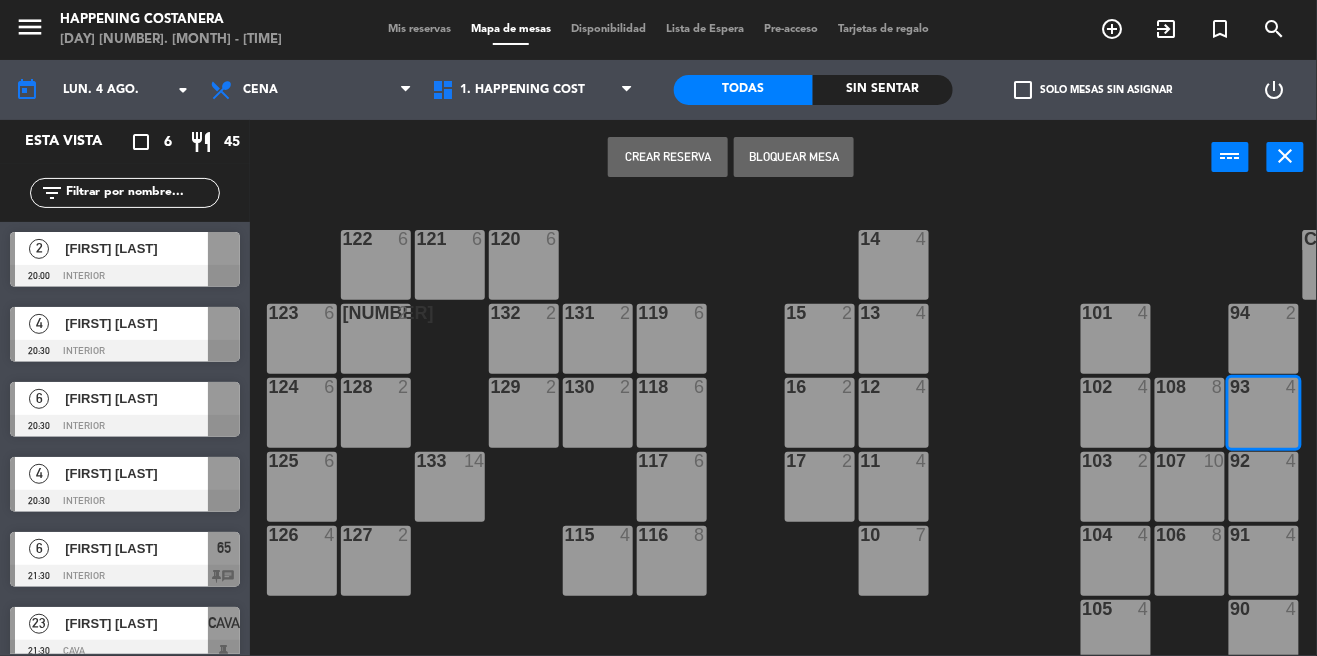 click on "69  2  122  6  121  6  120  6  14  4  CAVA  23   21:30  101  4  94  2  70  2  123  6  131  2  134  2  132  2  13  4  119  6  15  2  102  4  80  6  93  4  108  8  71  4  130  2  124  6  129  2  12  4  118  6  16  2  128  2  103  2  107  10  82  6  72  2  92  4  133  14  125  6  11  4  117  6  17  2  104  4  91  4  84  6  106  8  73  2  126  4  127  2  115  4  10  7  116  8  86  6  90  4  74  2  105  4  50  4  62  2  64  4  43  2  75  4  44  4  65  6   21:30  56  6  45  4  61  8  76  2  49  8  66  4  60  8  46  4  48  4  55  6  47  4  22  4  34  4  3  2  1  2  23  6  2  4  24  4  33  4  21  4  6  2  5  4  4  2  32  4  9  2  7  2  20  4  8  4  25  5  26  4  31  4  27  7  28  4  30  4" 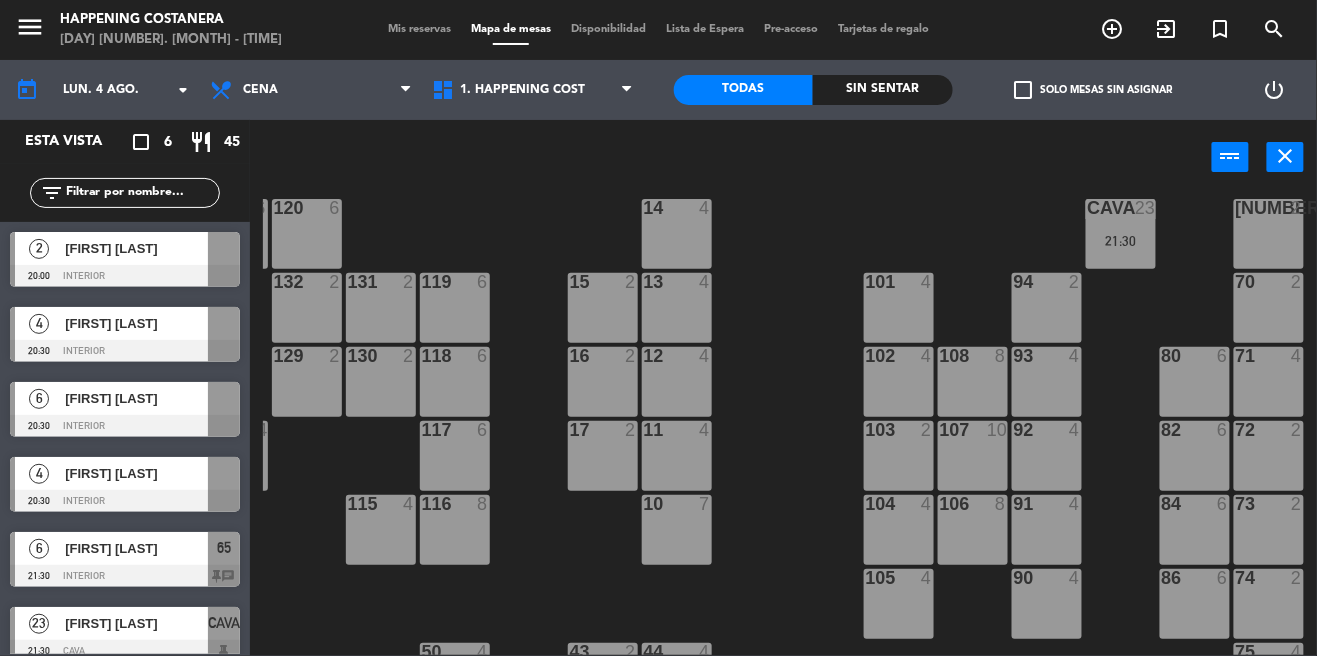 scroll, scrollTop: 33, scrollLeft: 217, axis: both 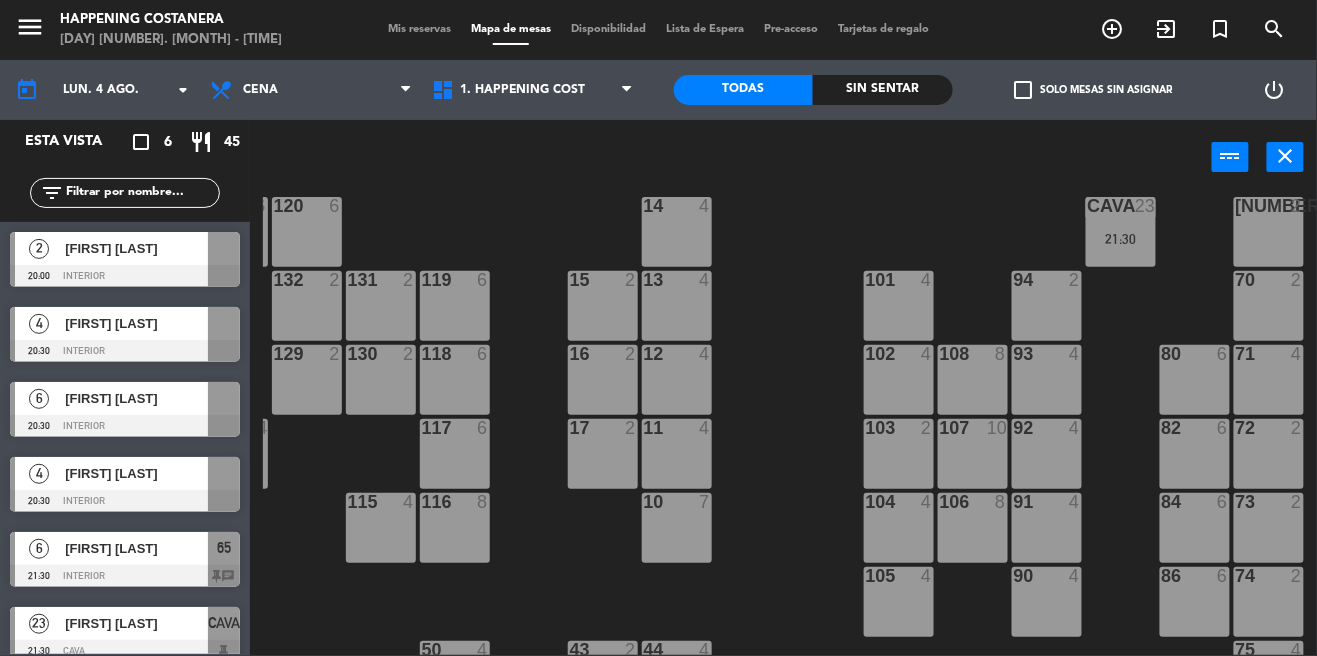 click on "[NUMBER]" at bounding box center (1047, 380) 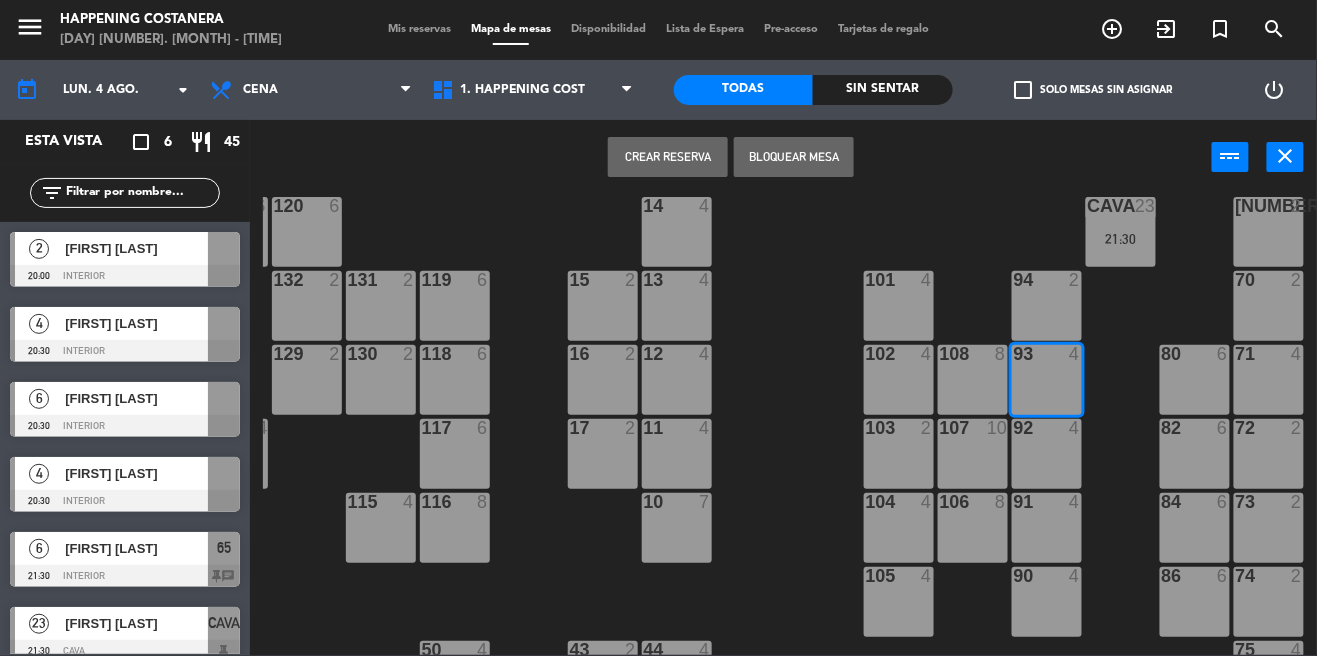 click on "add_circle_outline" at bounding box center [1113, 29] 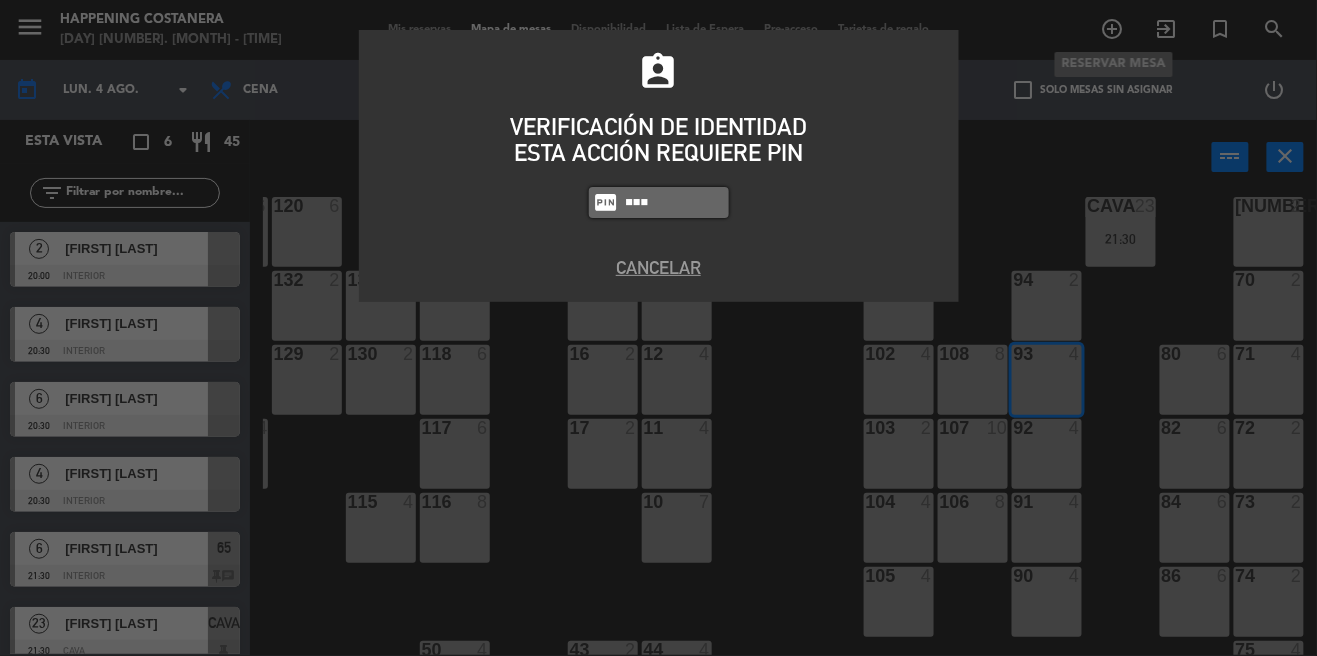 type on "5447" 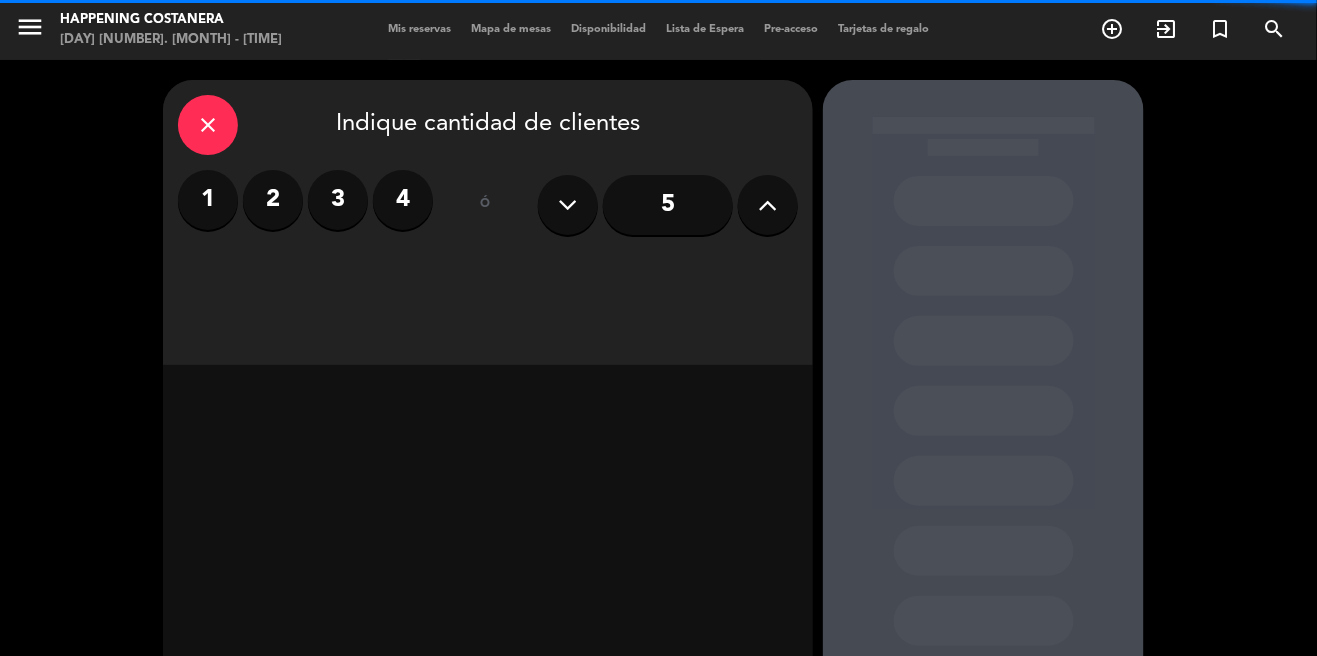 click on "4" at bounding box center [403, 200] 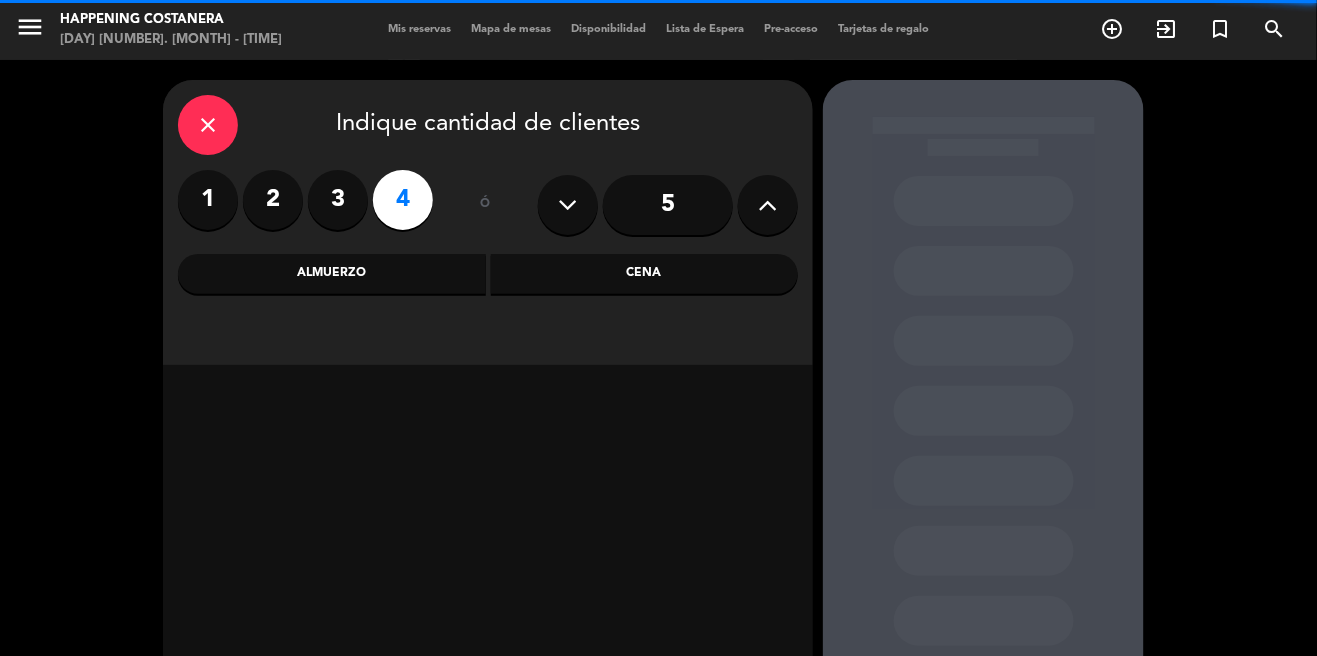 click on "Cena" at bounding box center (645, 274) 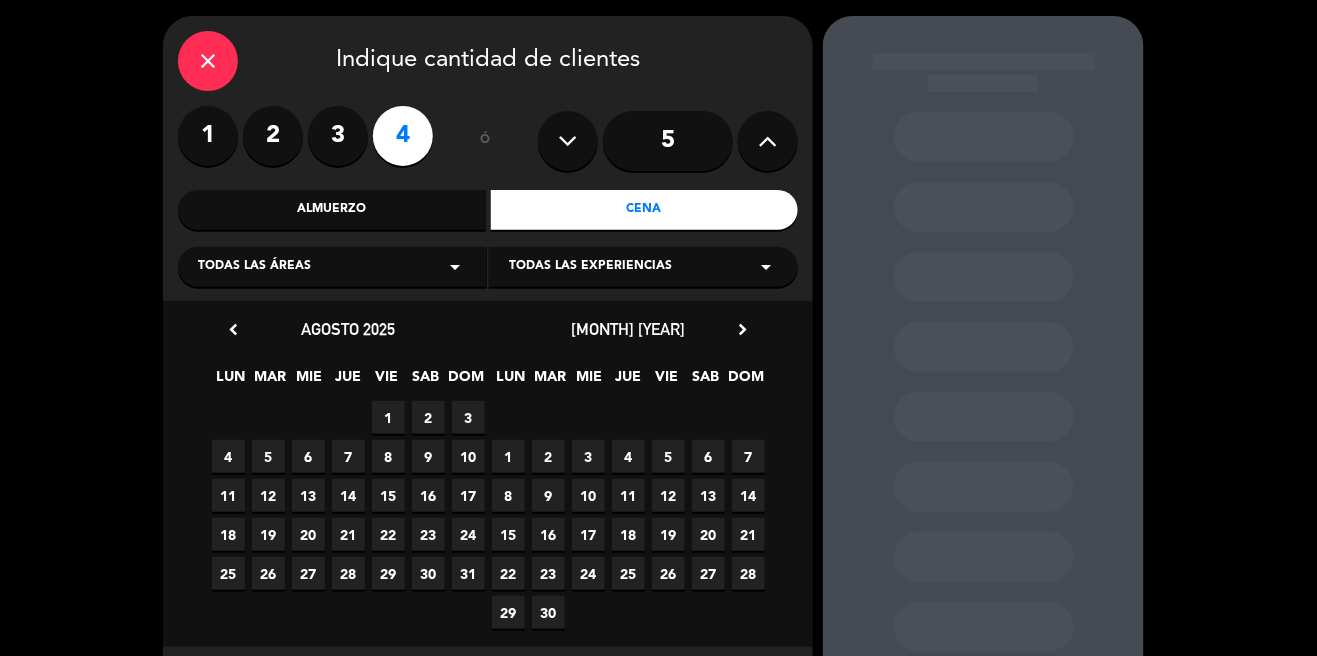 scroll, scrollTop: 63, scrollLeft: 0, axis: vertical 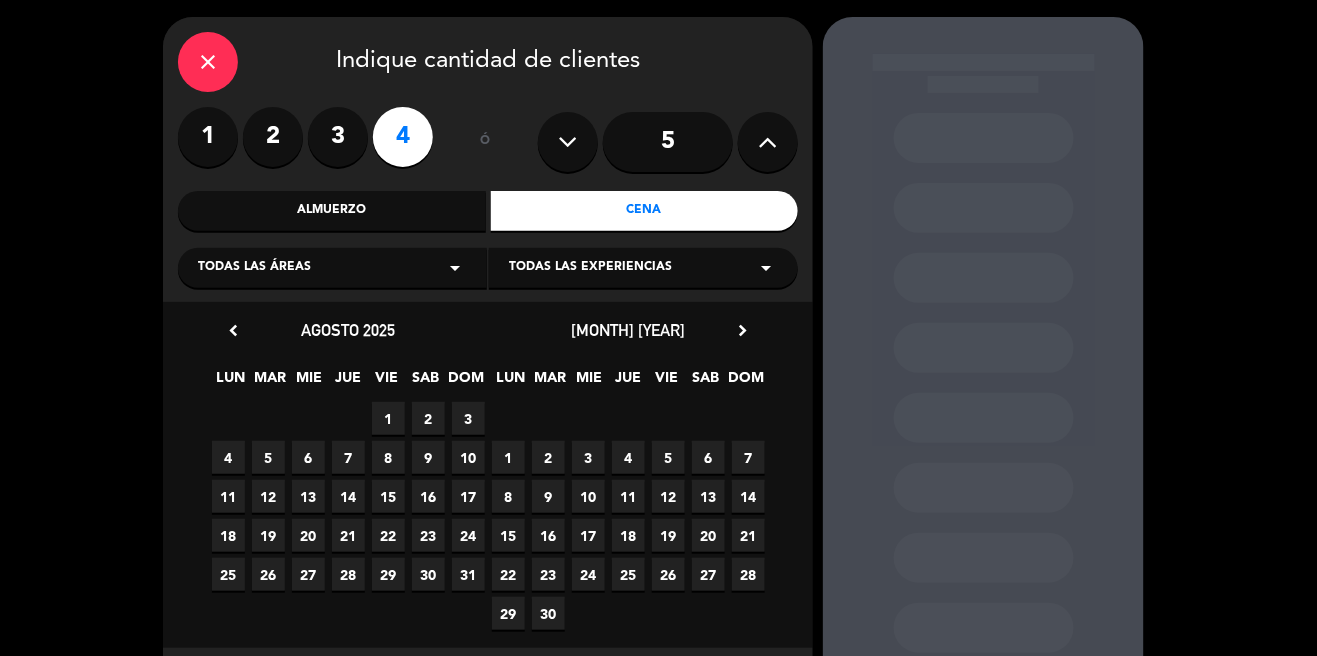 click on "1" at bounding box center [388, 418] 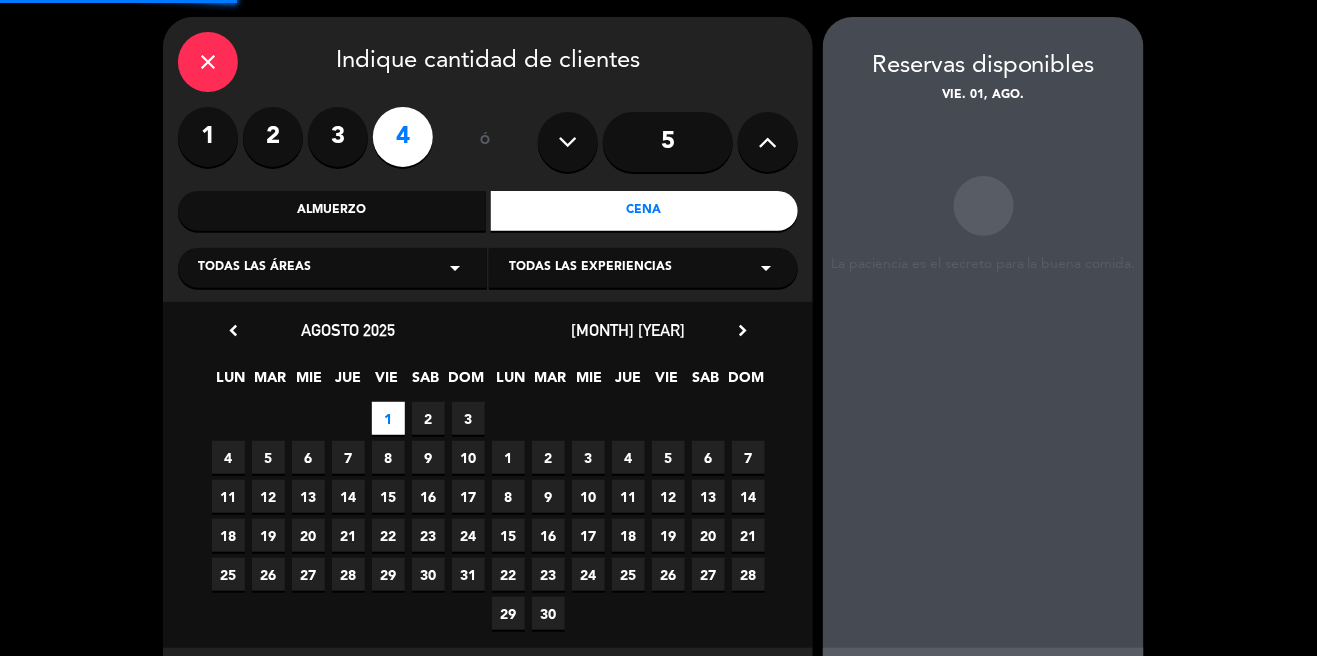 scroll, scrollTop: 64, scrollLeft: 0, axis: vertical 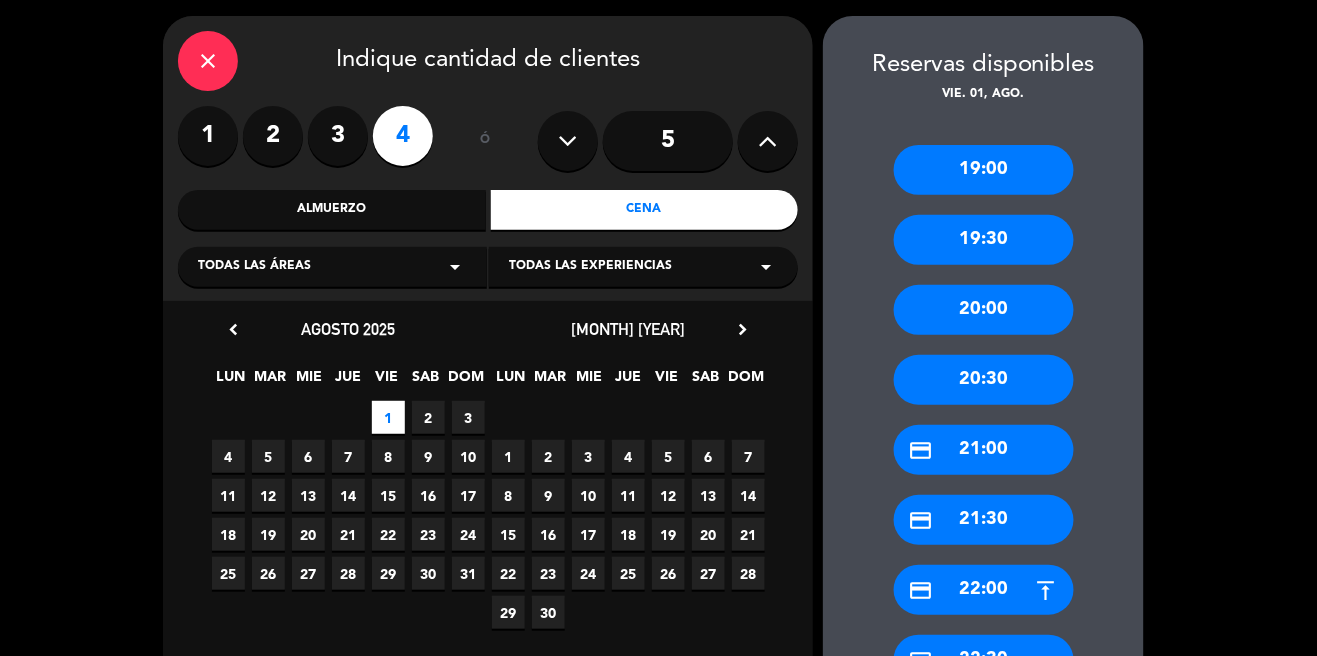 click on "close" at bounding box center (208, 61) 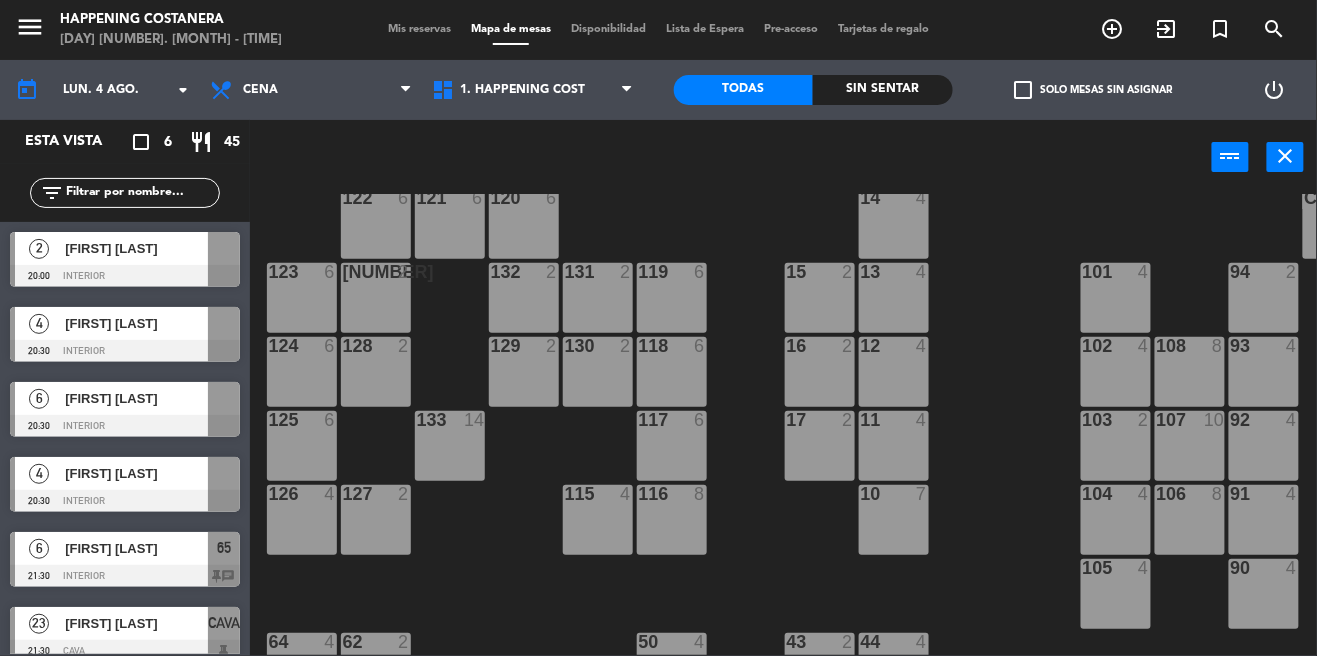 scroll, scrollTop: 0, scrollLeft: 0, axis: both 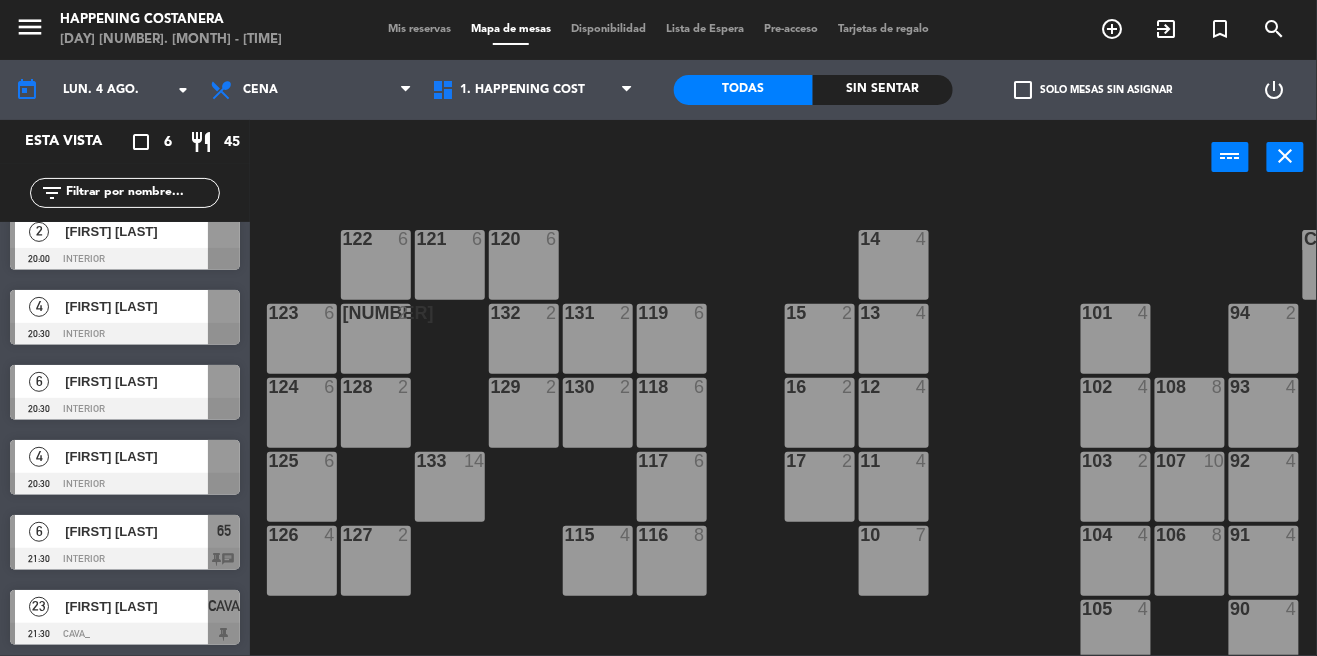 click on "add_circle_outline" at bounding box center (1113, 29) 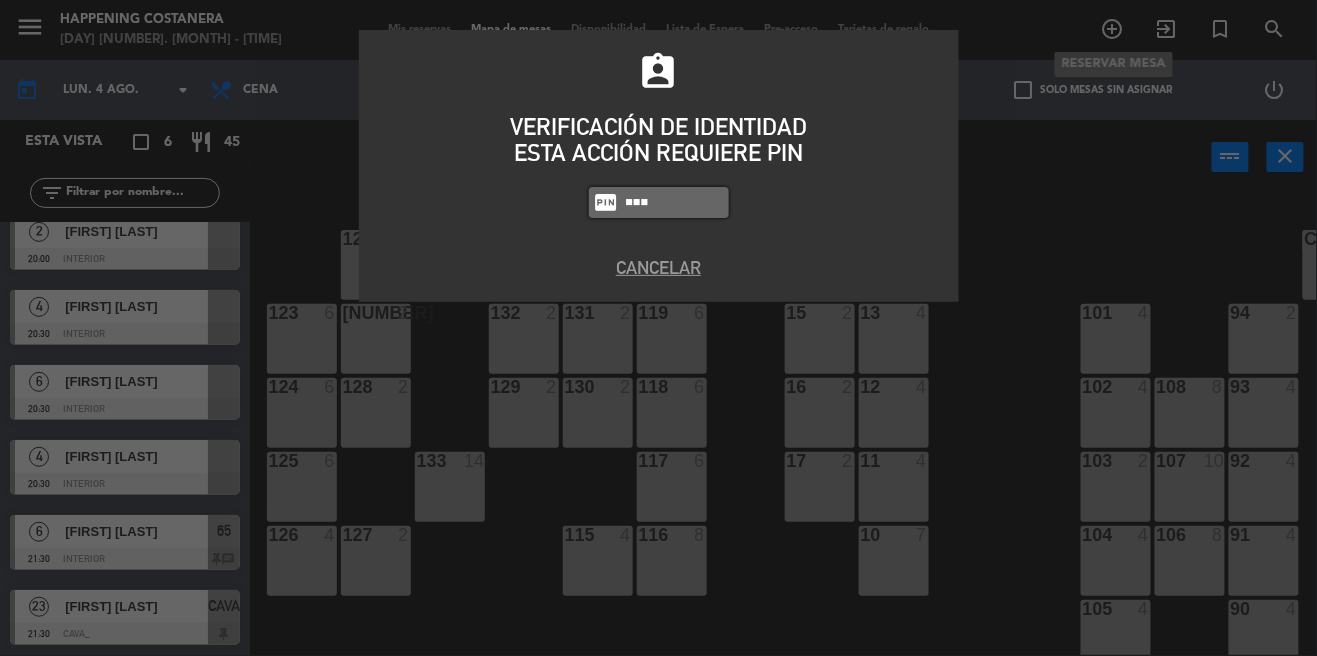 type on "5447" 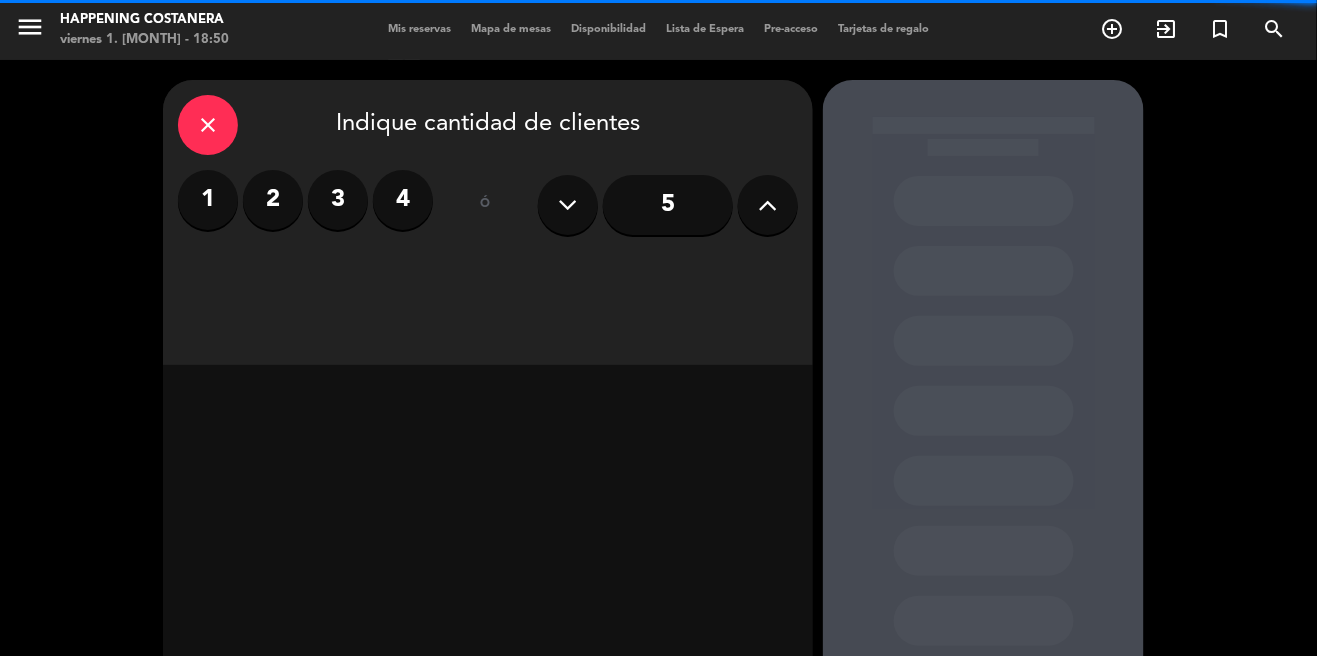 click at bounding box center (768, 205) 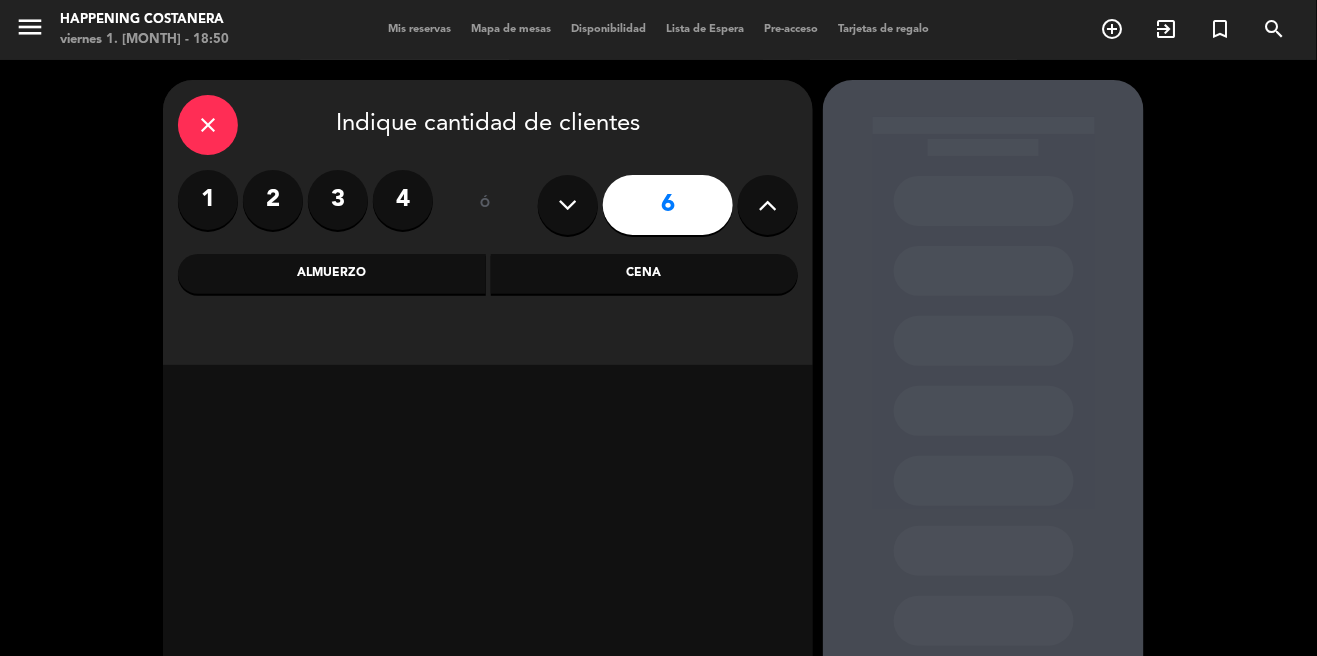 click on "4" at bounding box center (403, 200) 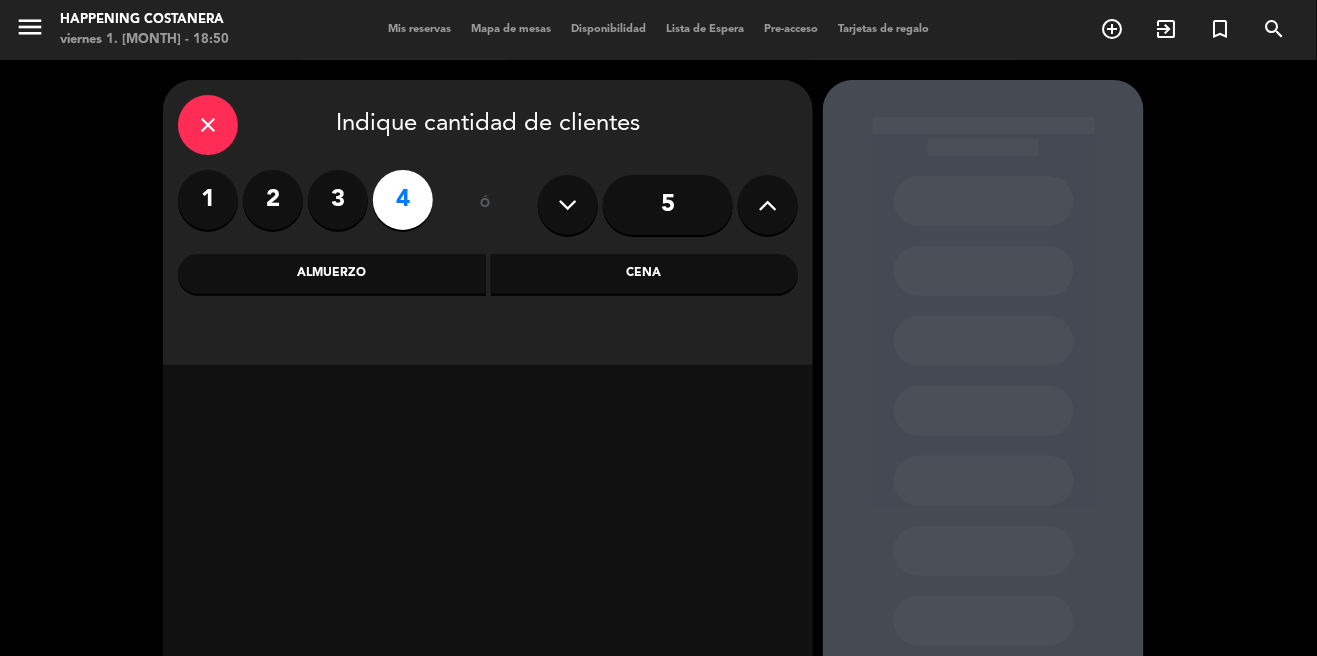 click on "Cena" at bounding box center (645, 274) 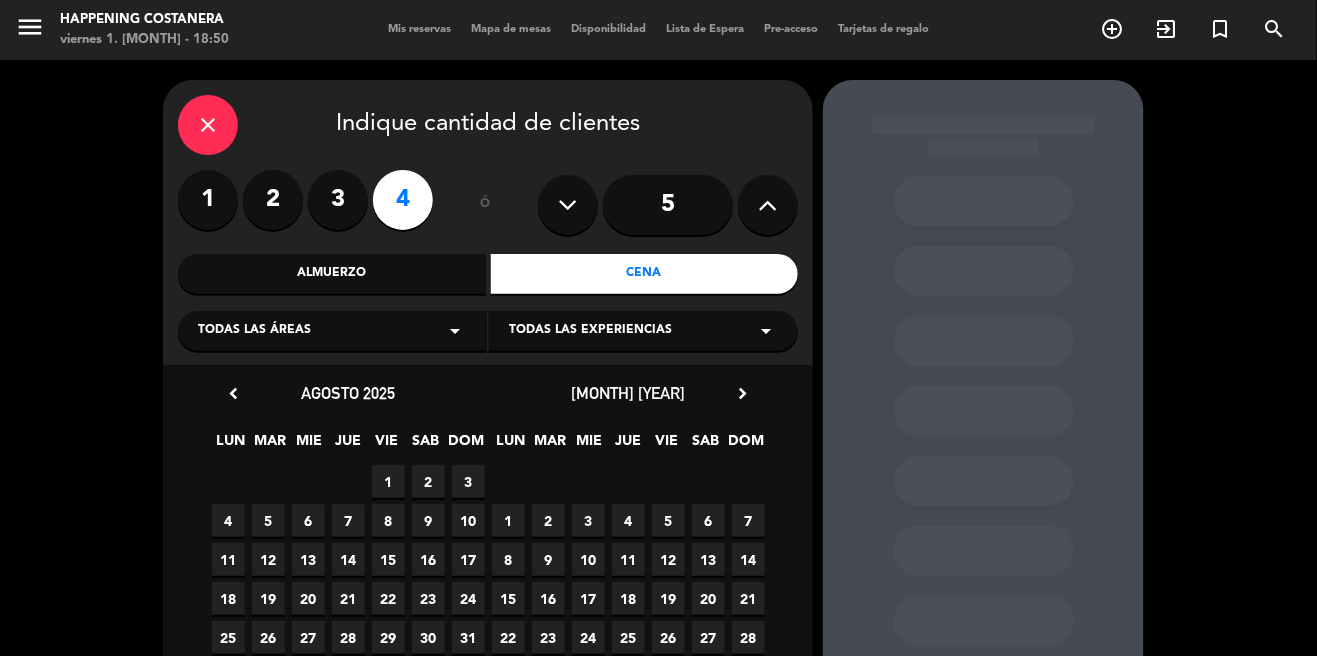 click on "1" at bounding box center (388, 481) 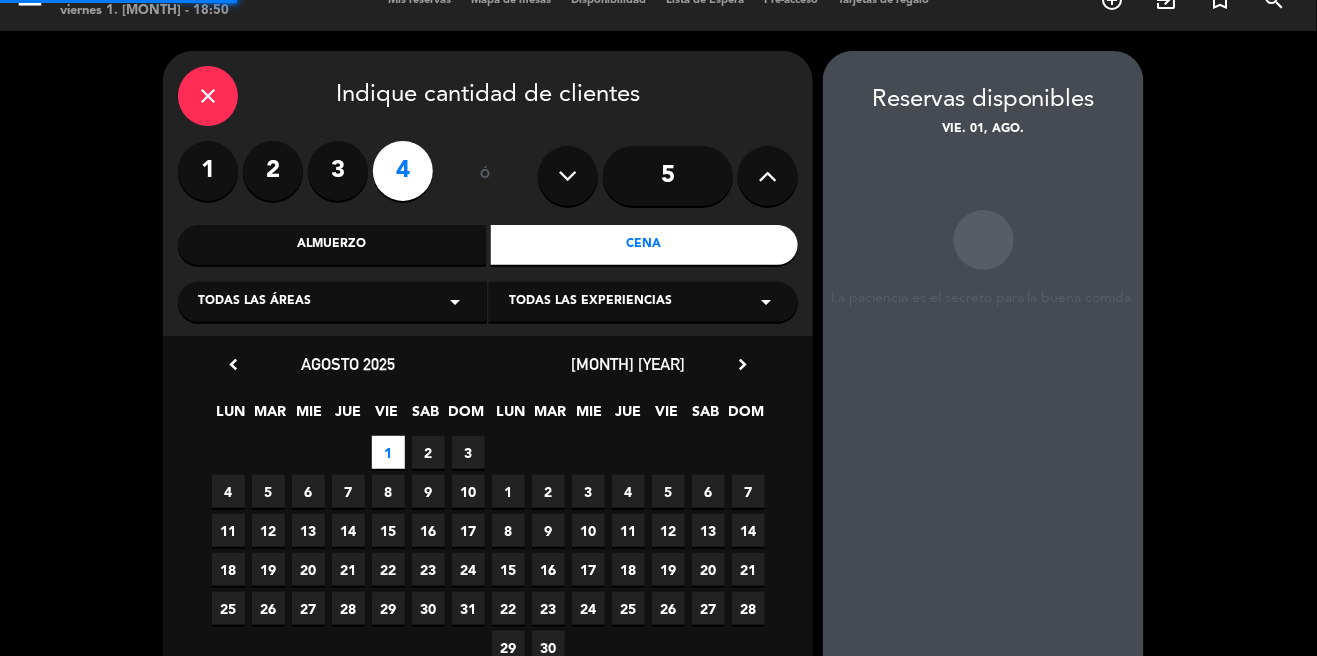 scroll, scrollTop: 64, scrollLeft: 0, axis: vertical 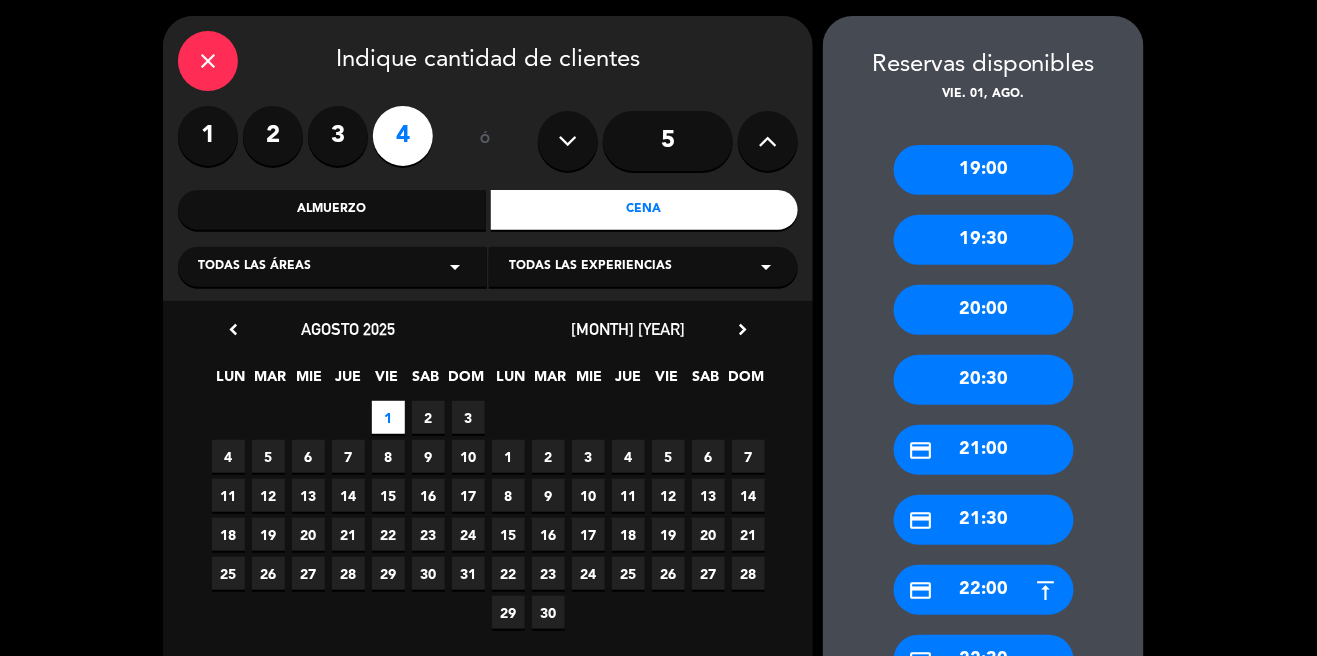 click on "[CREDIT_CARD]  [TIME]" at bounding box center [984, 520] 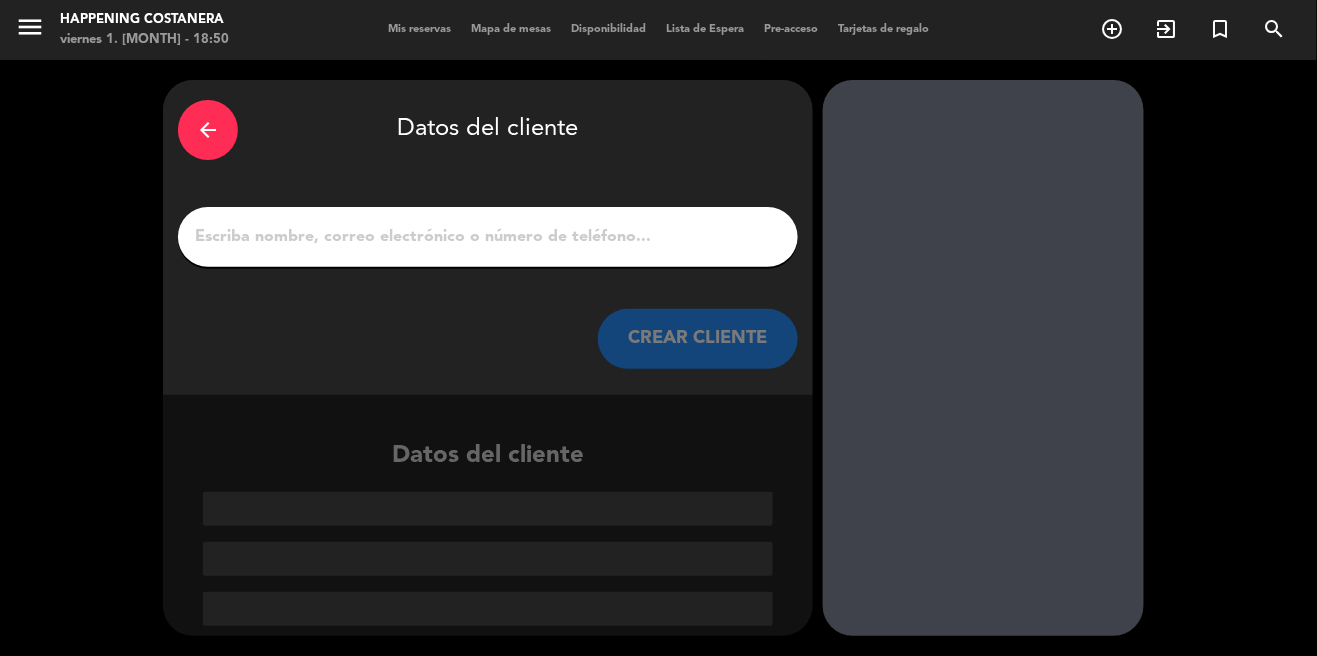 click on "1" at bounding box center (488, 237) 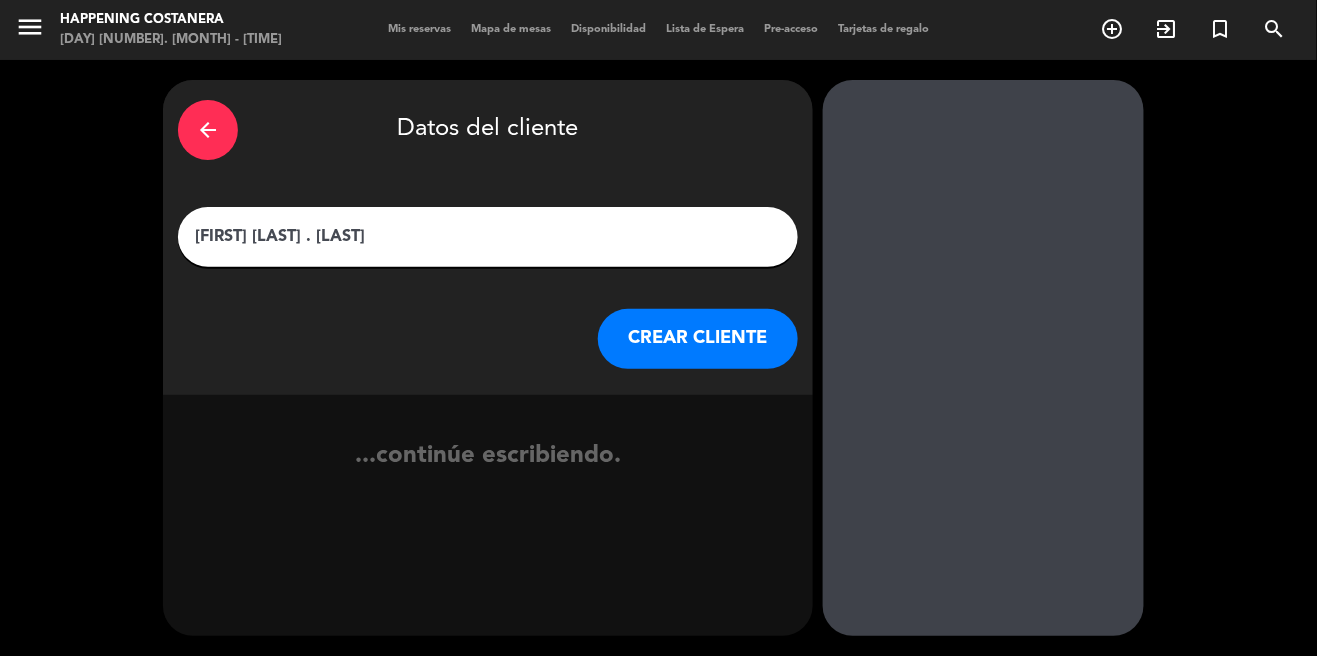 type on "[FIRST] [LAST]" 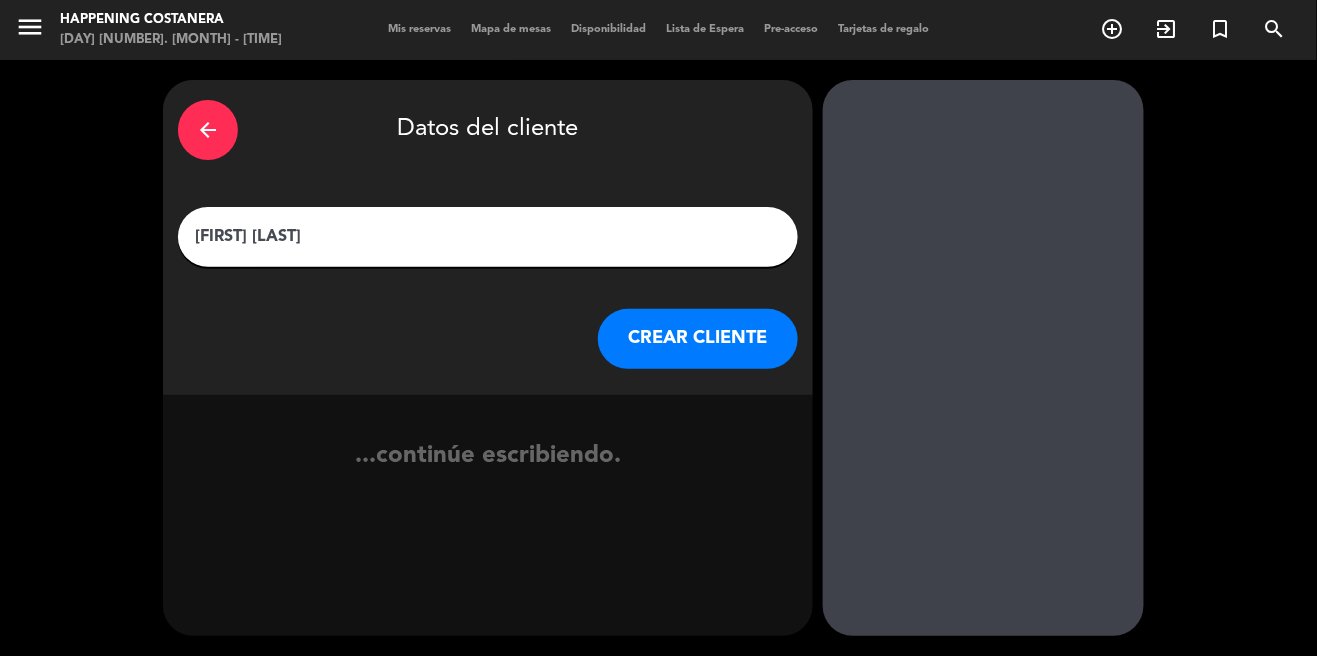 click on "CREAR CLIENTE" at bounding box center (698, 339) 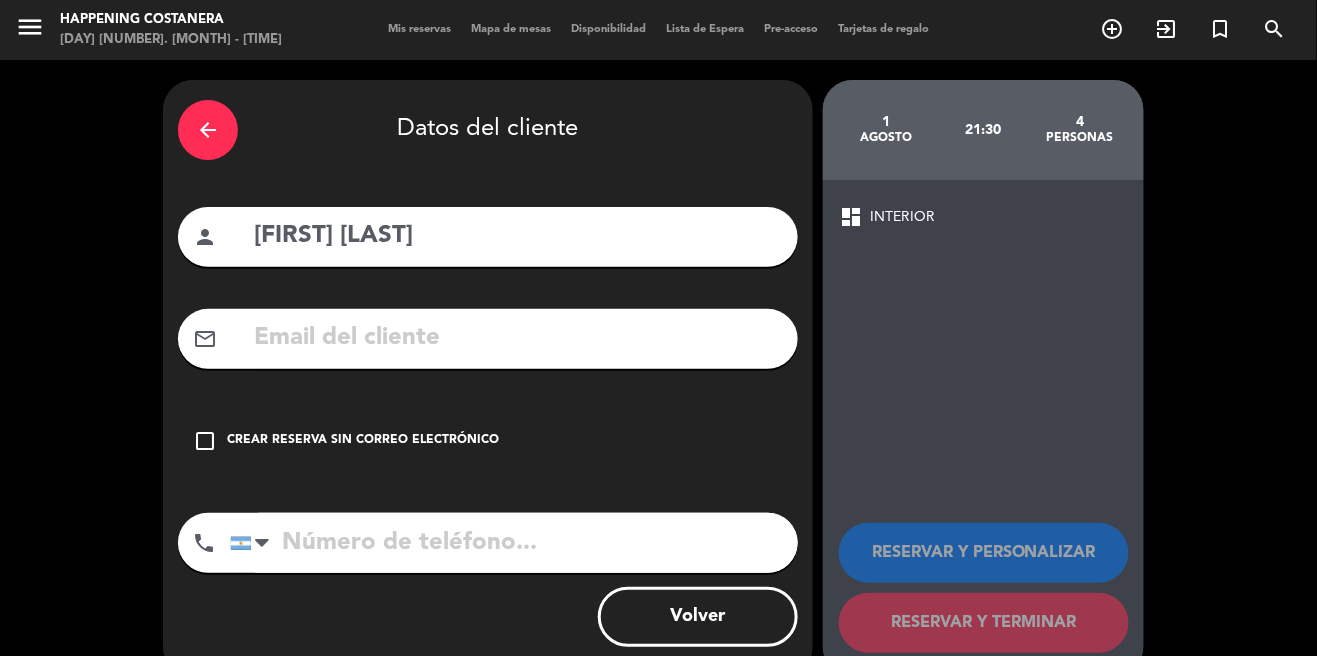 scroll, scrollTop: 96, scrollLeft: 0, axis: vertical 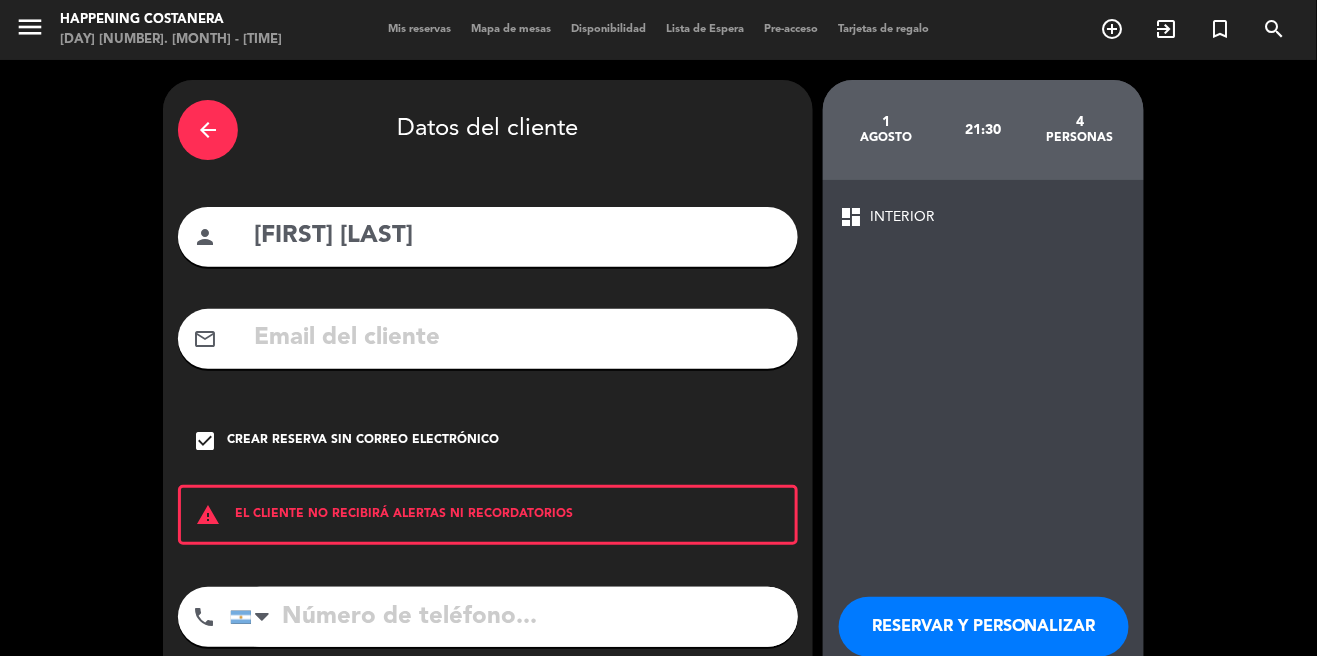 click on "RESERVAR Y TERMINAR" at bounding box center (984, 697) 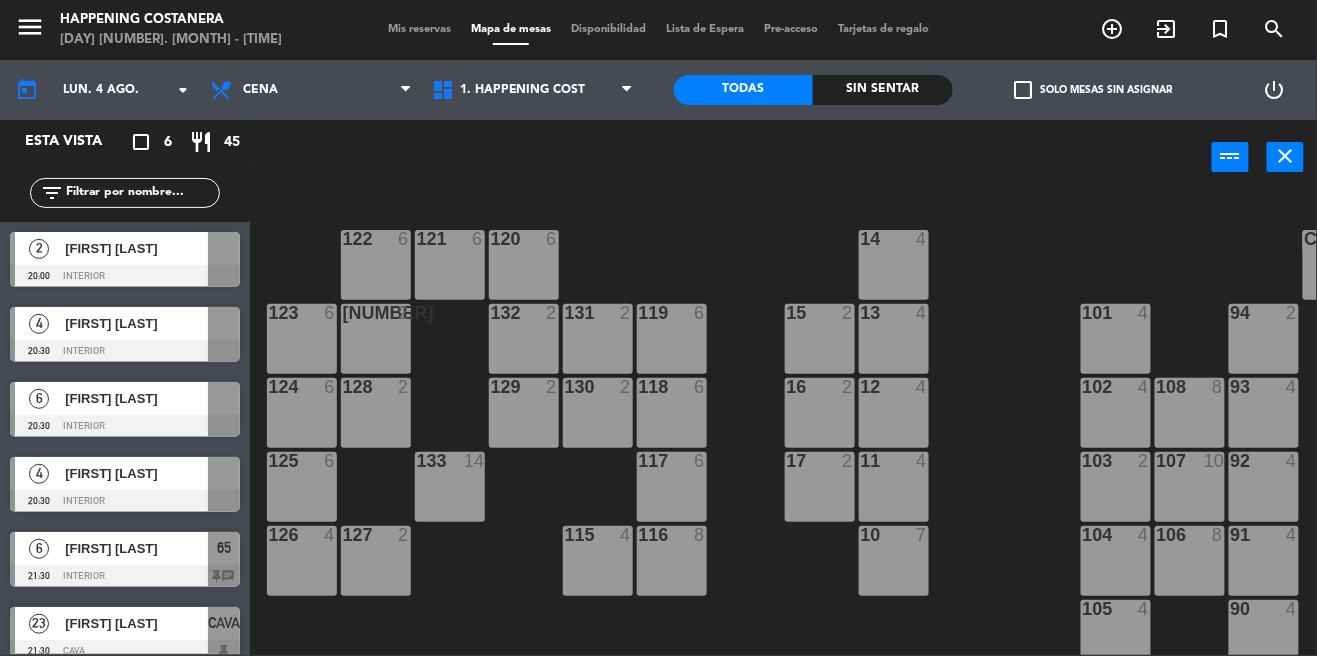 click 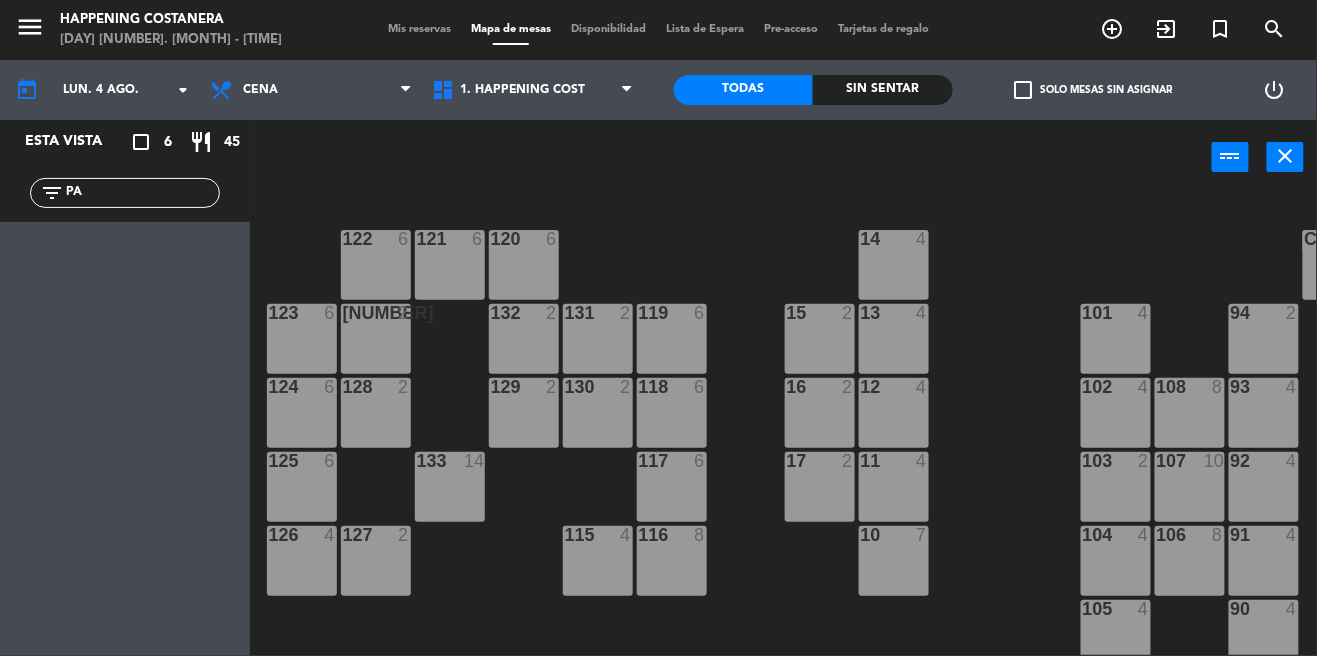 type on "P" 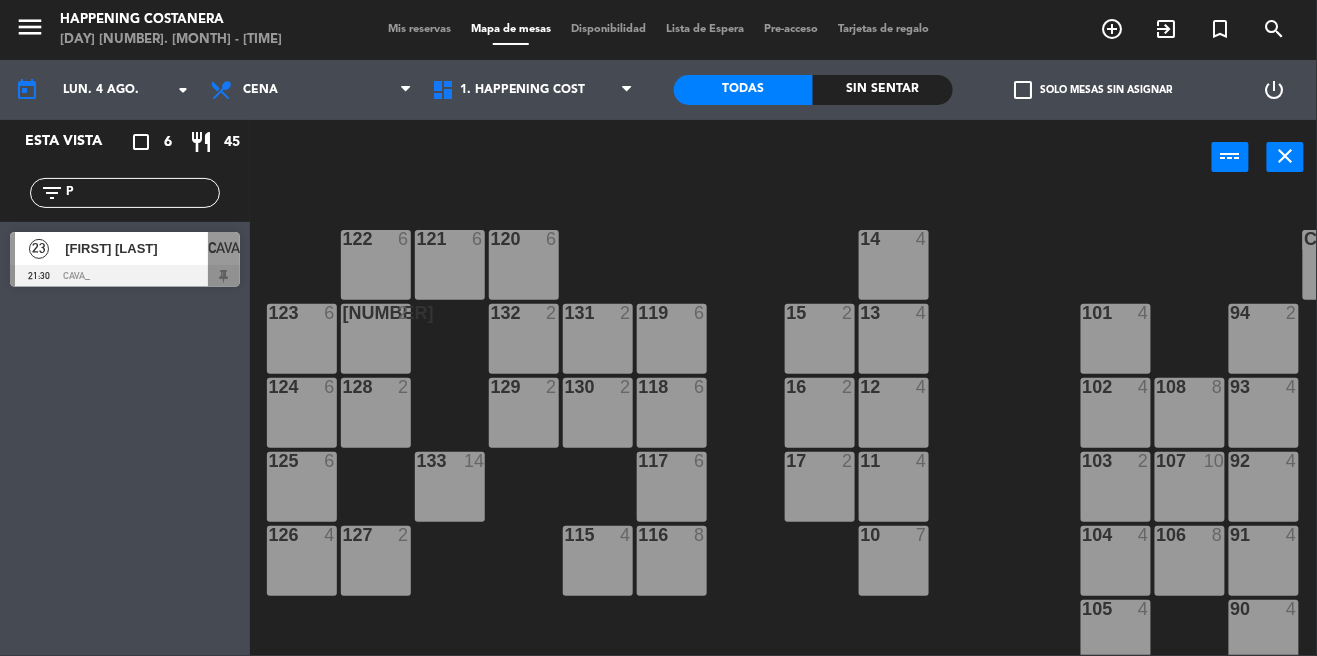 type 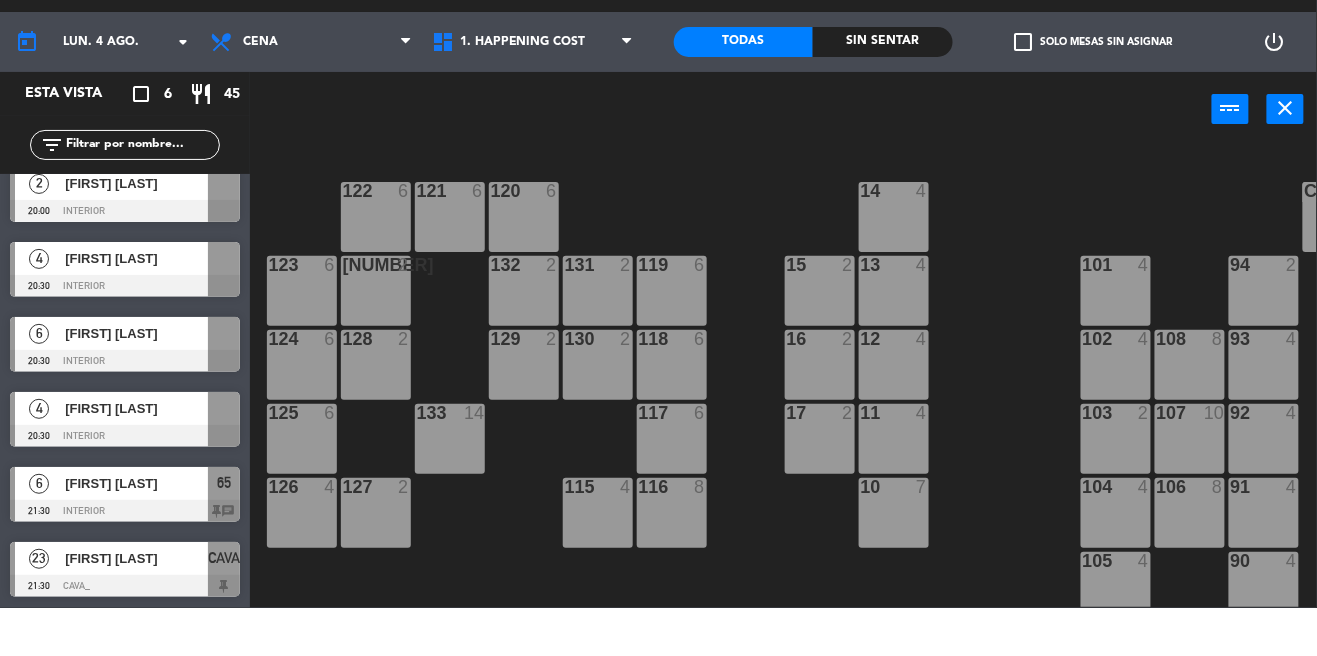 scroll, scrollTop: 0, scrollLeft: 0, axis: both 